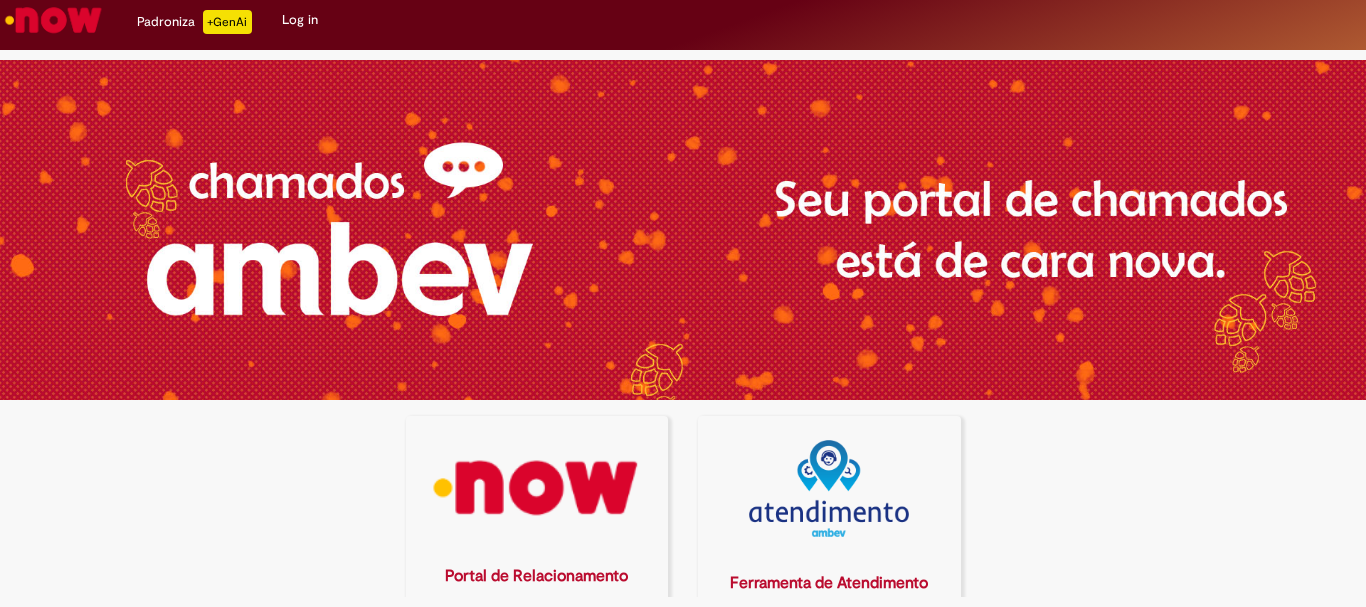 scroll, scrollTop: 0, scrollLeft: 0, axis: both 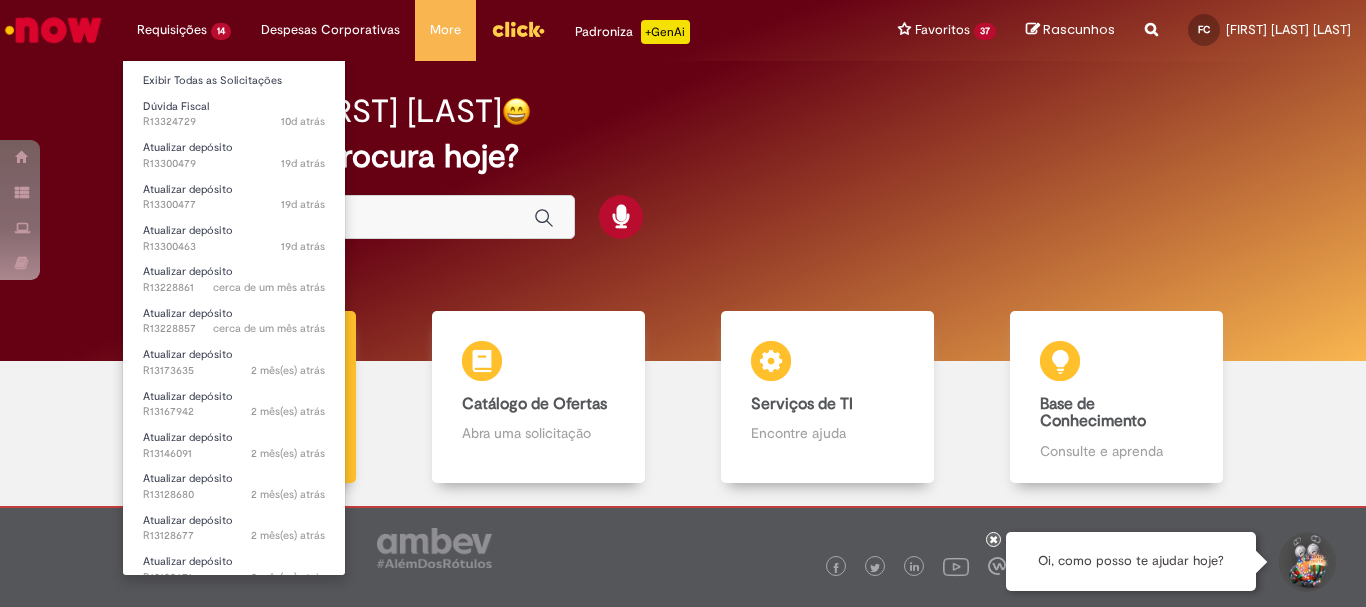 click on "Requisições   14
Exibir Todas as Solicitações
Dúvida Fiscal
[TIME] atrás [TIME] atrás  R13324729
Atualizar depósito
[TIME] atrás [TIME] dias atrás  R13300479
Atualizar depósito
[TIME] atrás [TIME] dias atrás  R13300477
Atualizar depósito
[TIME] atrás [TIME] dias atrás  R13300463
Atualizar depósito
cerca de um mês atrás cerca de um mês atrás  R13228861
Atualizar depósito
cerca de um mês atrás cerca de um mês atrás  R13228857
Atualizar depósito
[TIME] atrás [TIME] meses atrás  R13173635
Atualizar depósito
[TIME] atrás [TIME] meses atrás  R13167942
Atualizar depósito
[TIME] atrás [TIME] meses atrás  R13146091
Atualizar depósito
[TIME] atrás [TIME] meses atrás  R13128680
Atualizar depósito
R13128677" at bounding box center [184, 30] 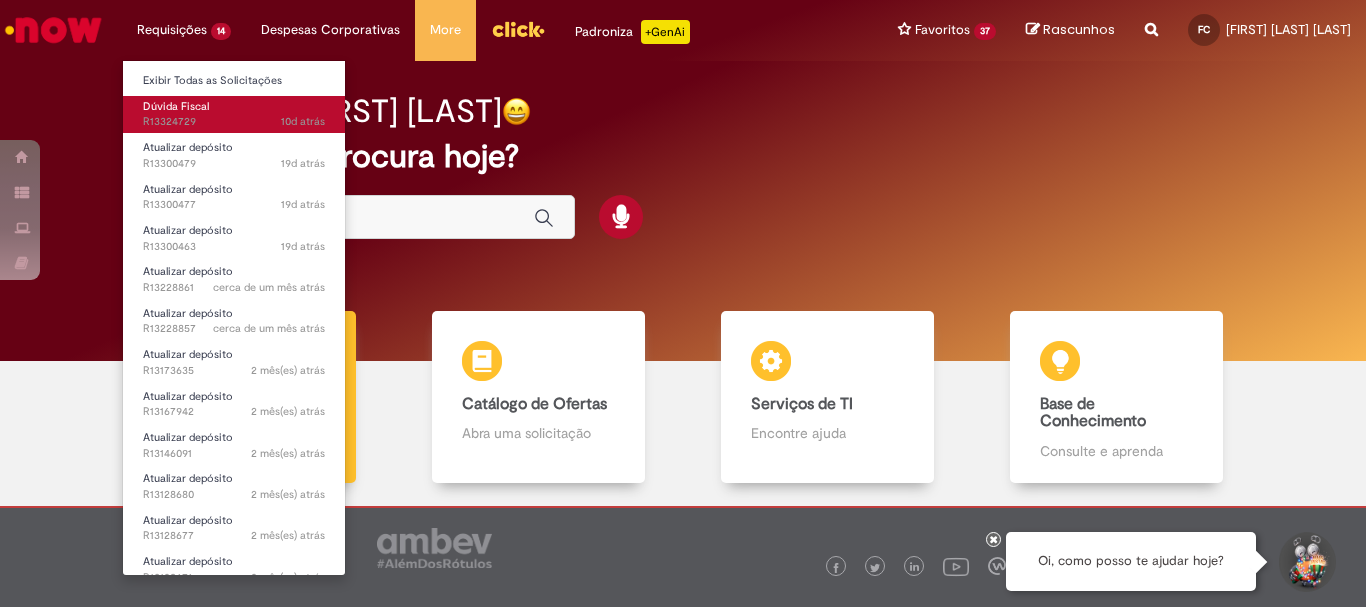 click on "Dúvida Fiscal
[TIME] atrás [TIME] dias atrás  R13324729" at bounding box center [234, 114] 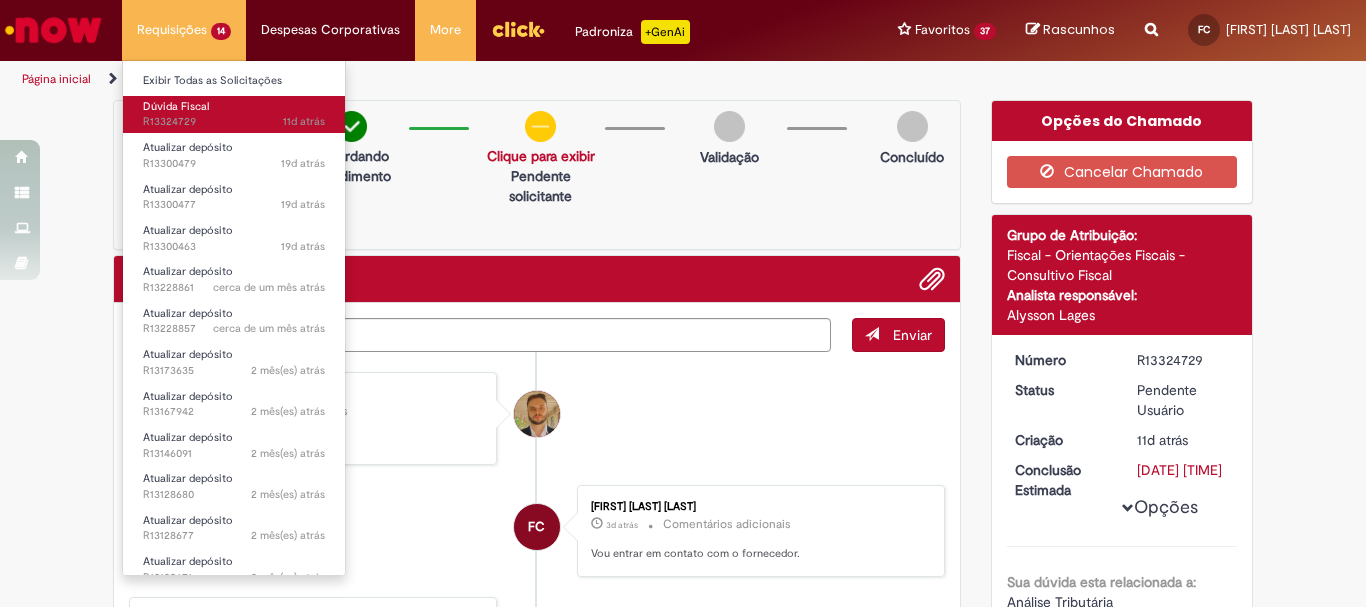 click on "Dúvida Fiscal" at bounding box center (176, 106) 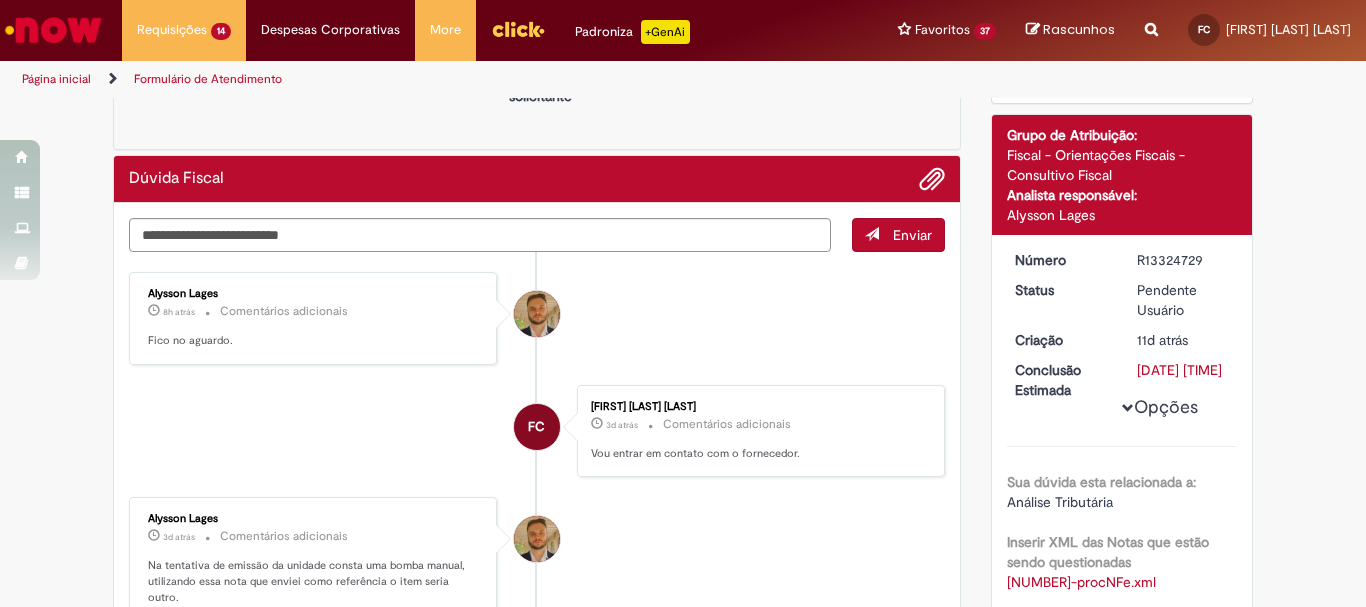 scroll, scrollTop: 200, scrollLeft: 0, axis: vertical 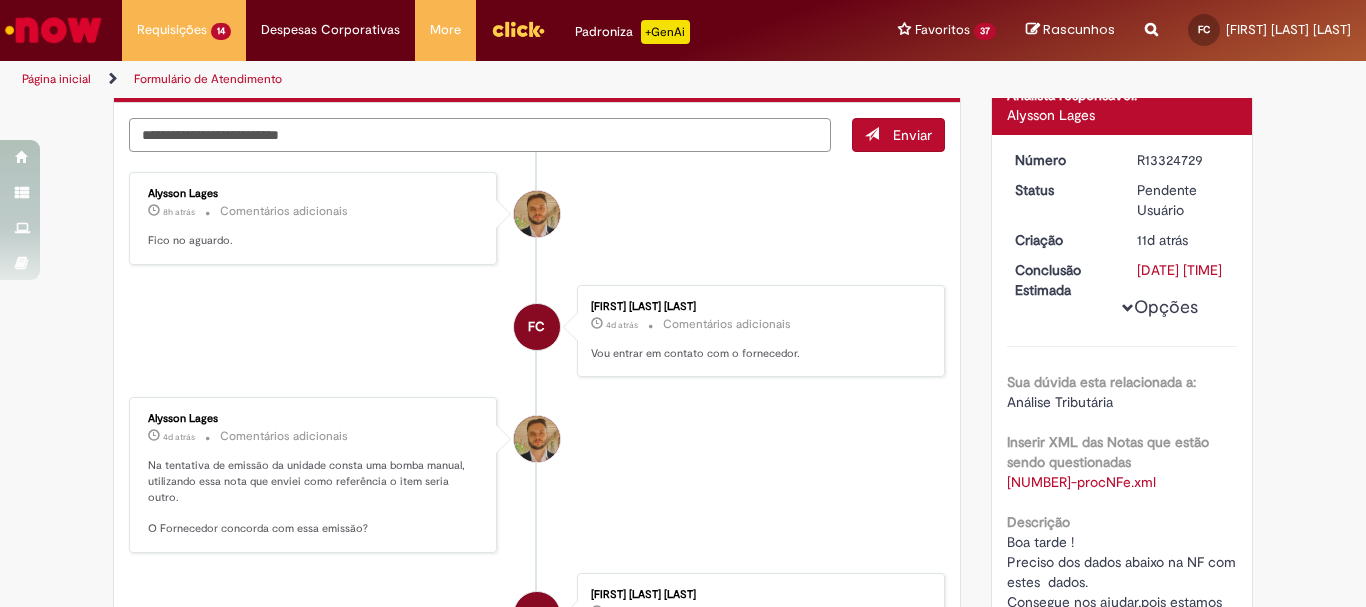 click at bounding box center [480, 135] 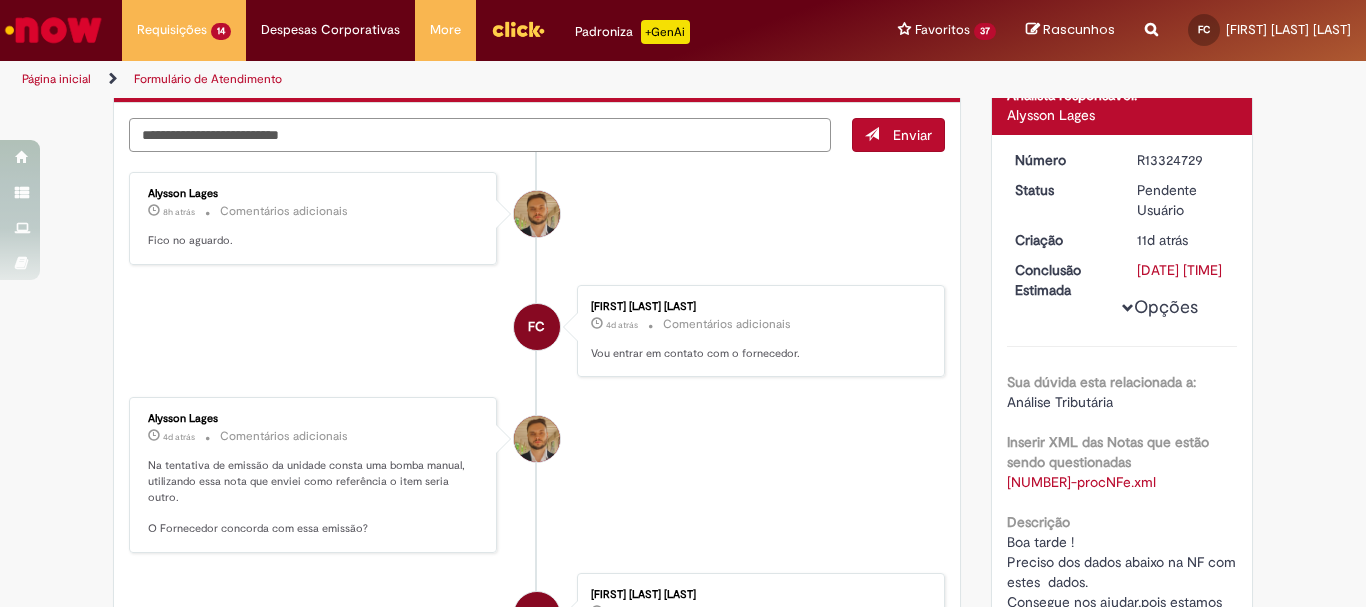click at bounding box center [480, 135] 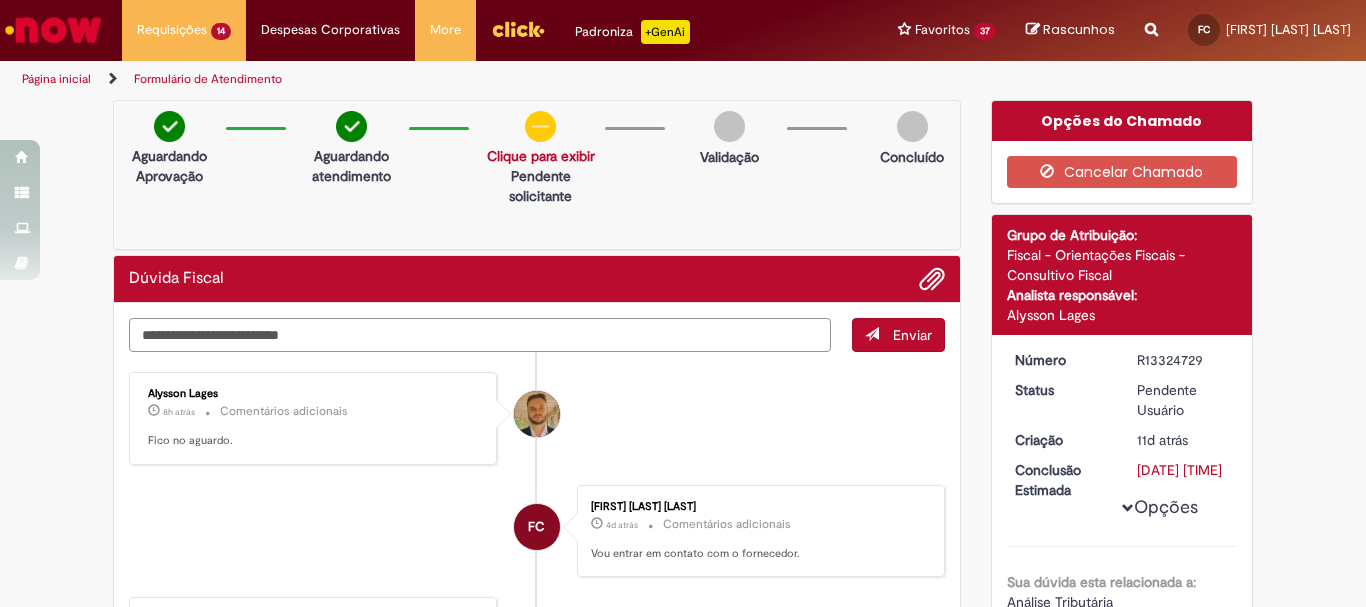 click at bounding box center [480, 335] 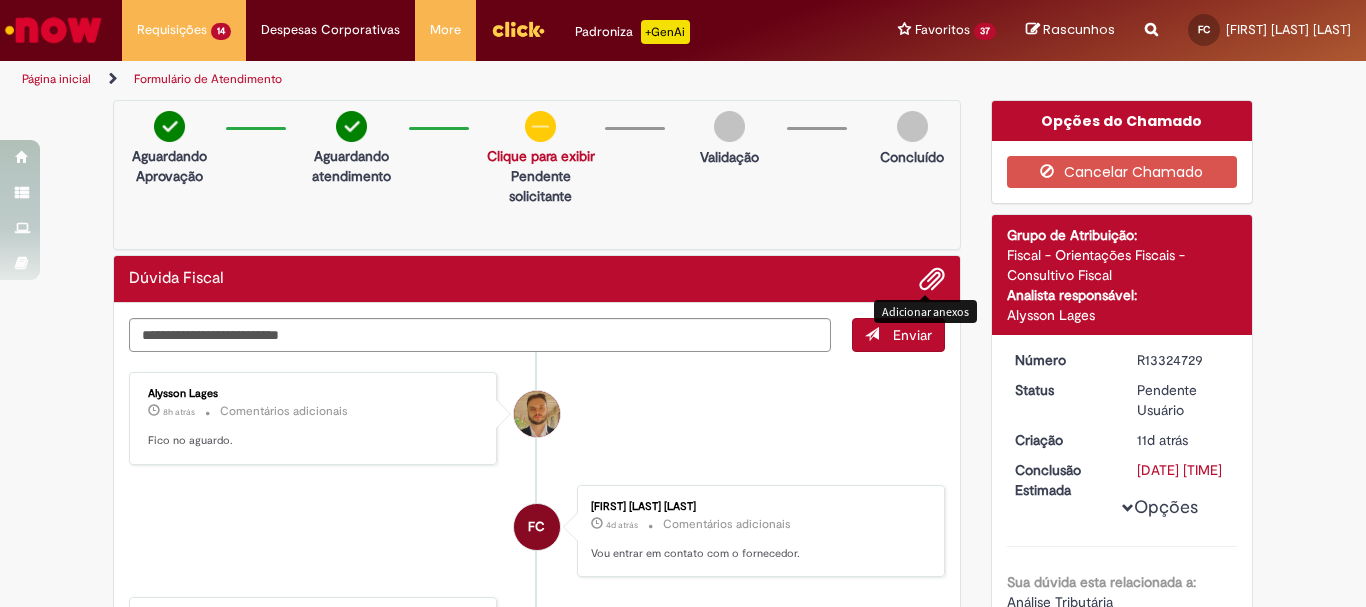 click at bounding box center (932, 279) 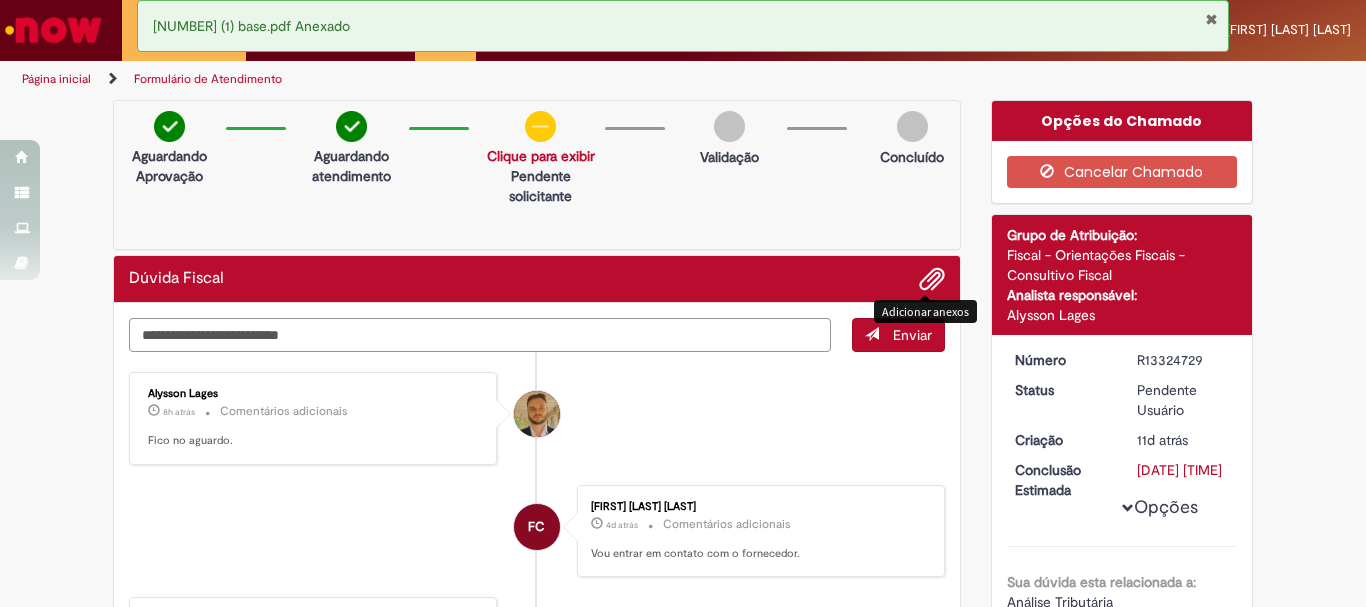 click at bounding box center [480, 335] 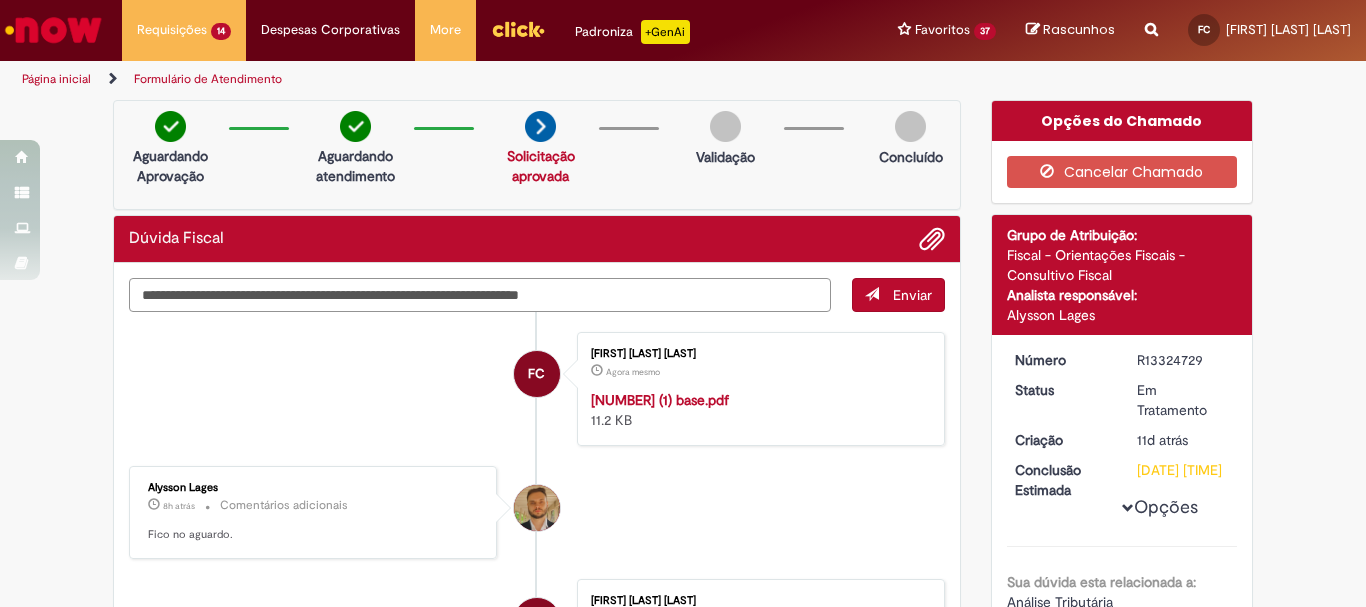 type on "**********" 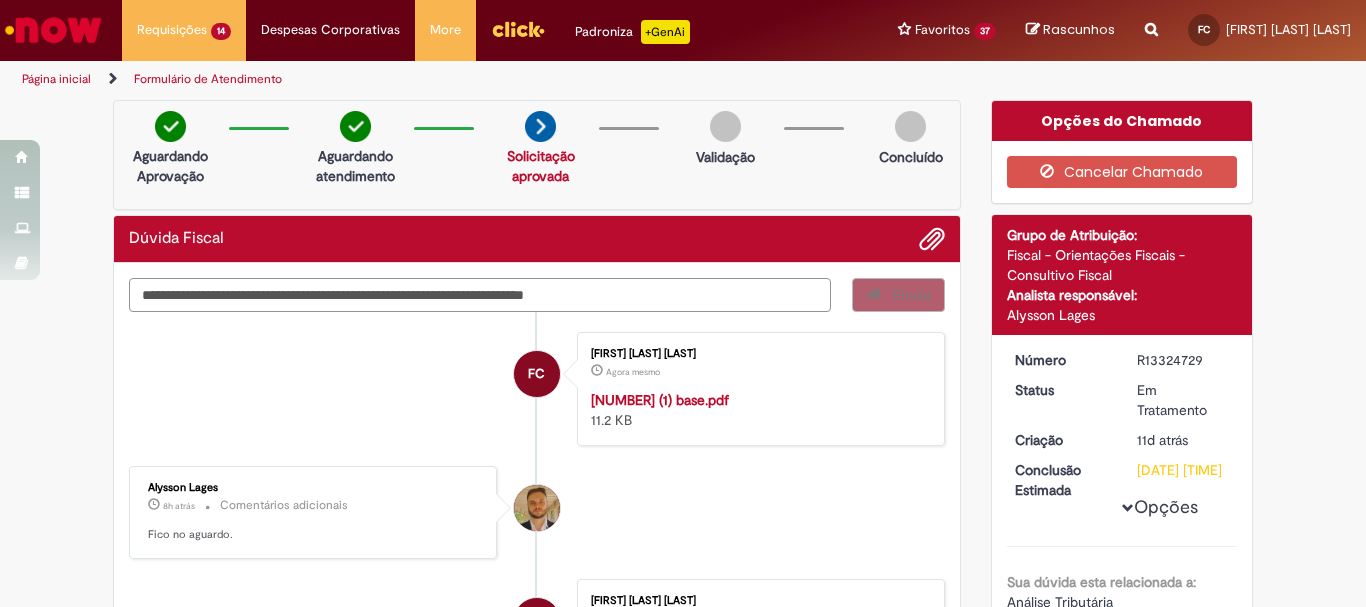 type 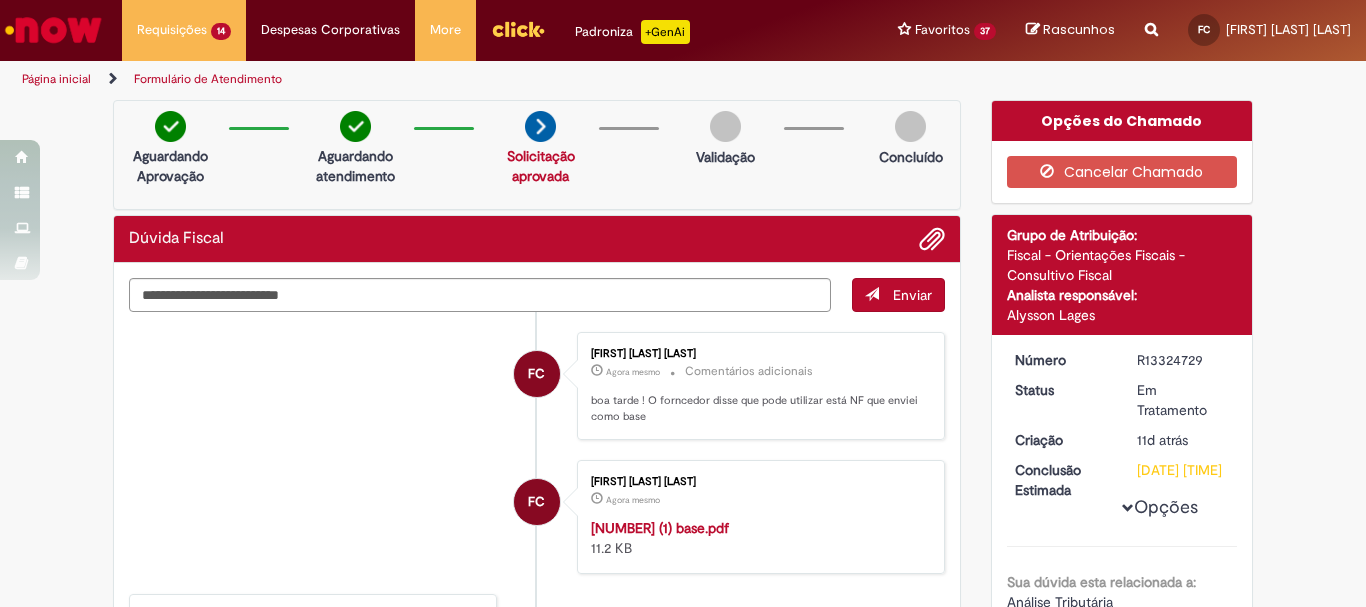 click on "Enviar" at bounding box center (912, 295) 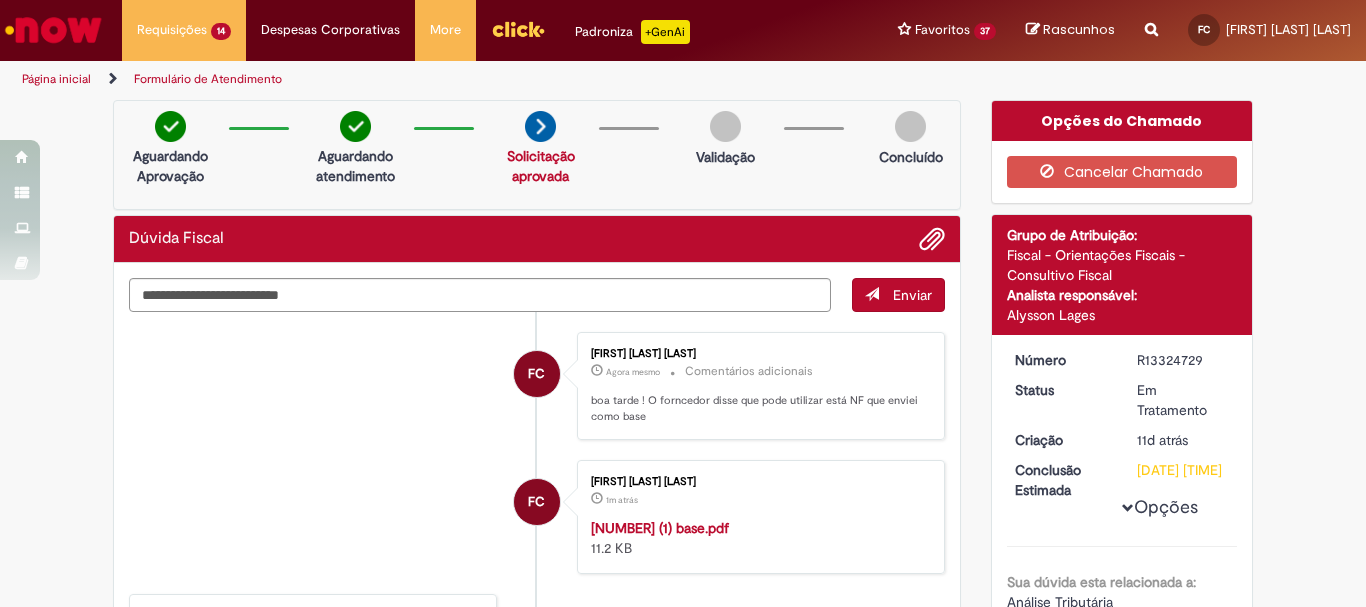 scroll, scrollTop: 200, scrollLeft: 0, axis: vertical 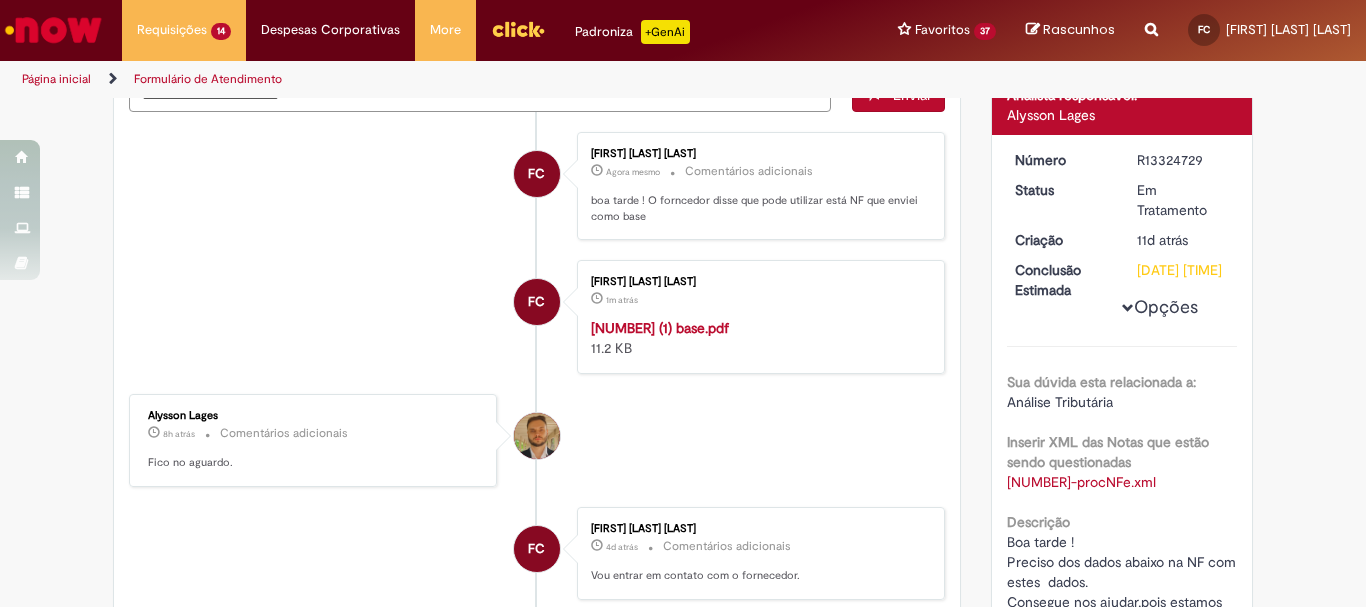 type 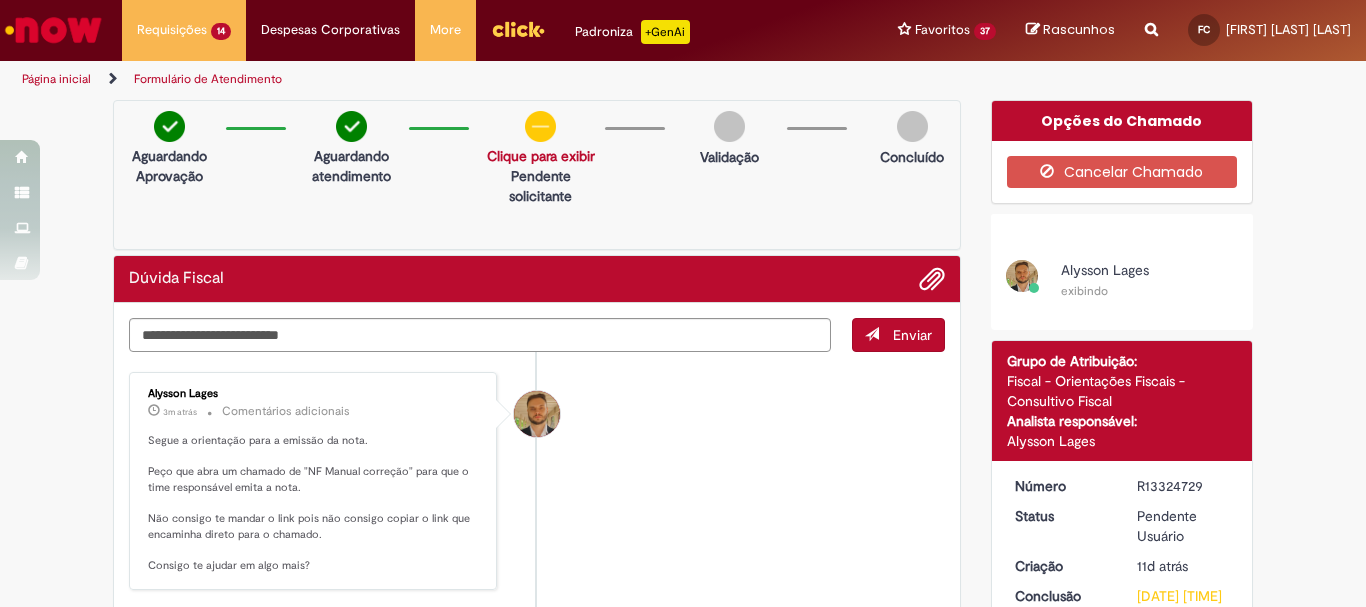 scroll, scrollTop: 100, scrollLeft: 0, axis: vertical 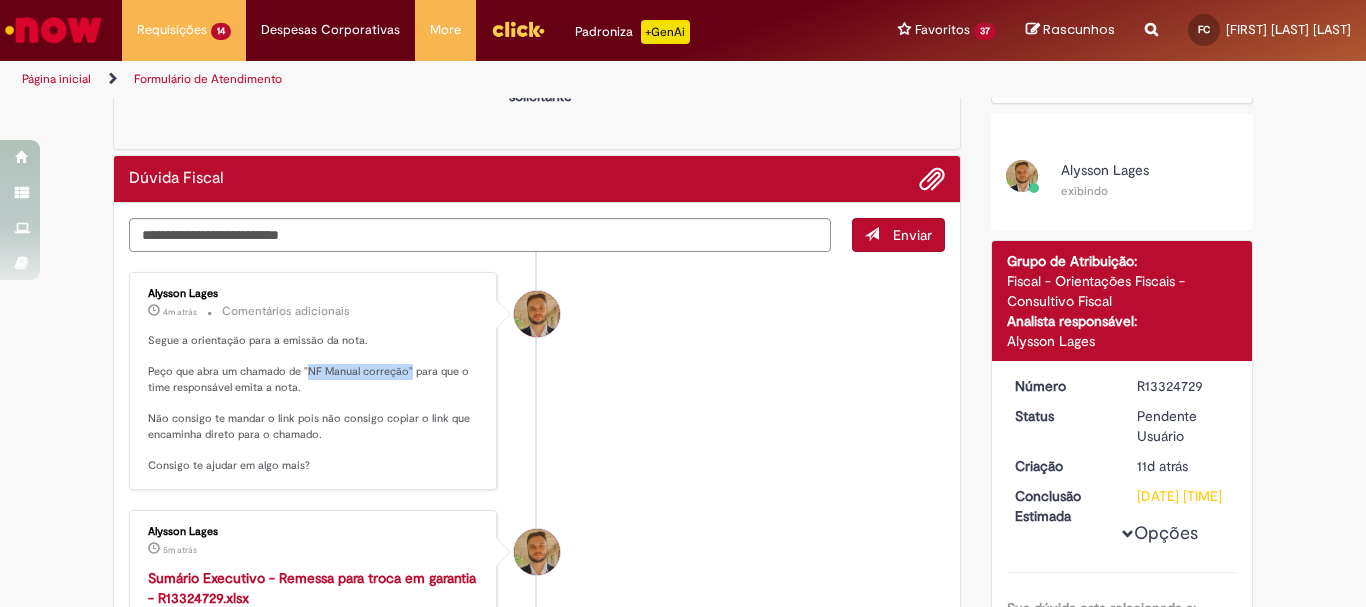 drag, startPoint x: 300, startPoint y: 367, endPoint x: 404, endPoint y: 366, distance: 104.00481 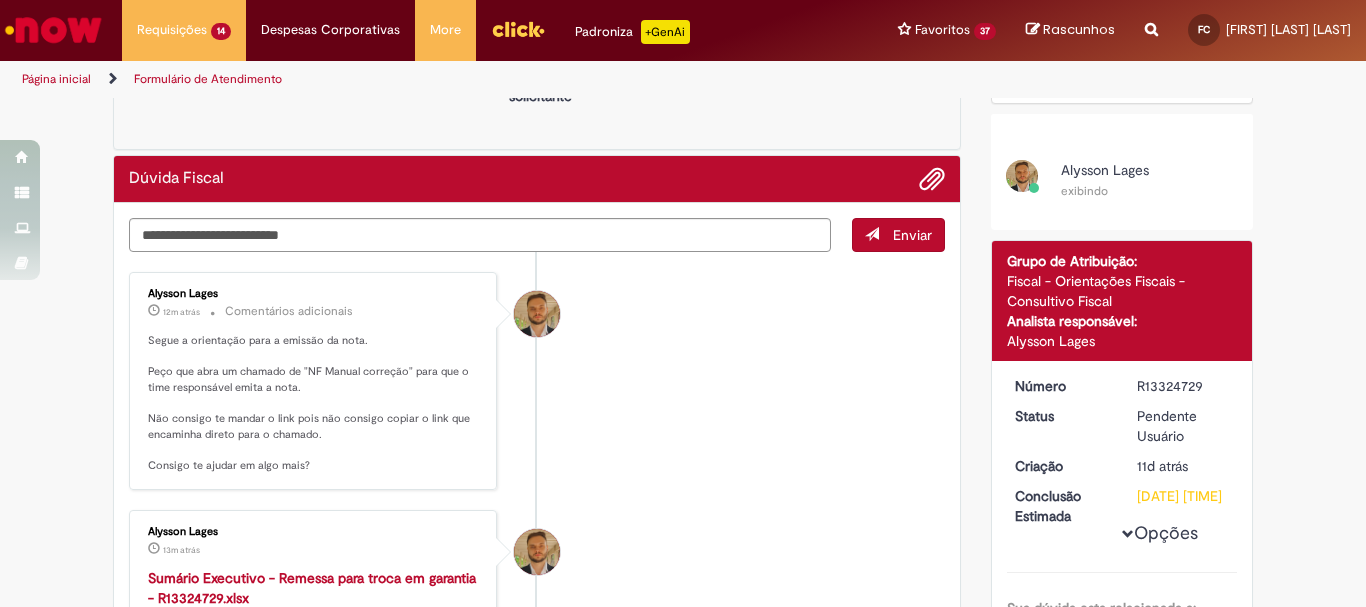 click on "Formulário de Atendimento
Verificar Código de Barras
Aguardando Aprovação
Aguardando atendimento
Solicitação aprovada   Clique para exibir         Pendente solicitante
Validação
Concluído
Dúvida Fiscal
Enviar
[FIRST] [LAST]
[TIME] atrás [TIME] atrás     Comentários adicionais" at bounding box center [683, 1891] 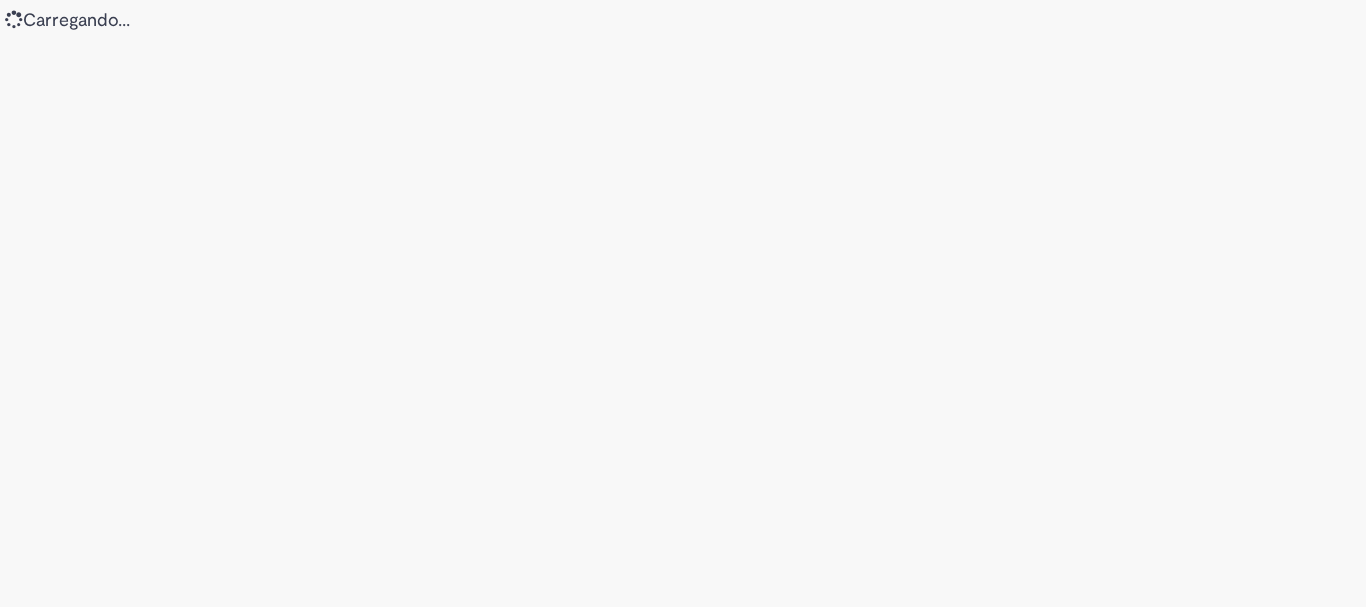 scroll, scrollTop: 0, scrollLeft: 0, axis: both 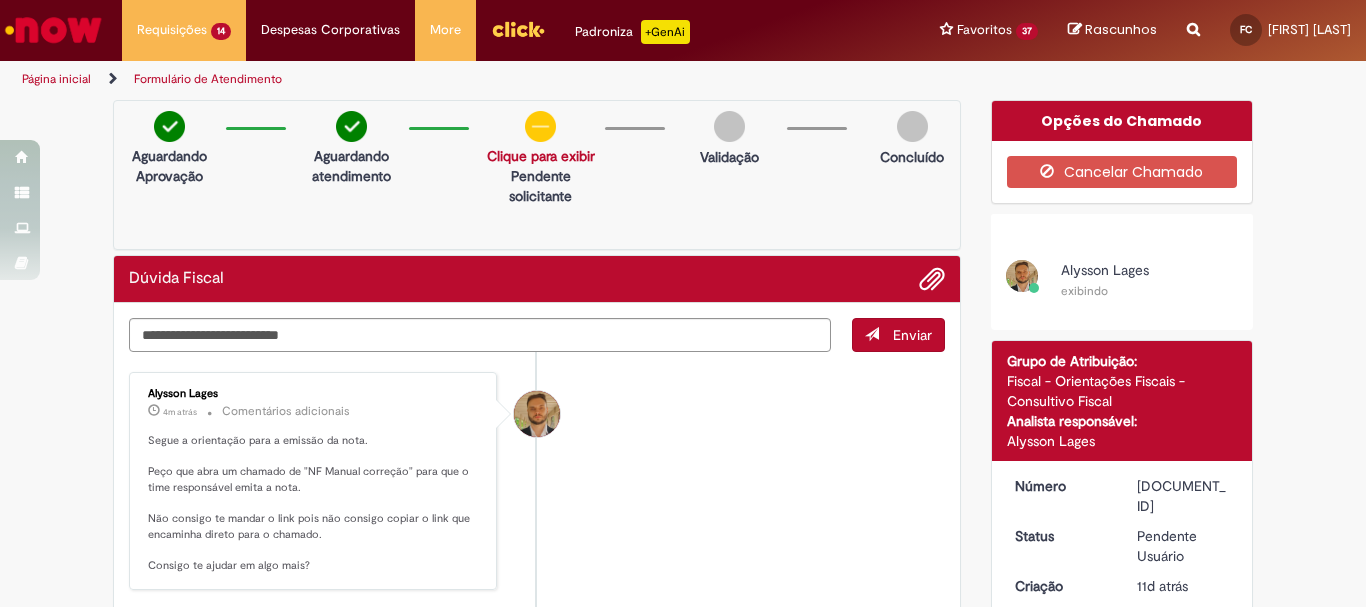 click at bounding box center (1193, 18) 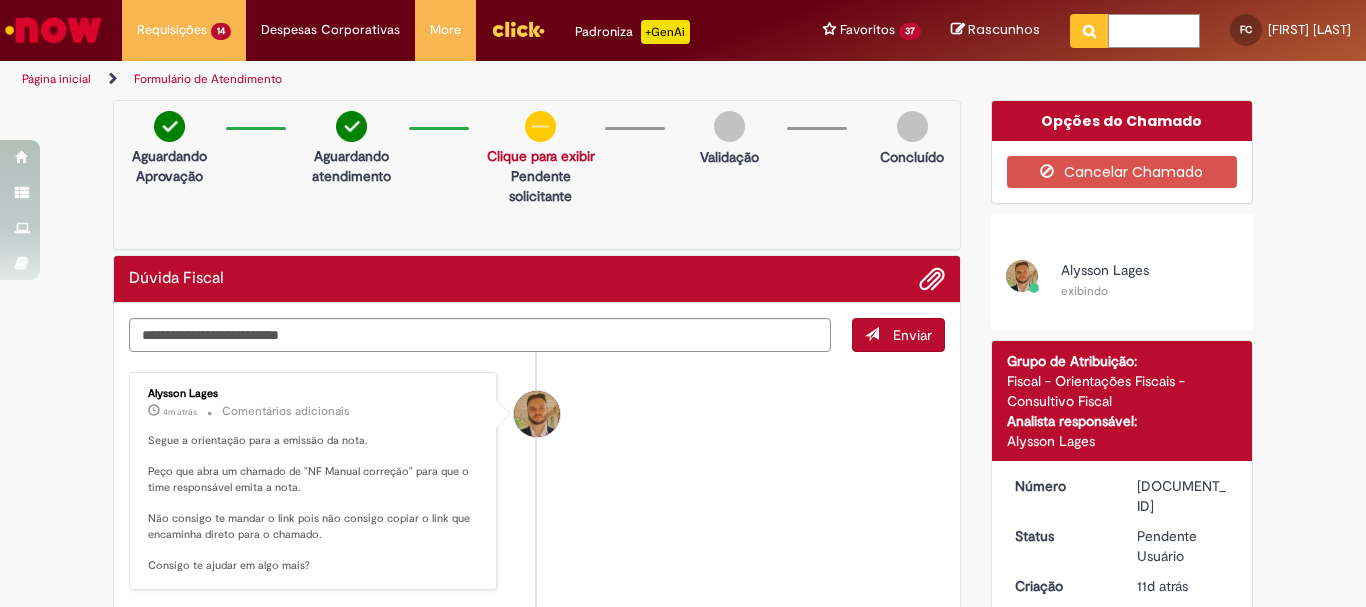 click at bounding box center (1154, 31) 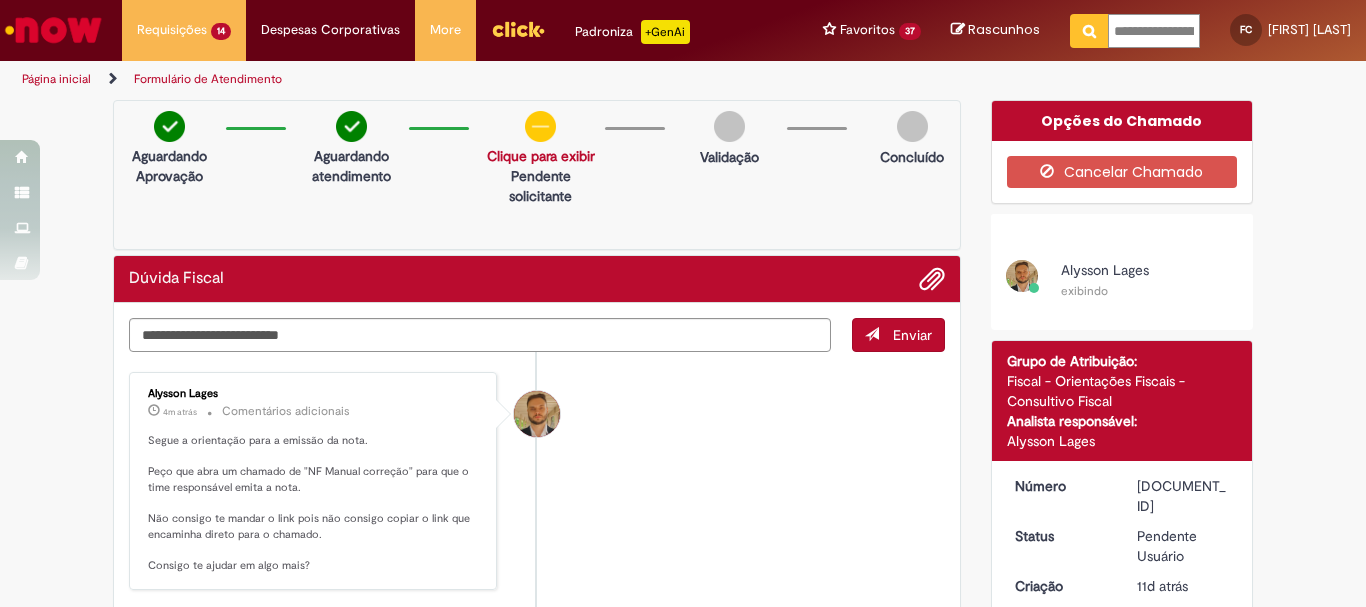 scroll, scrollTop: 0, scrollLeft: 52, axis: horizontal 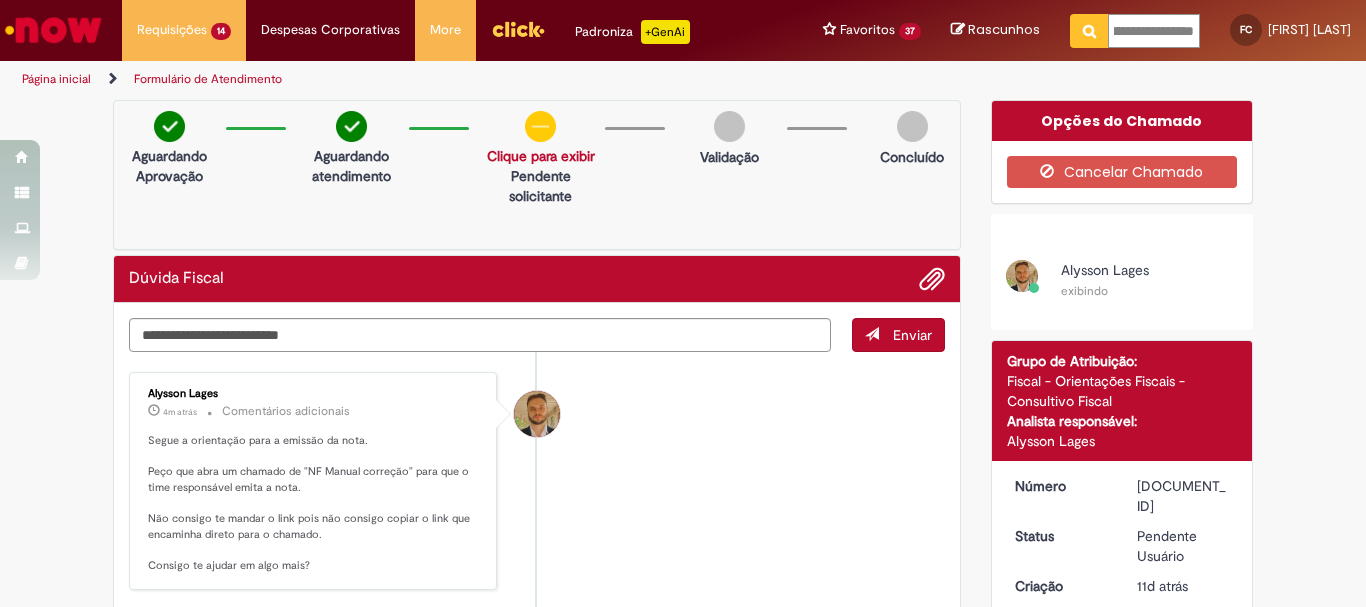 type on "**********" 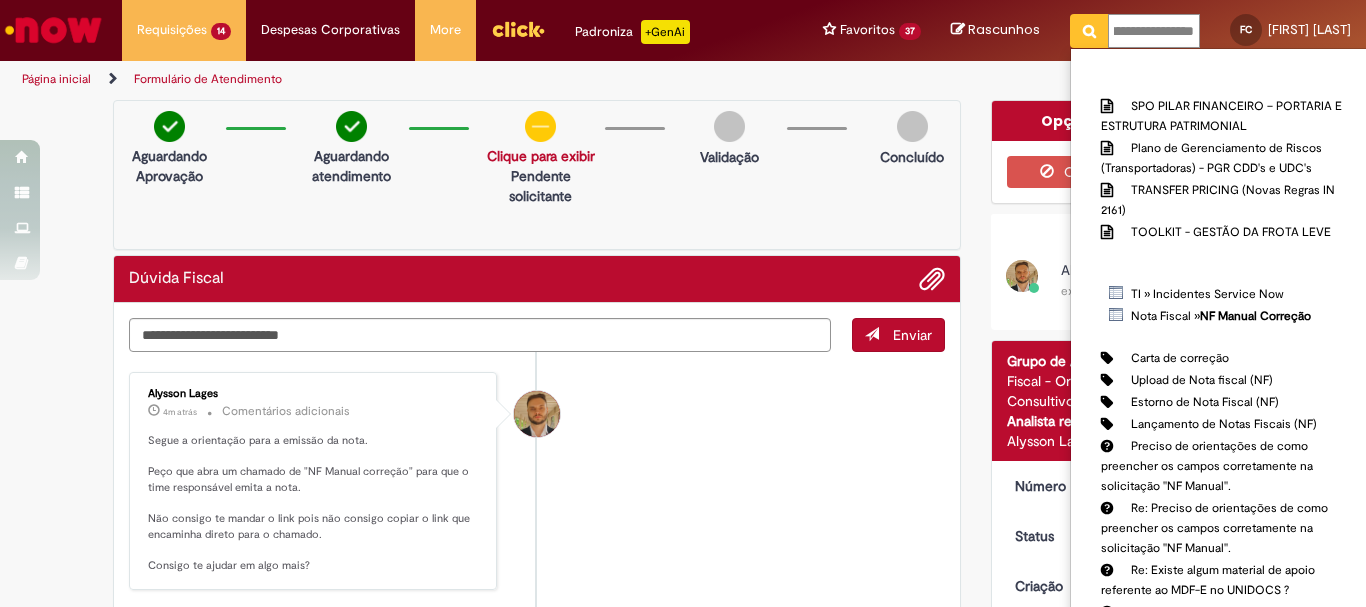 scroll, scrollTop: 0, scrollLeft: 0, axis: both 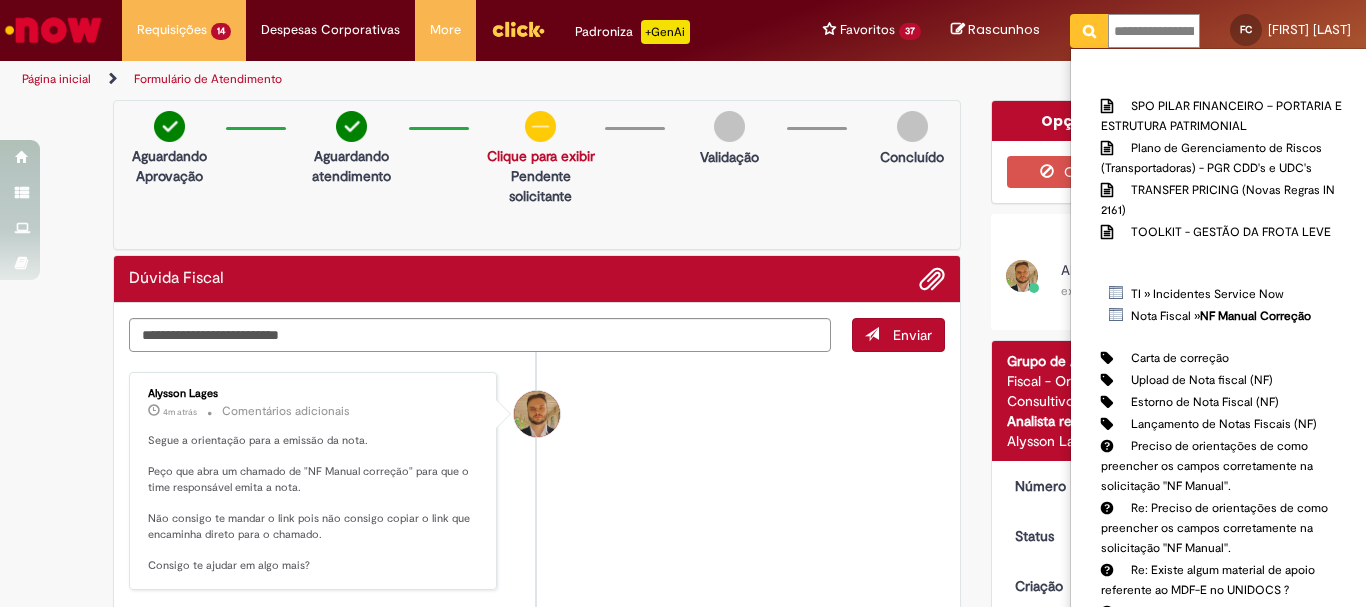 click at bounding box center (1089, 31) 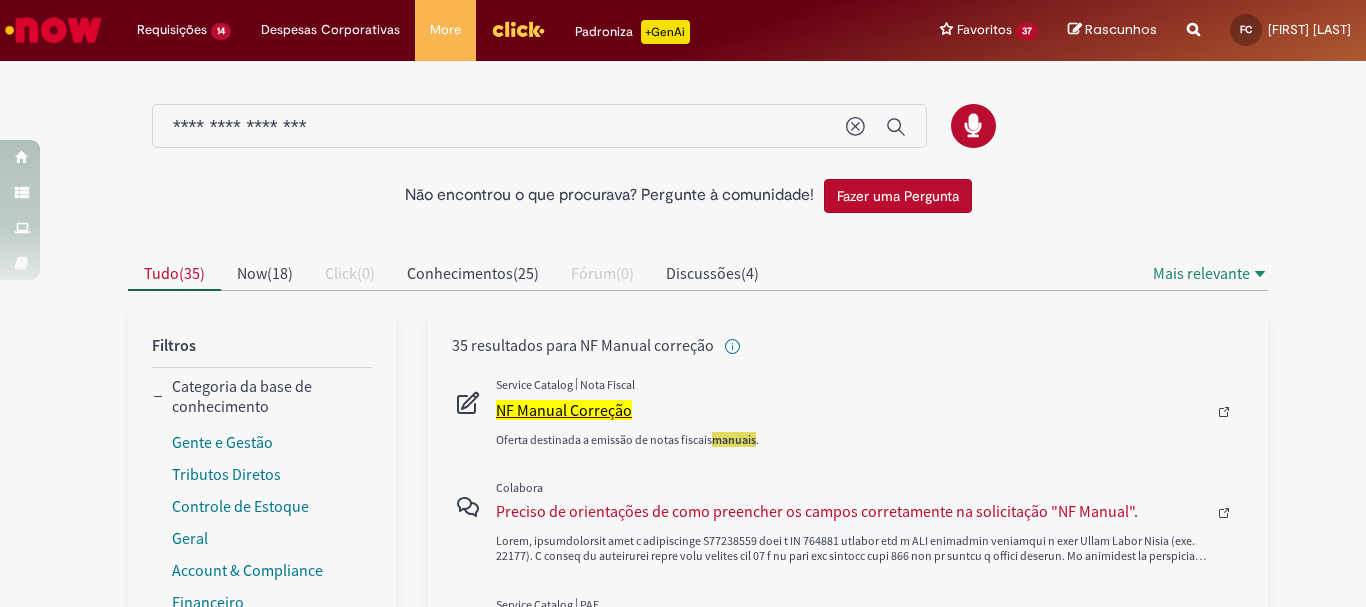 click on "NF Manual Correção" at bounding box center (564, 410) 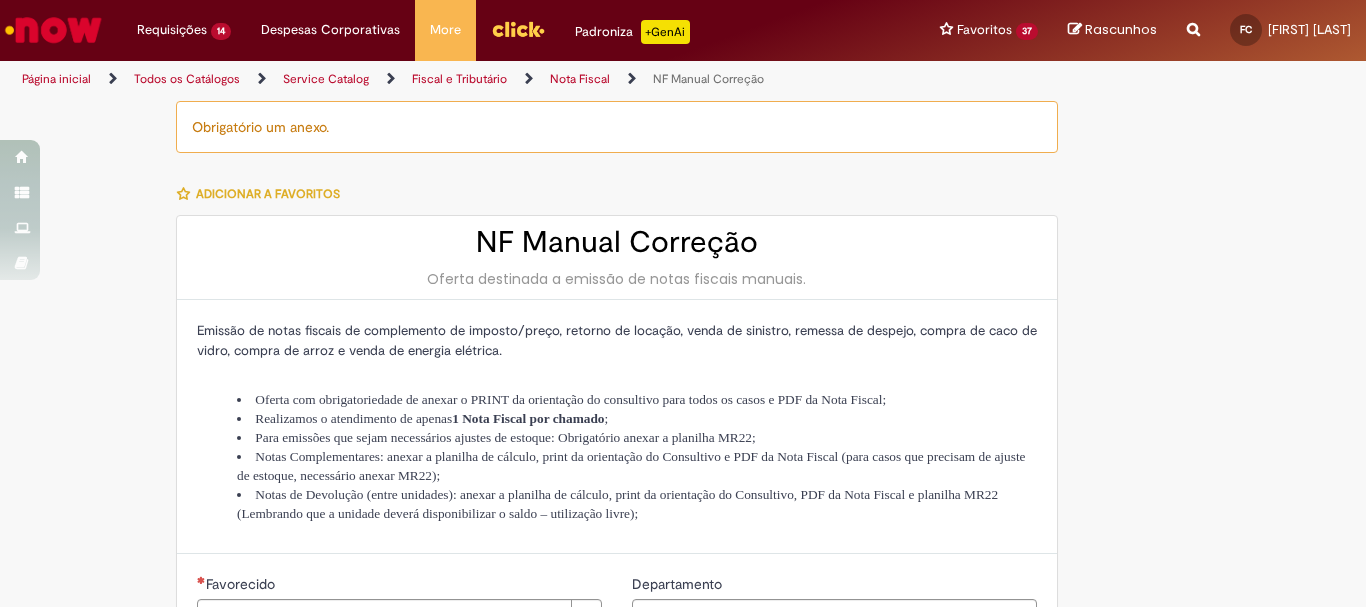 type on "********" 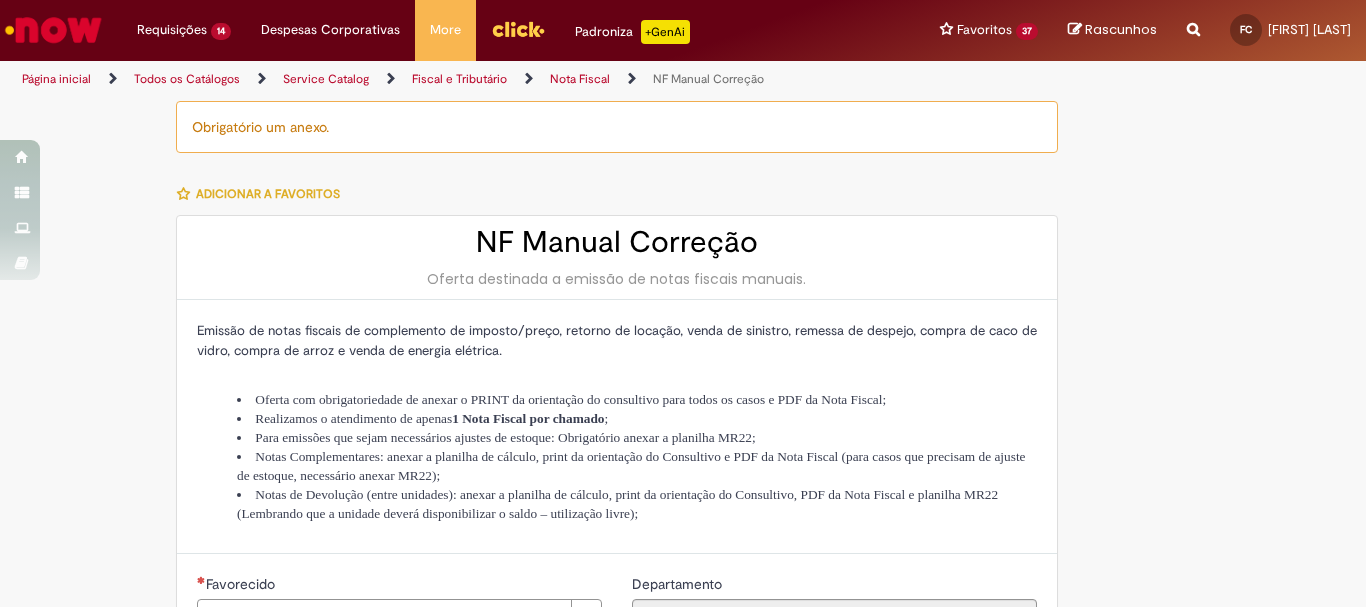 type on "**********" 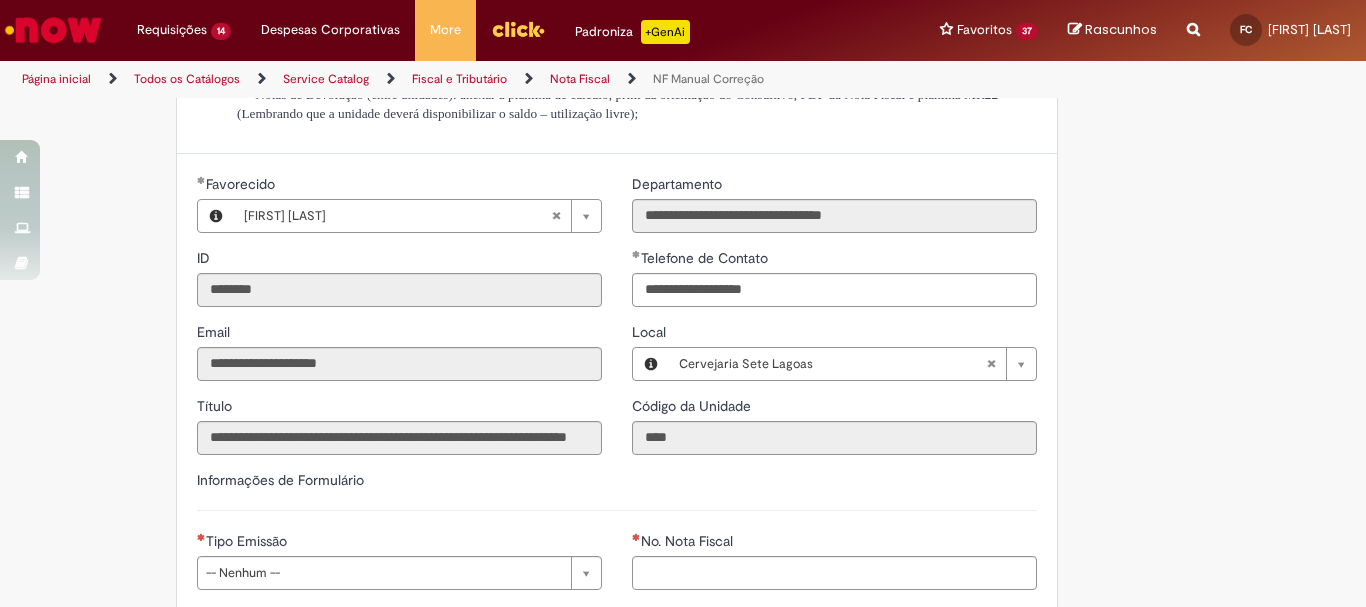 scroll, scrollTop: 700, scrollLeft: 0, axis: vertical 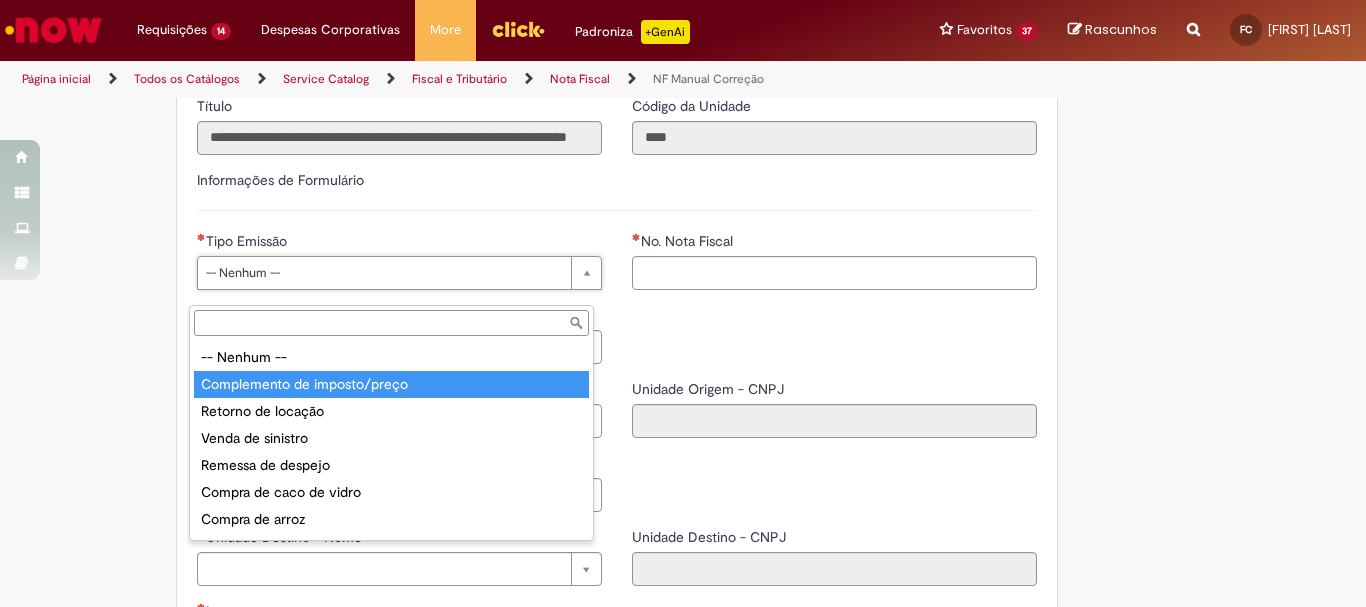 type on "**********" 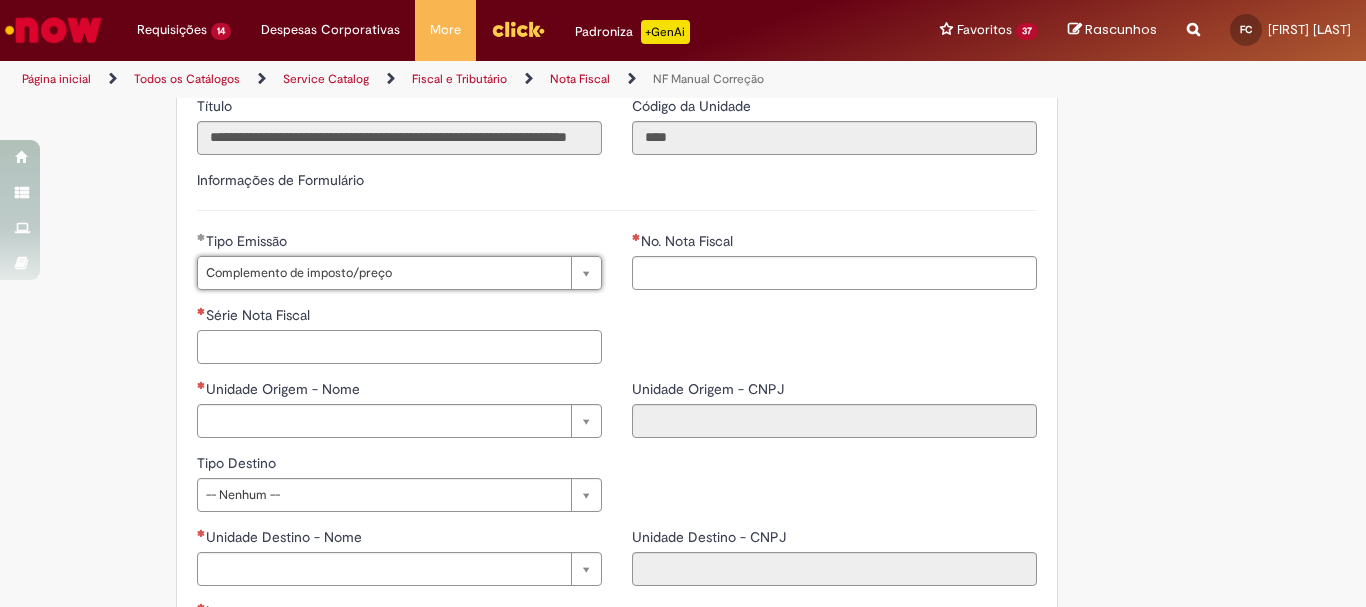 click on "Série Nota Fiscal" at bounding box center [399, 347] 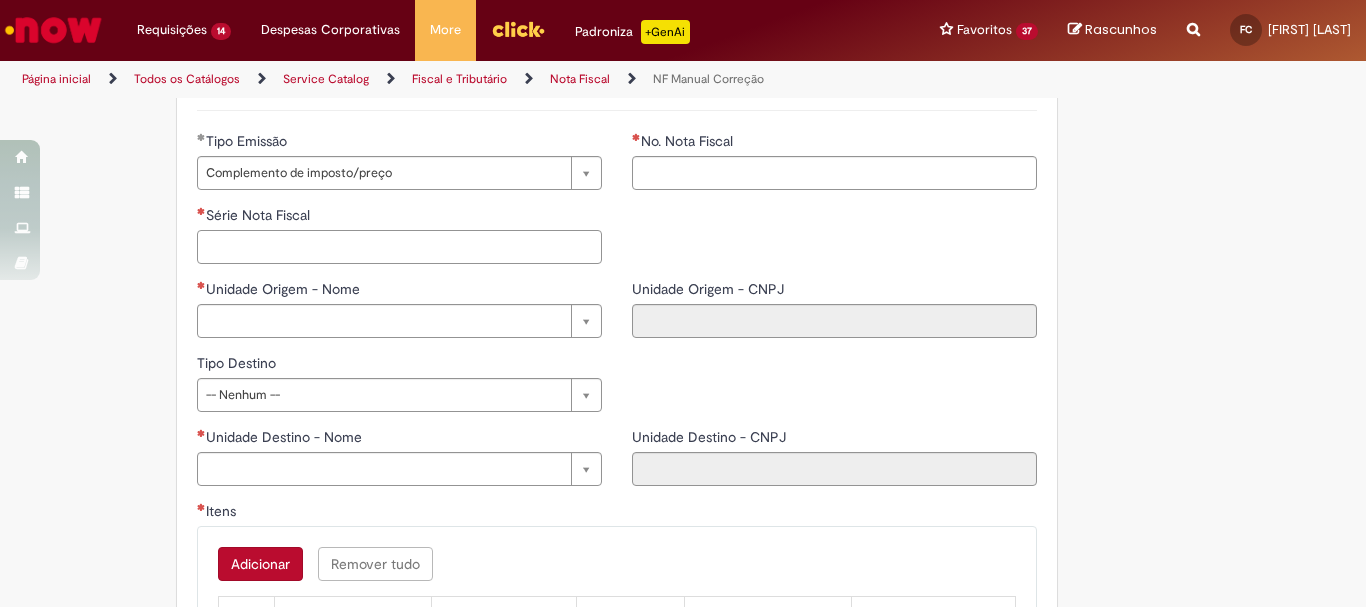 scroll, scrollTop: 700, scrollLeft: 0, axis: vertical 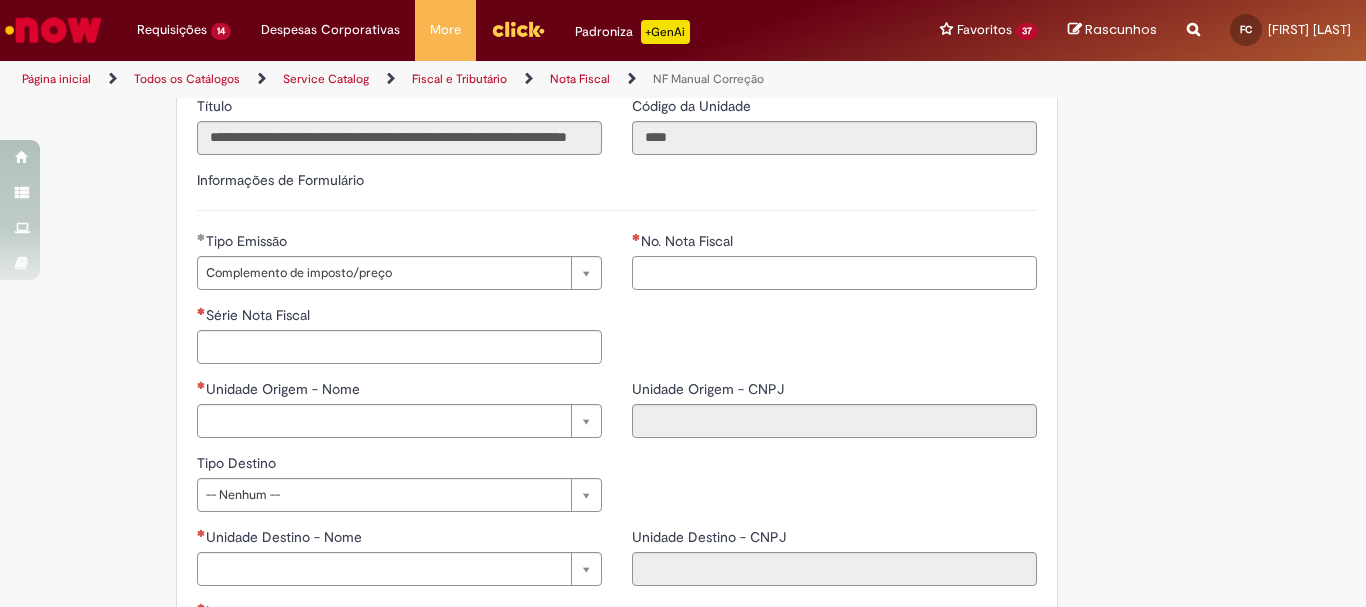 click on "No. Nota Fiscal" at bounding box center (834, 273) 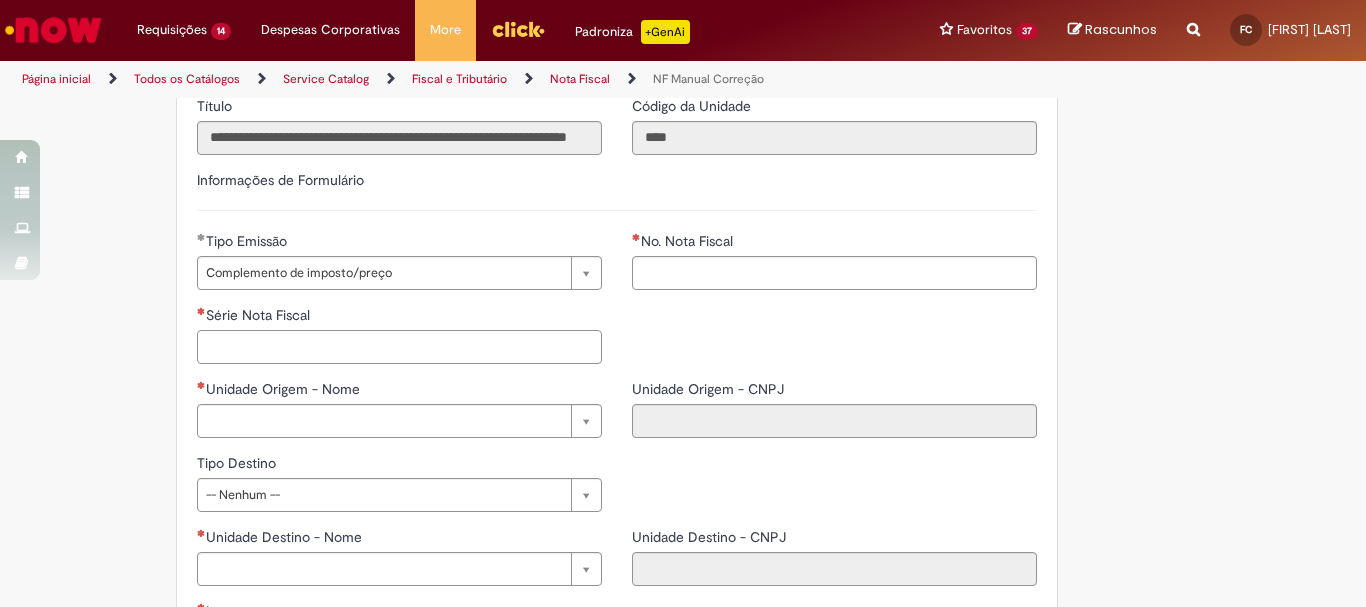 click on "Série Nota Fiscal" at bounding box center [399, 347] 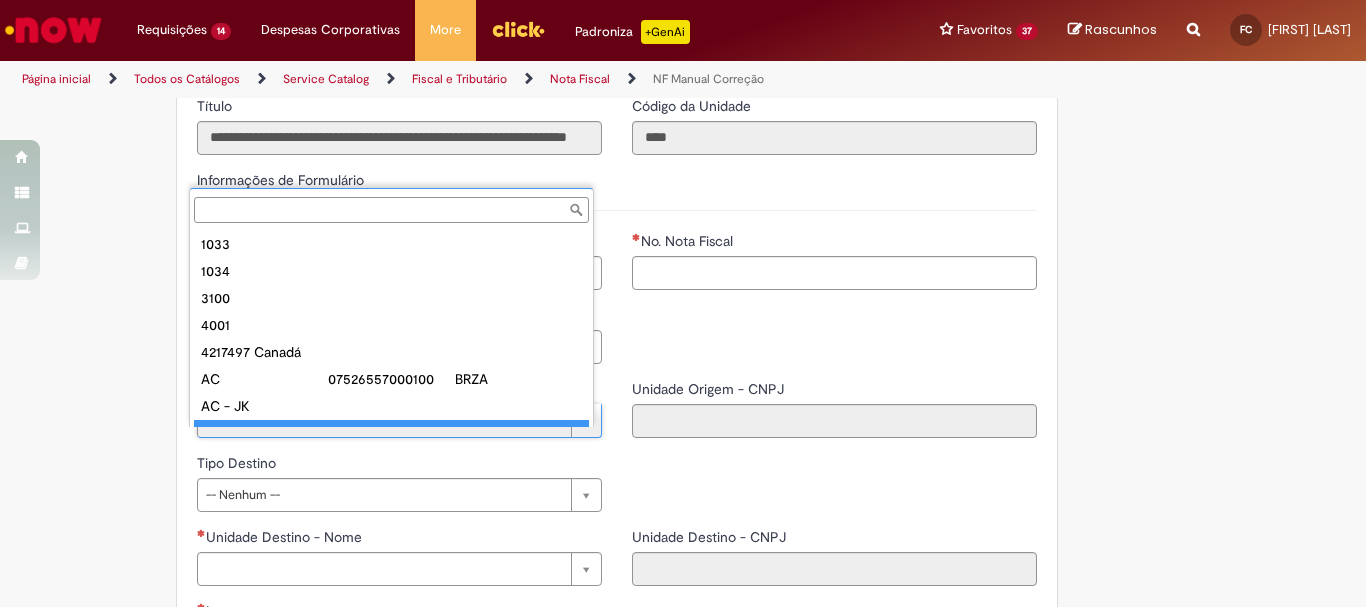 scroll, scrollTop: 16, scrollLeft: 0, axis: vertical 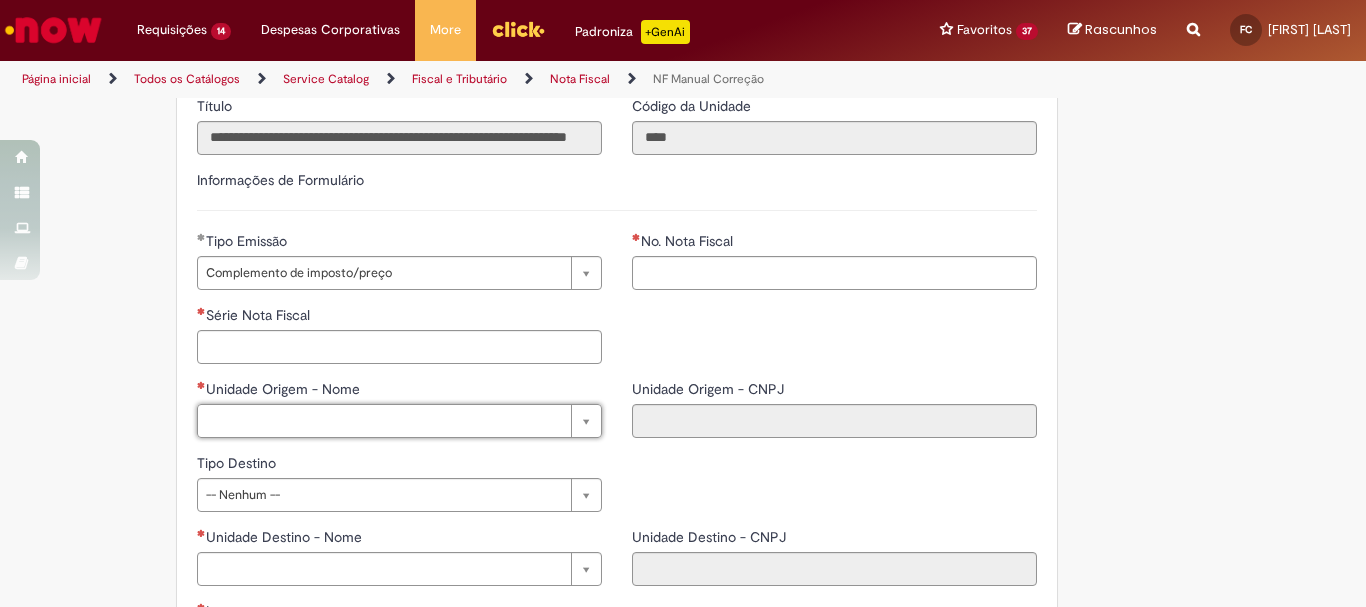 drag, startPoint x: 1183, startPoint y: 256, endPoint x: 869, endPoint y: 288, distance: 315.62637 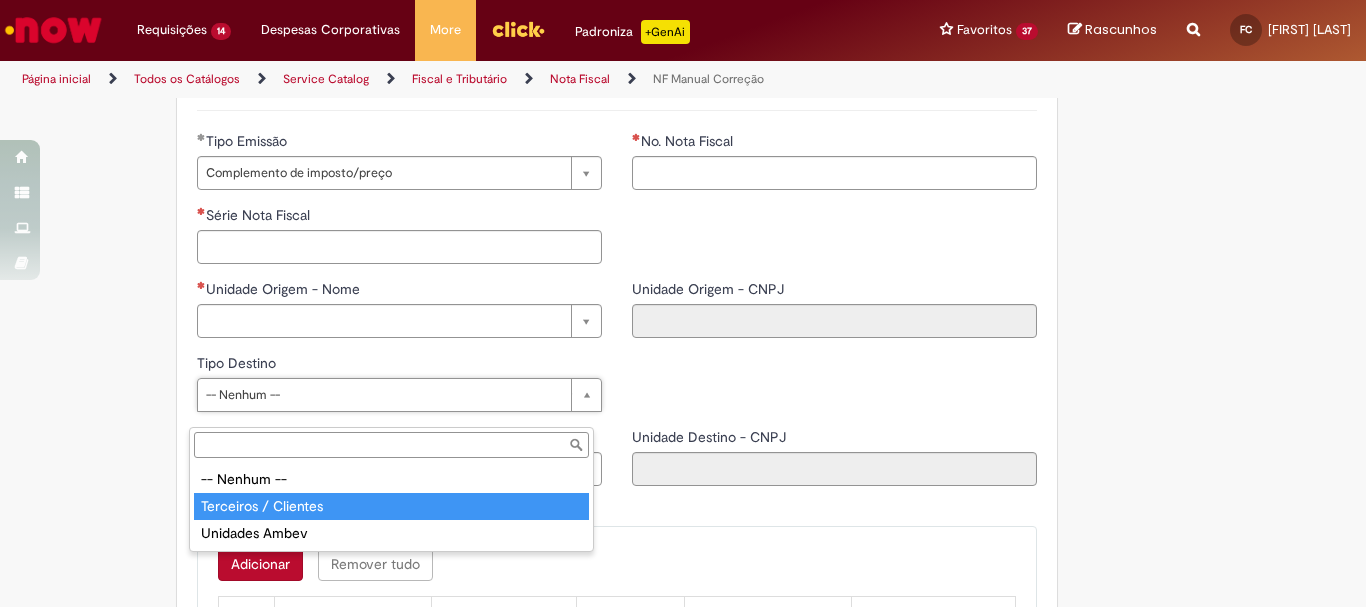 type on "**********" 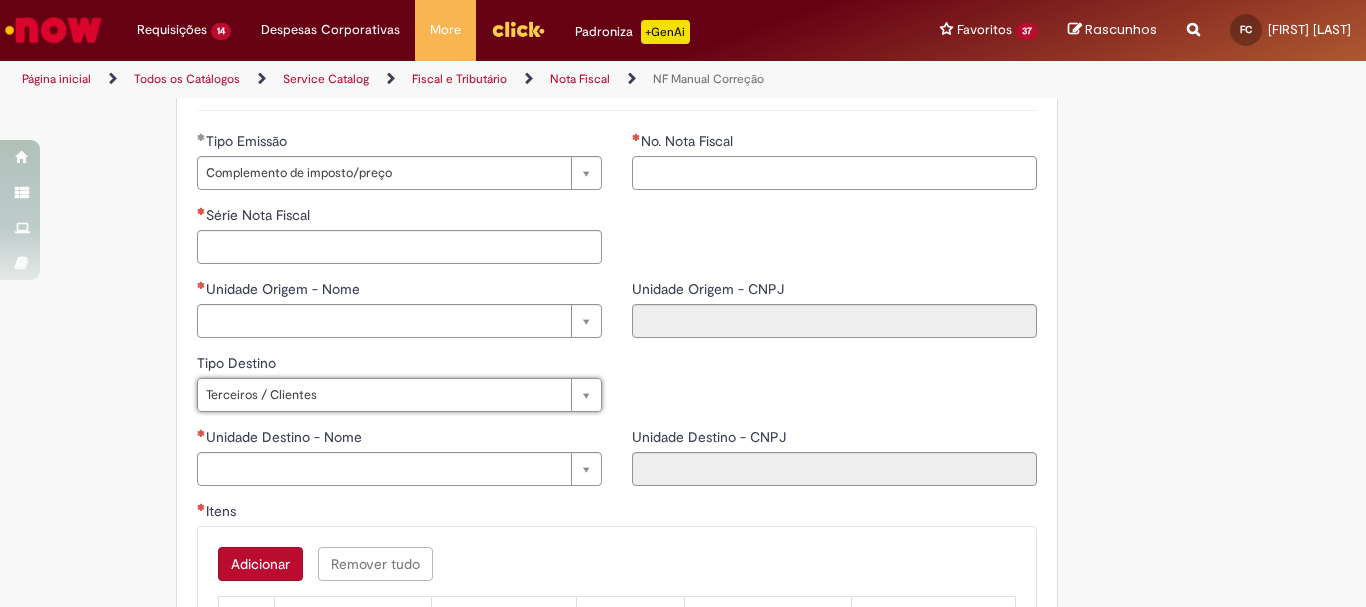 click on "No. Nota Fiscal" at bounding box center (834, 173) 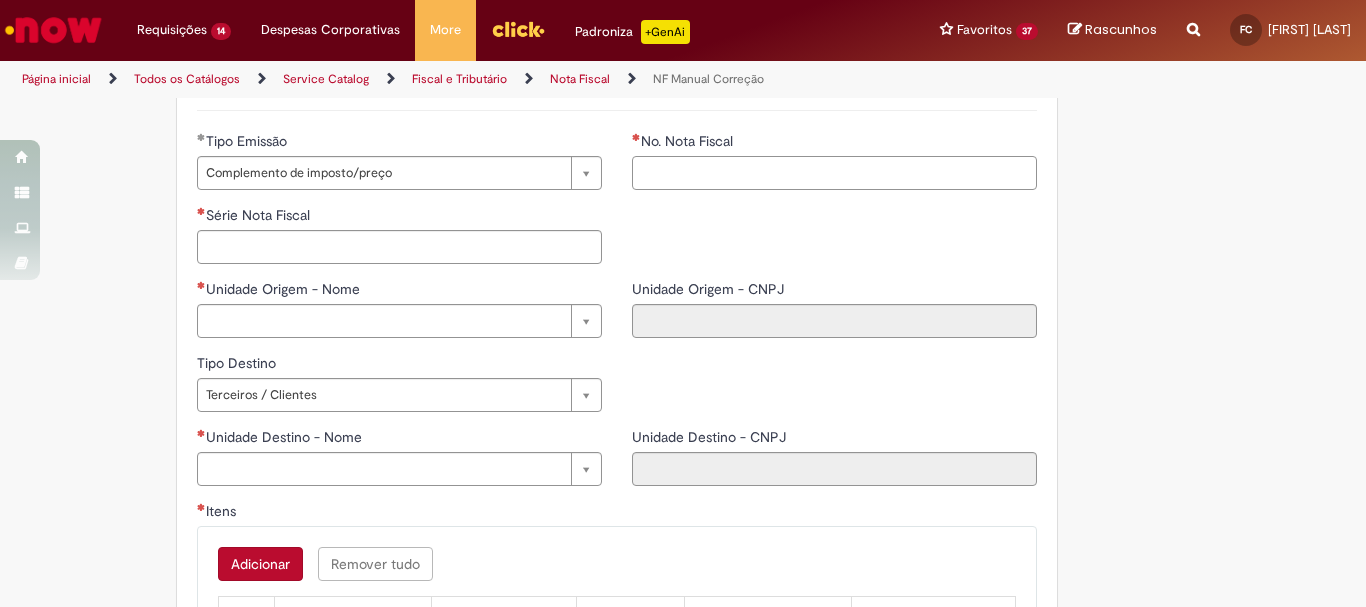 scroll, scrollTop: 1200, scrollLeft: 0, axis: vertical 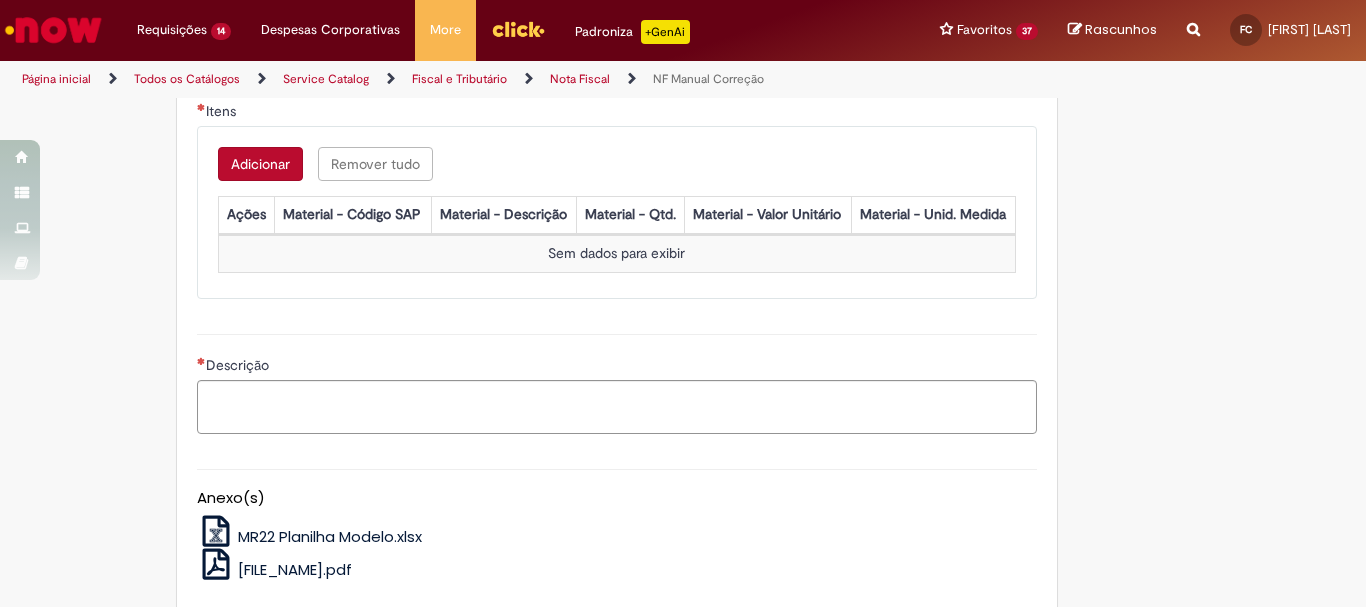 click on "Adicionar" at bounding box center [260, 164] 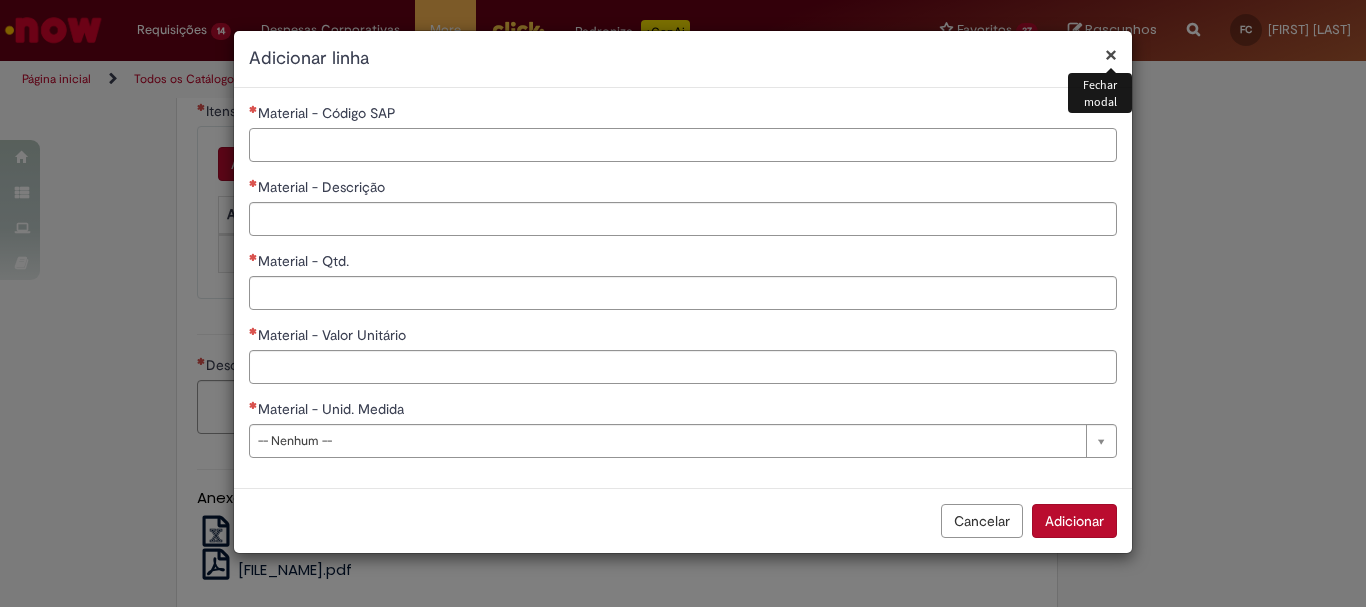 click on "Material - Código SAP" at bounding box center (683, 145) 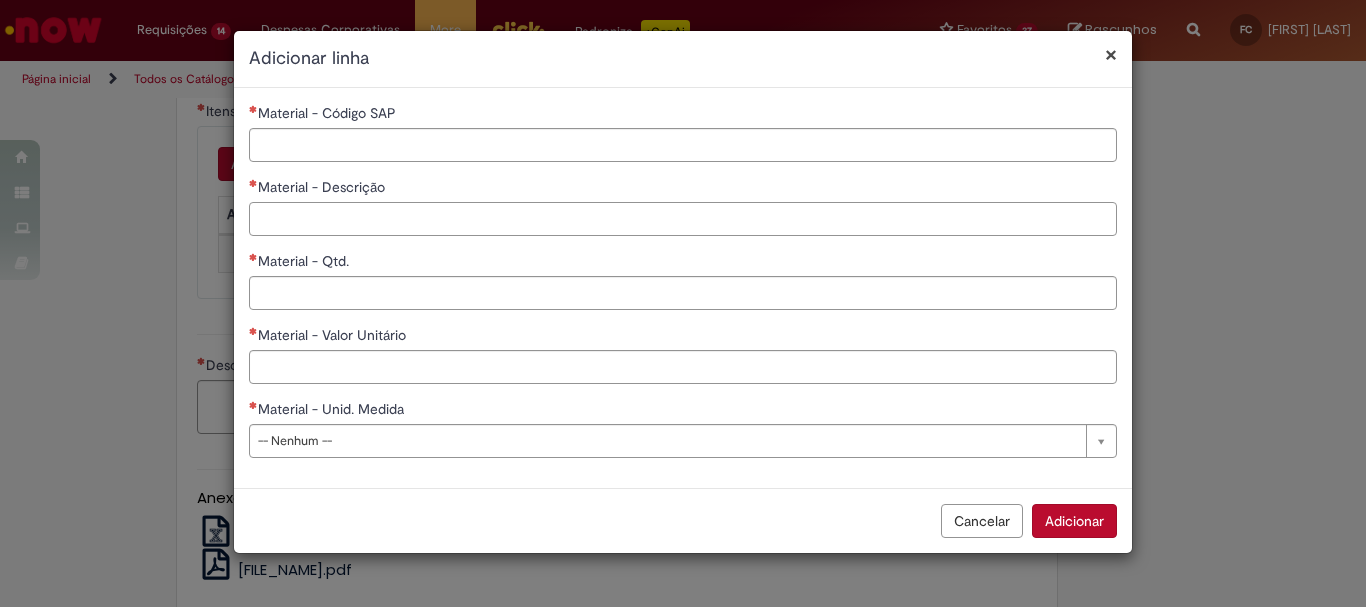 click on "Material - Descrição" at bounding box center [683, 219] 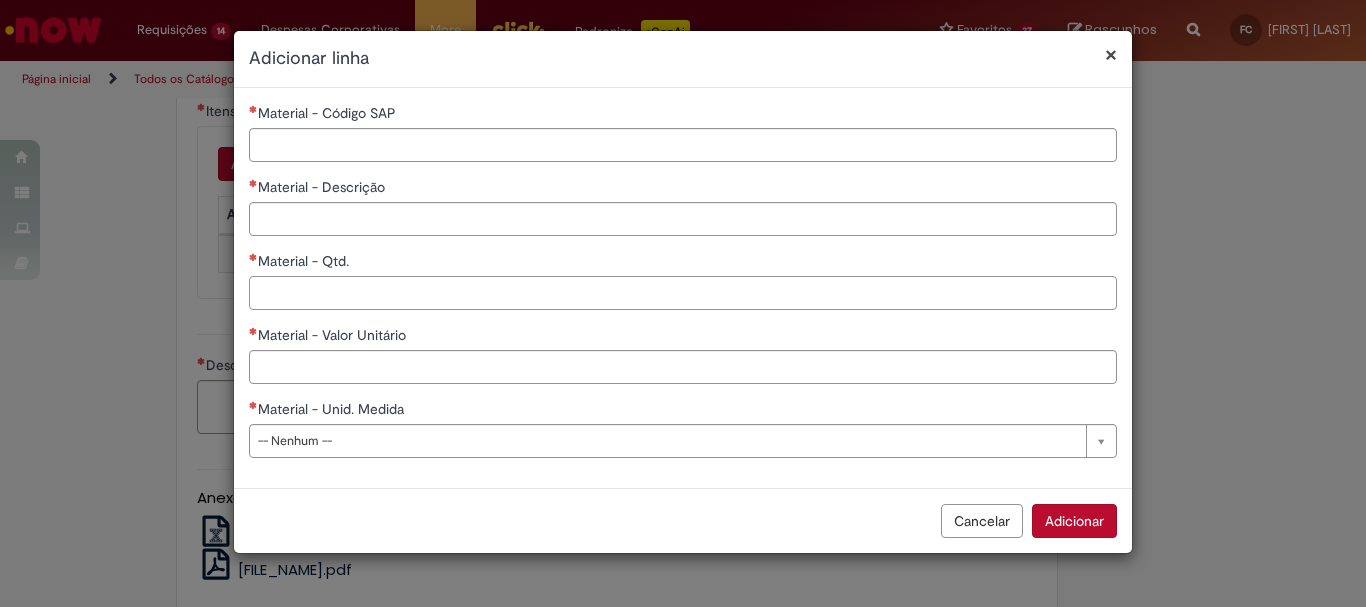 click on "Material - Qtd." at bounding box center (683, 293) 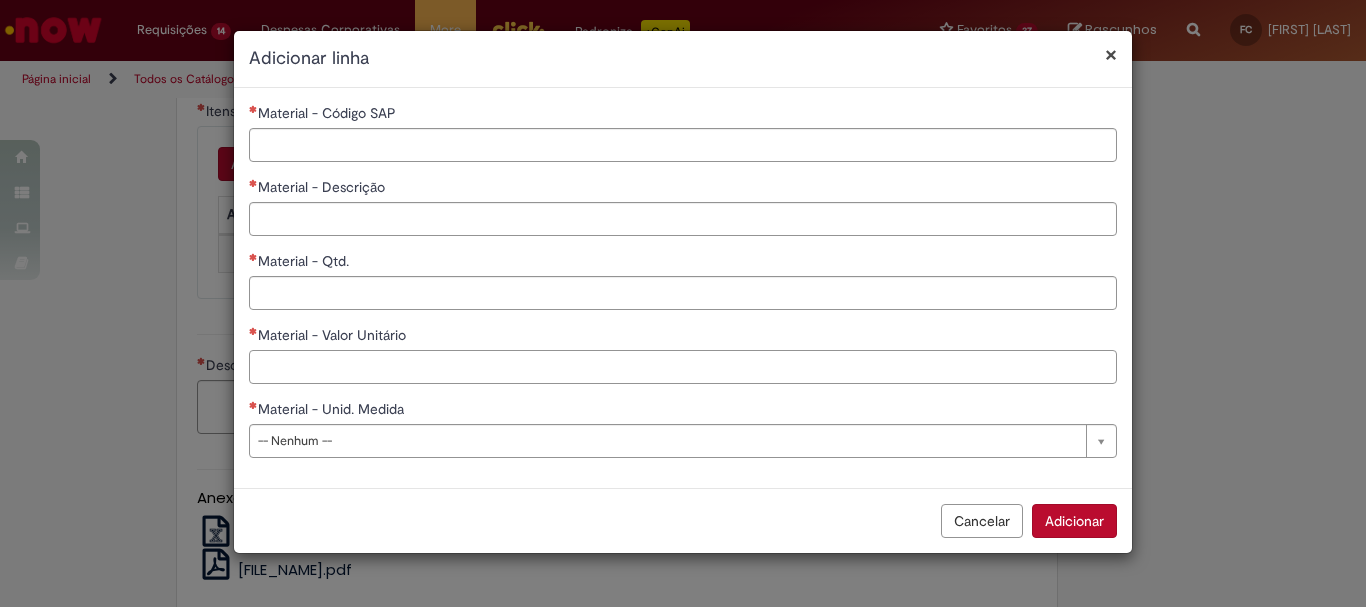click on "Material - Valor Unitário" at bounding box center (683, 367) 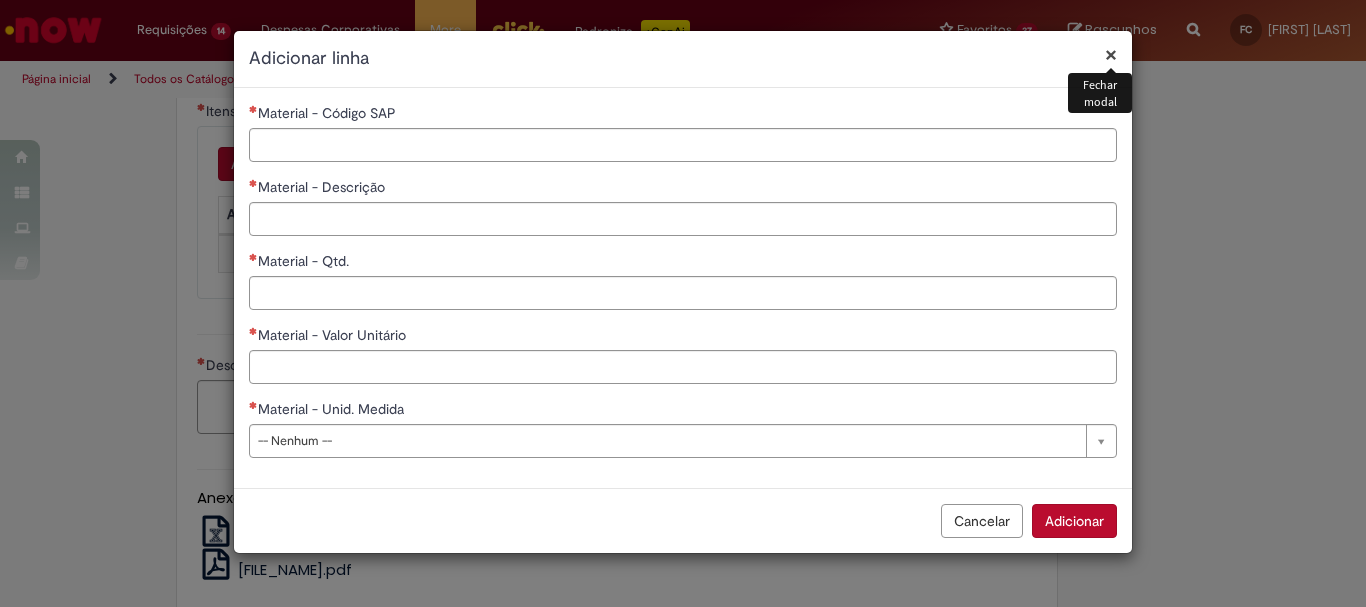 click on "×" at bounding box center (1111, 54) 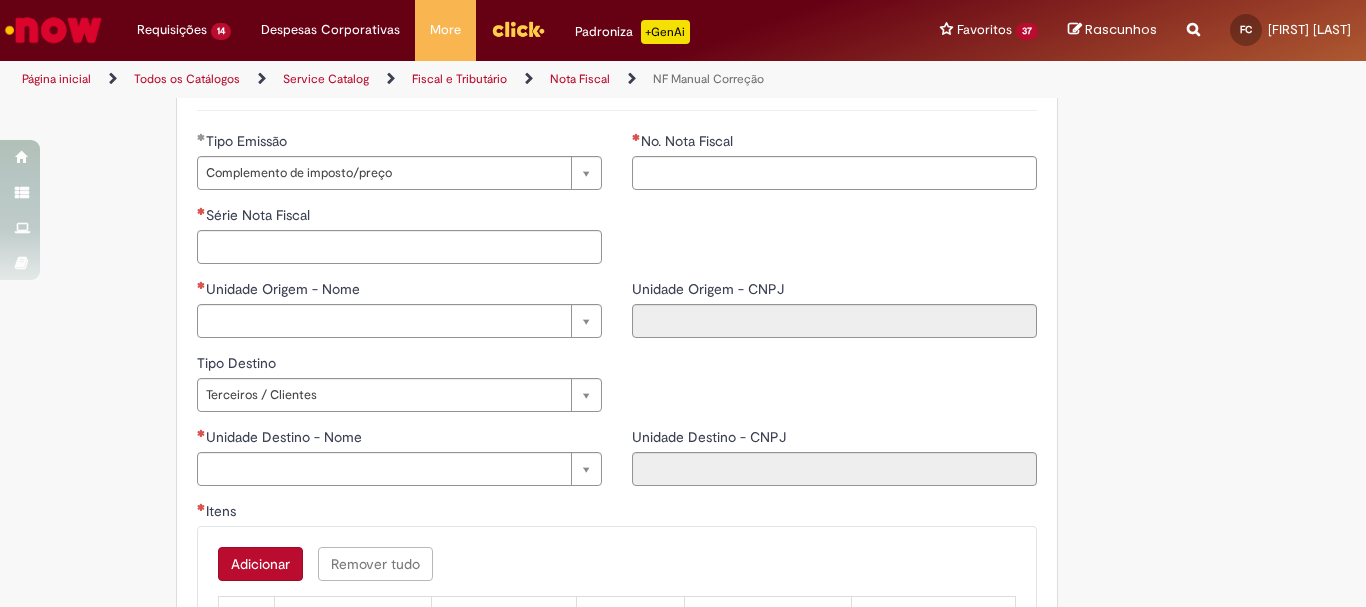 scroll, scrollTop: 700, scrollLeft: 0, axis: vertical 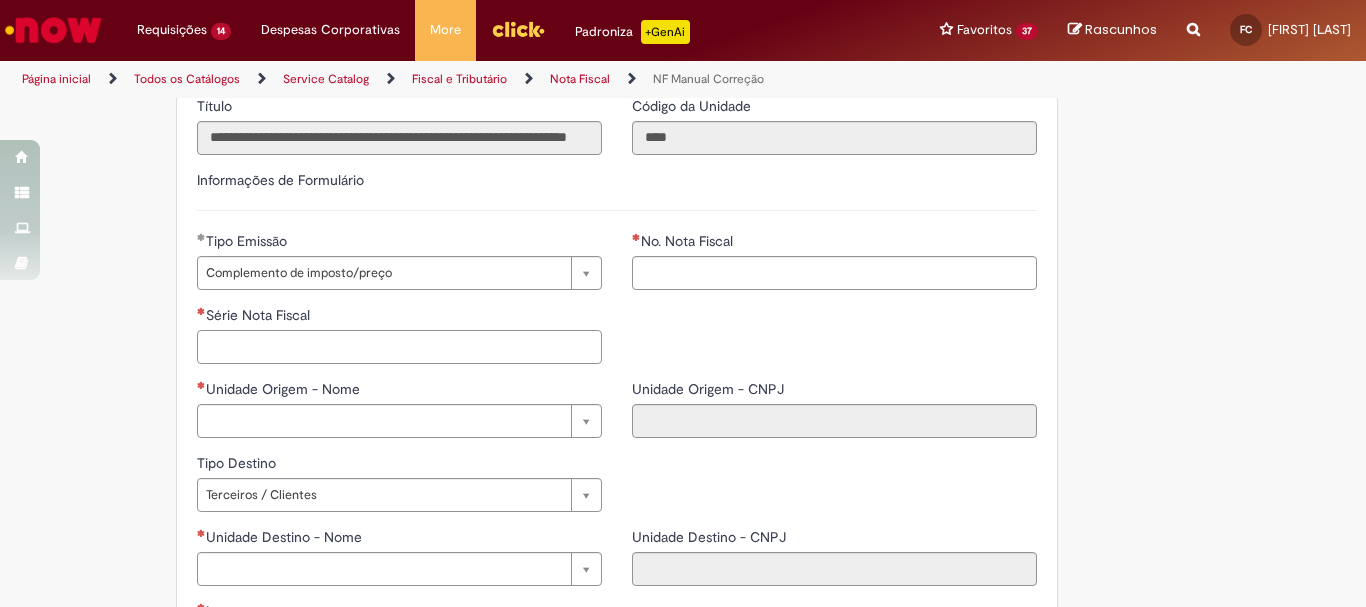 click on "Série Nota Fiscal" at bounding box center [399, 347] 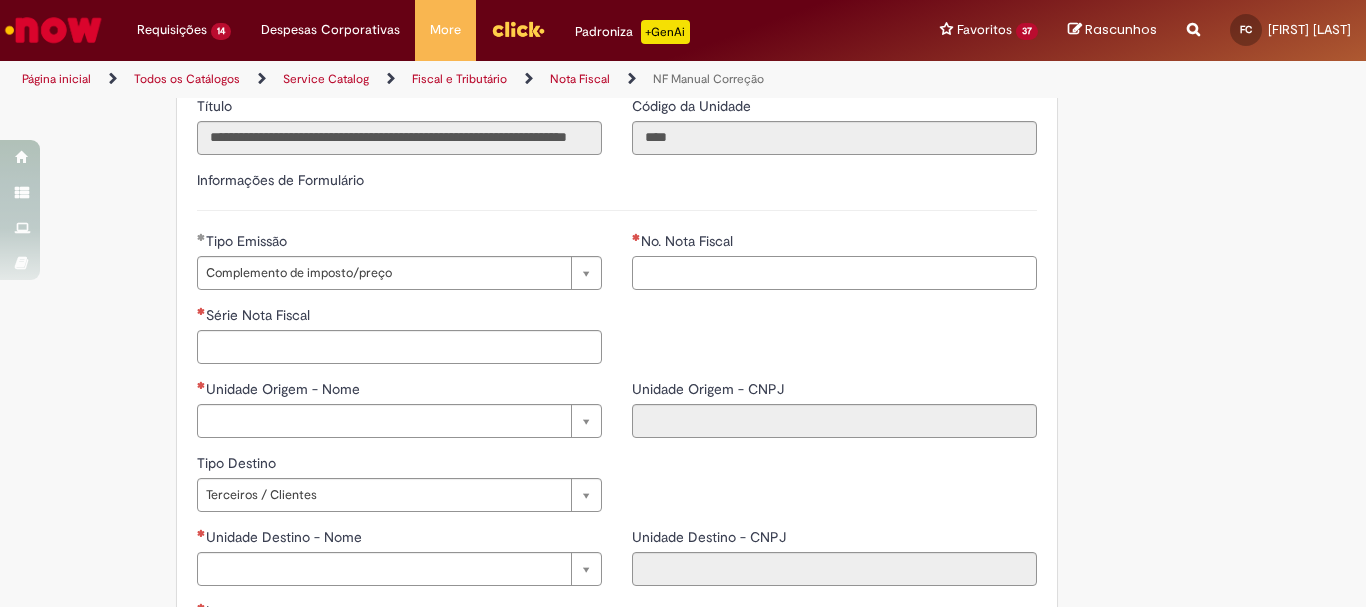 click on "No. Nota Fiscal" at bounding box center [834, 273] 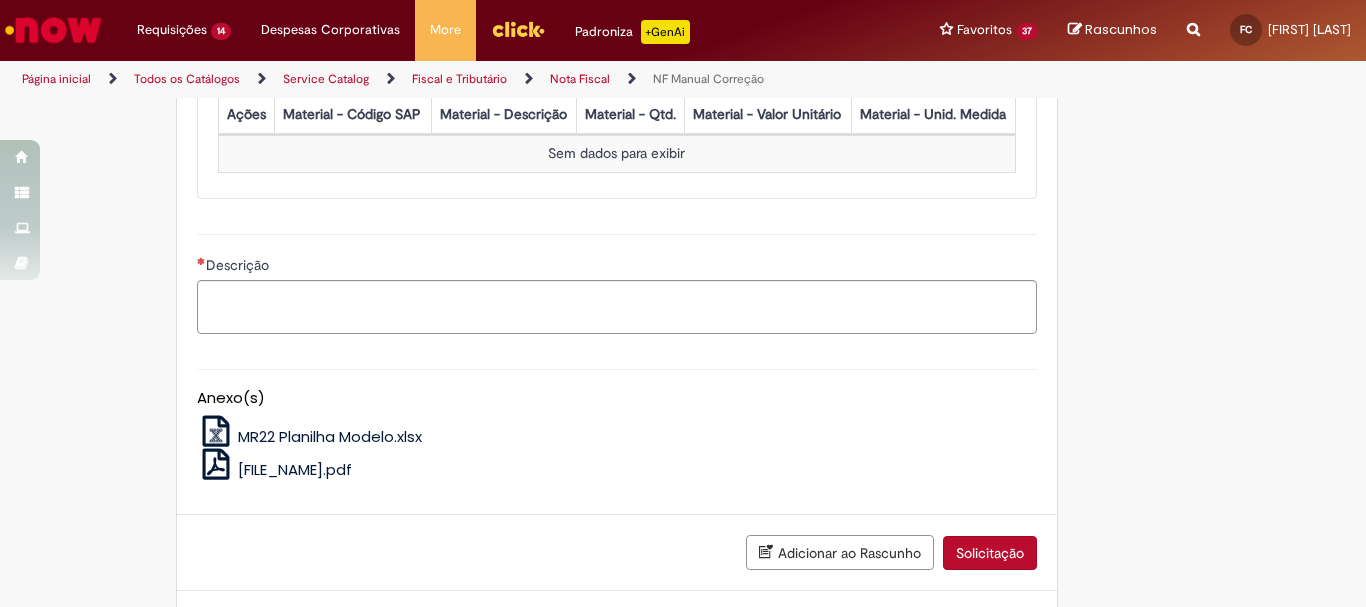scroll, scrollTop: 900, scrollLeft: 0, axis: vertical 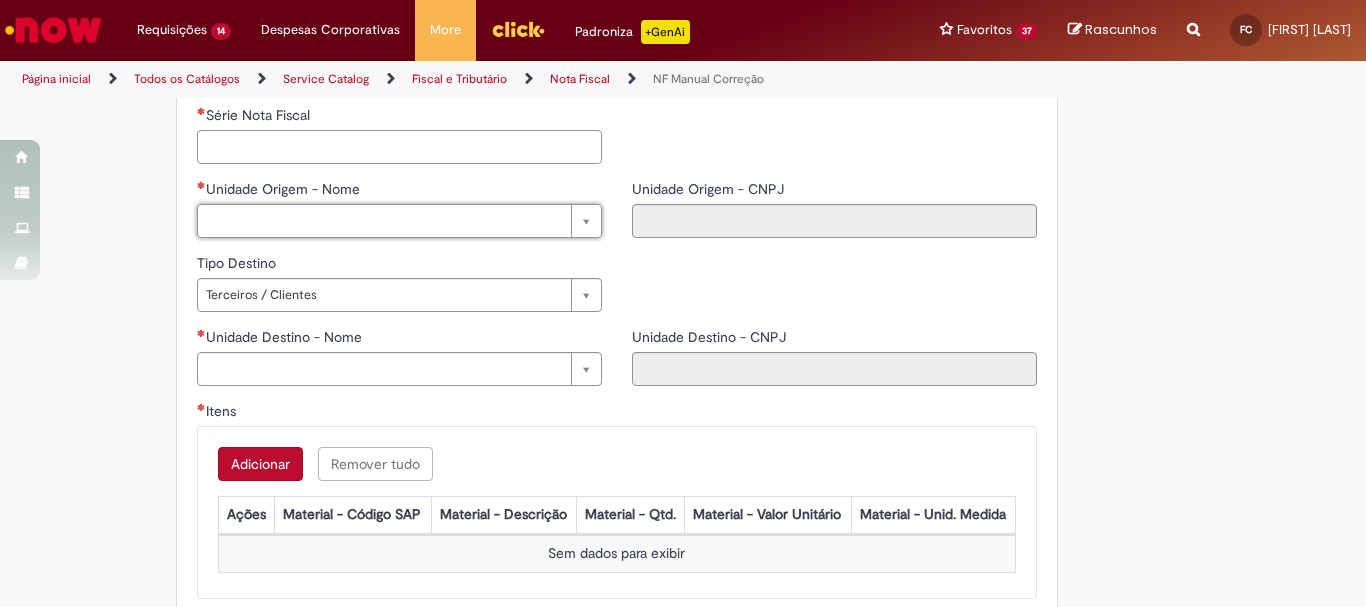click on "Série Nota Fiscal" at bounding box center (399, 147) 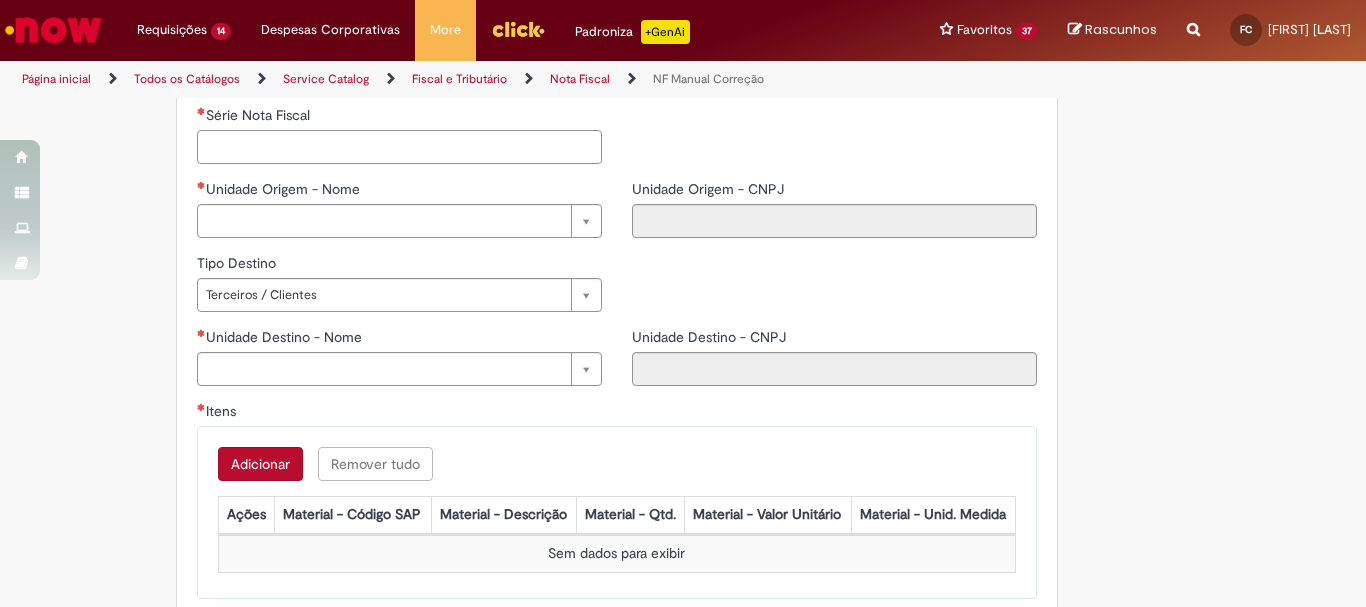 click on "Série Nota Fiscal" at bounding box center [399, 147] 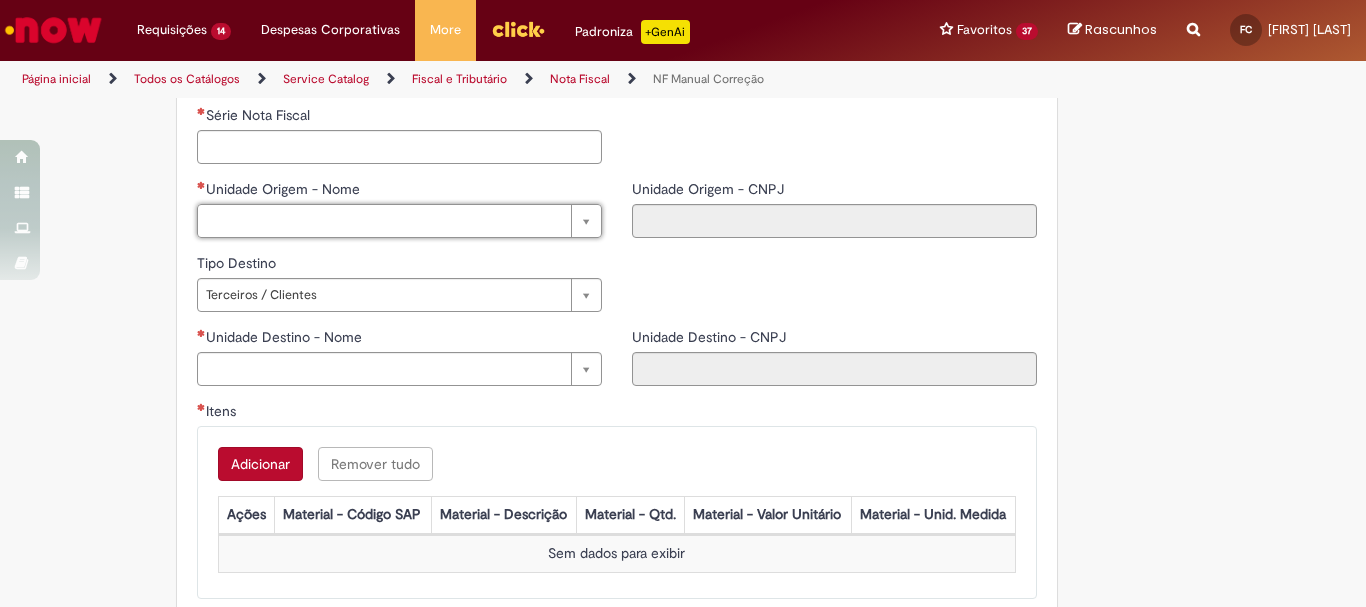 scroll, scrollTop: 800, scrollLeft: 0, axis: vertical 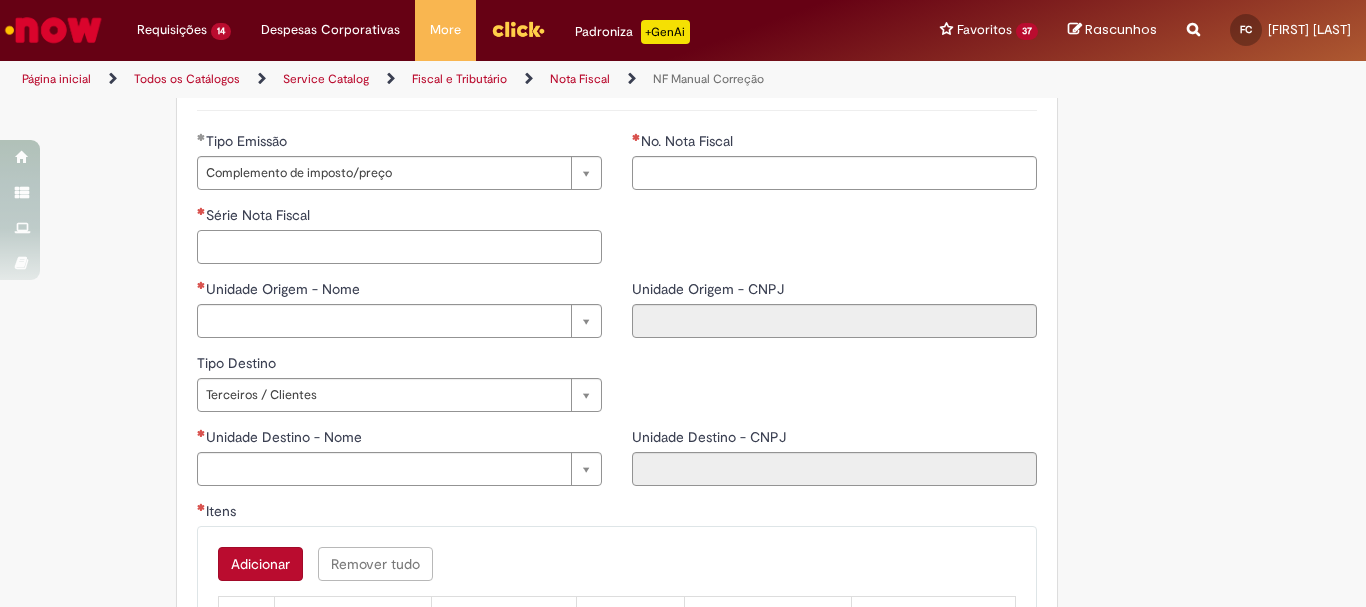 click on "Série Nota Fiscal" at bounding box center (399, 247) 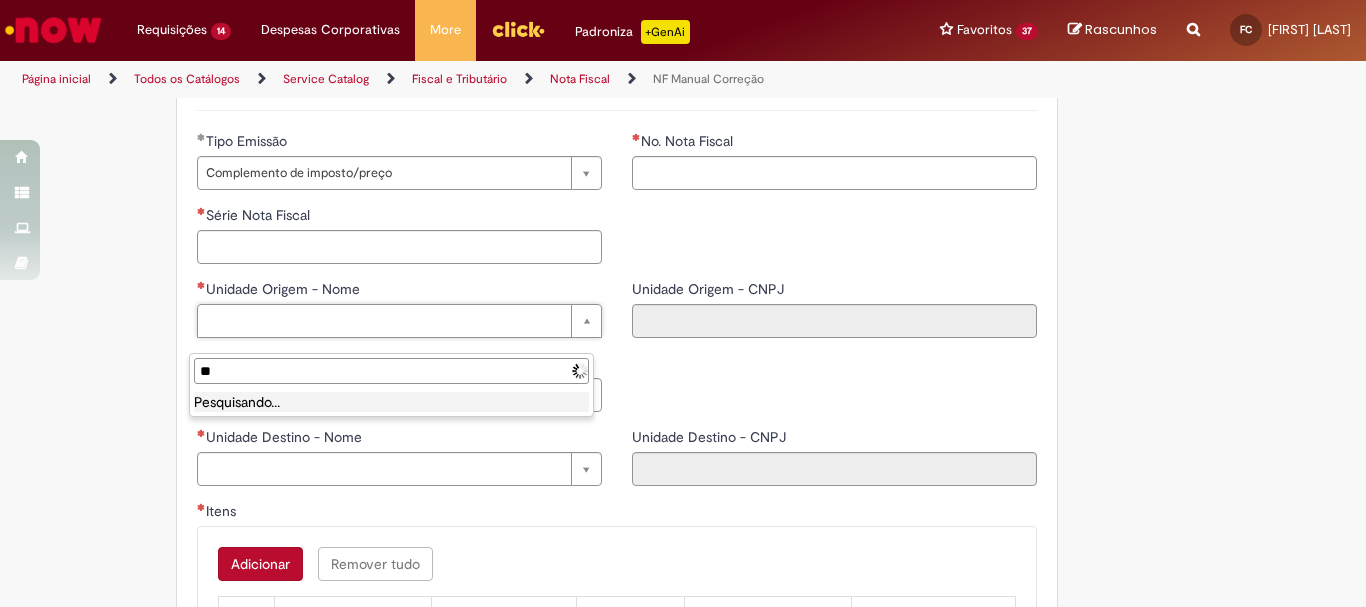 type on "*" 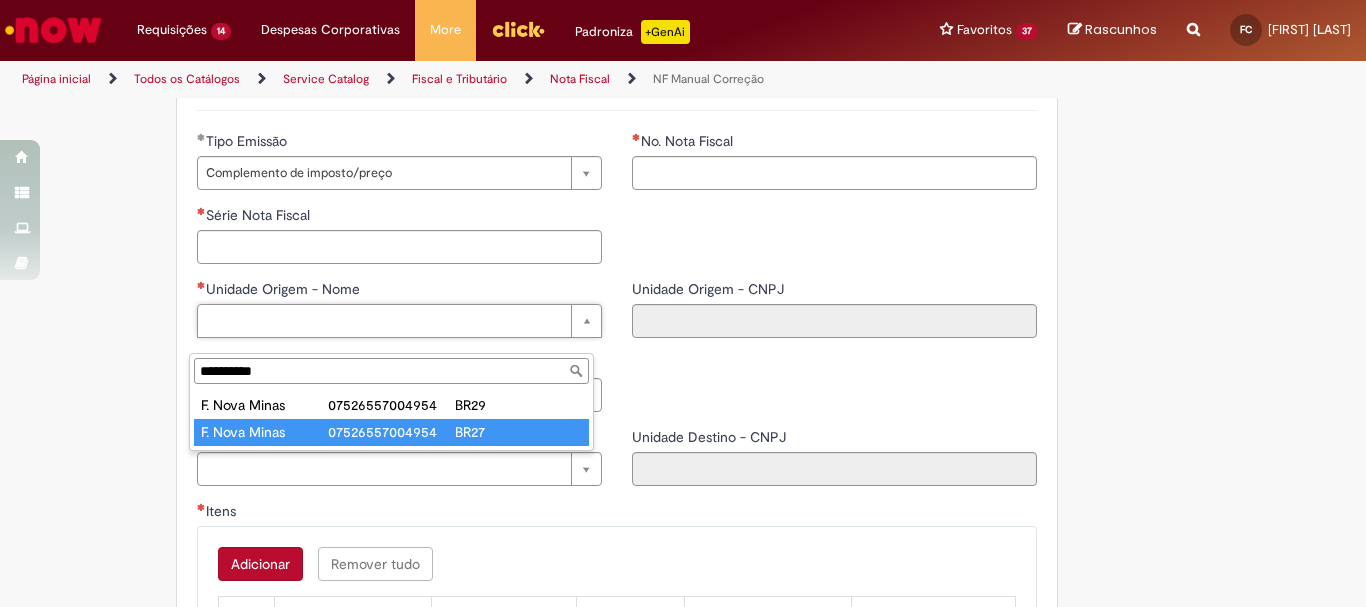 type on "**********" 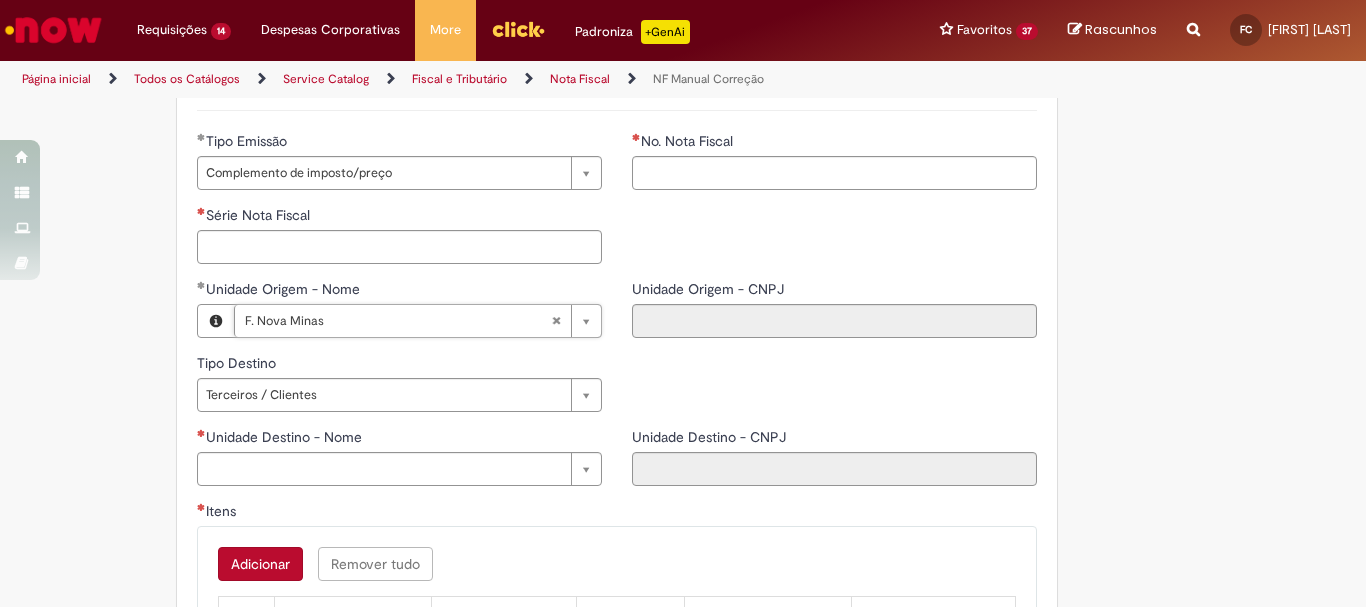 type on "**********" 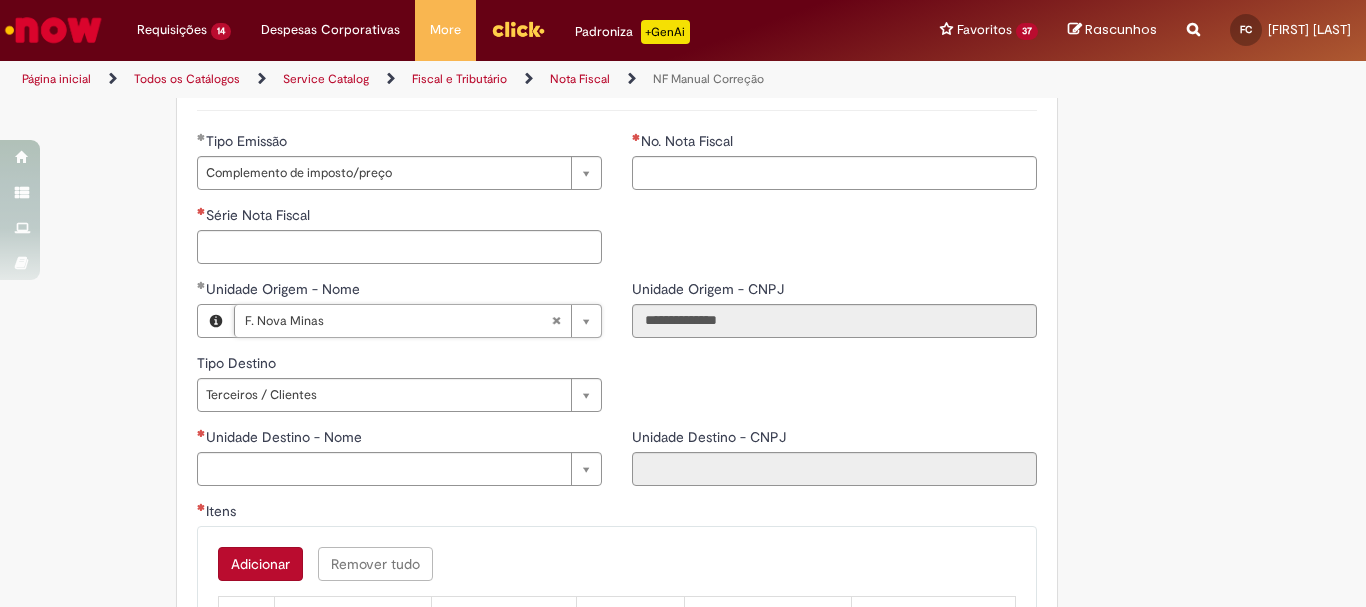 scroll, scrollTop: 900, scrollLeft: 0, axis: vertical 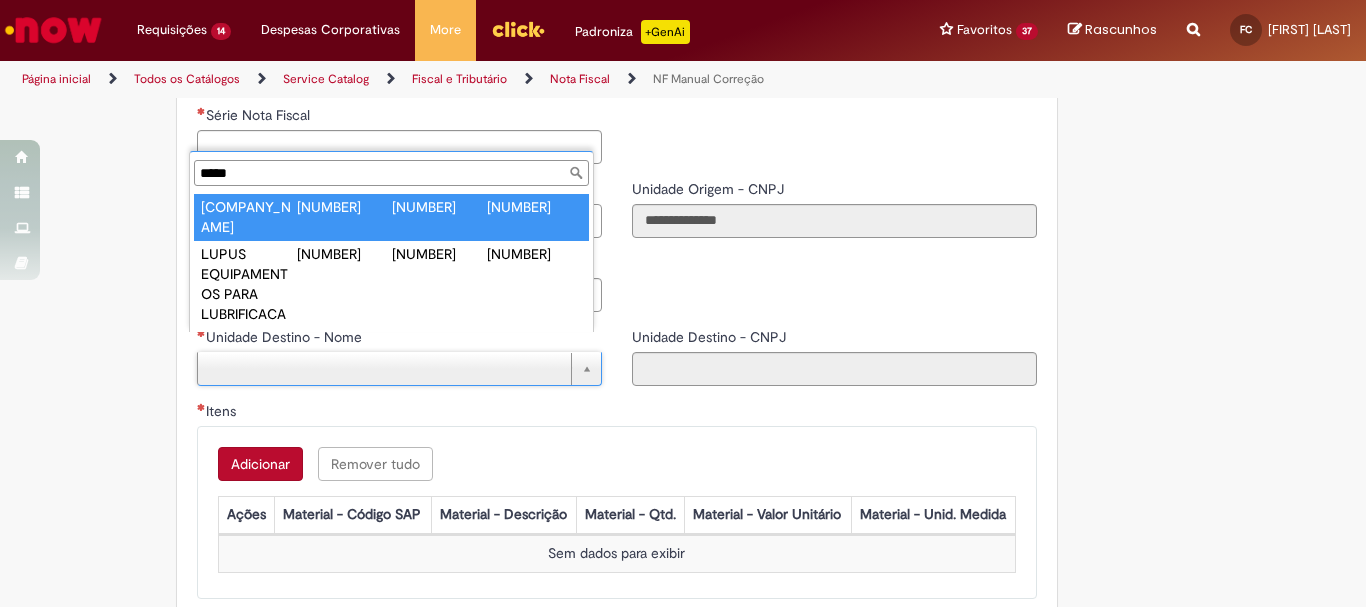 type on "*****" 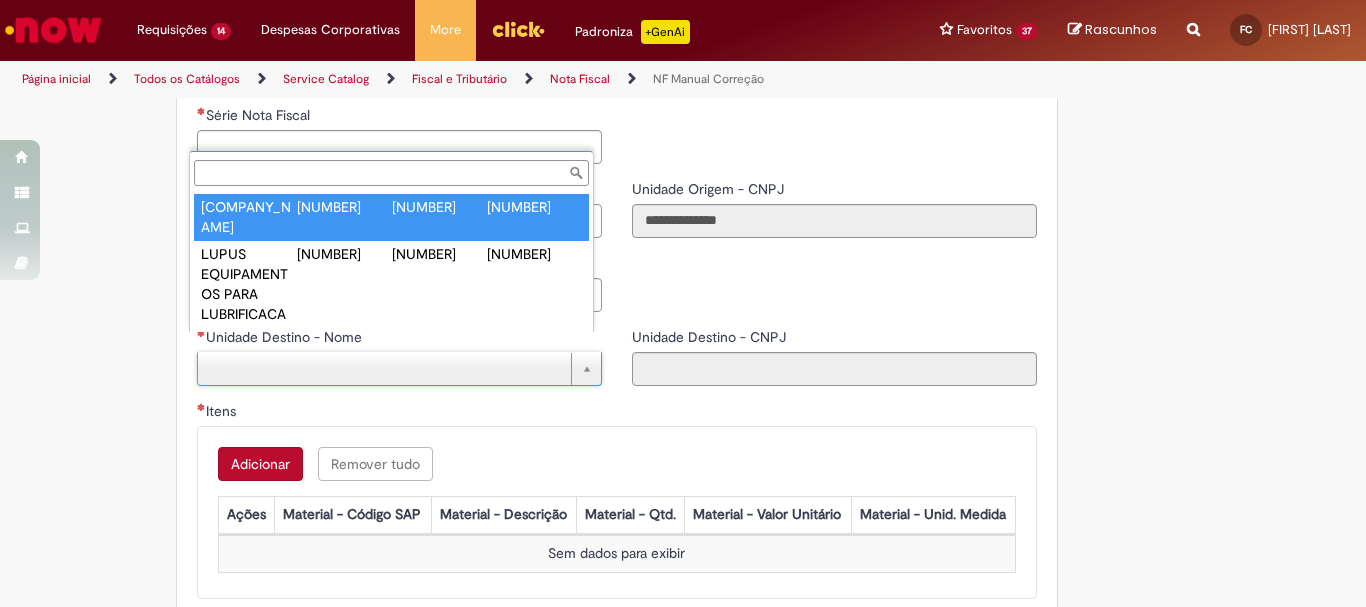 type on "**********" 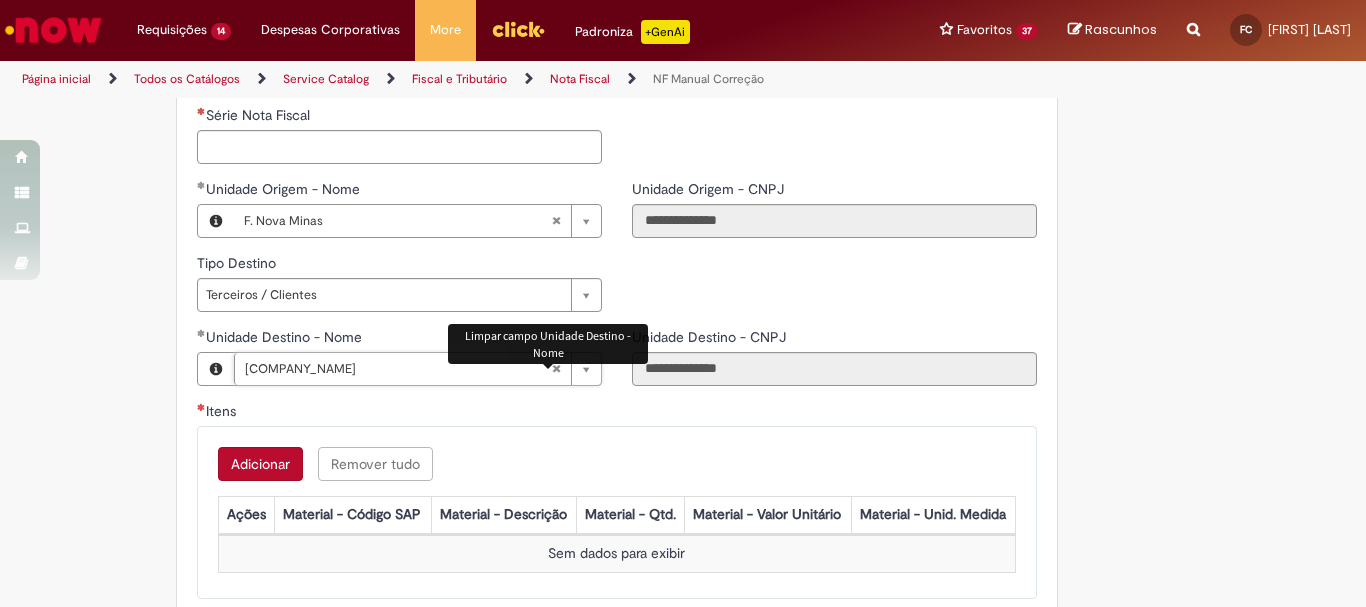click at bounding box center (556, 369) 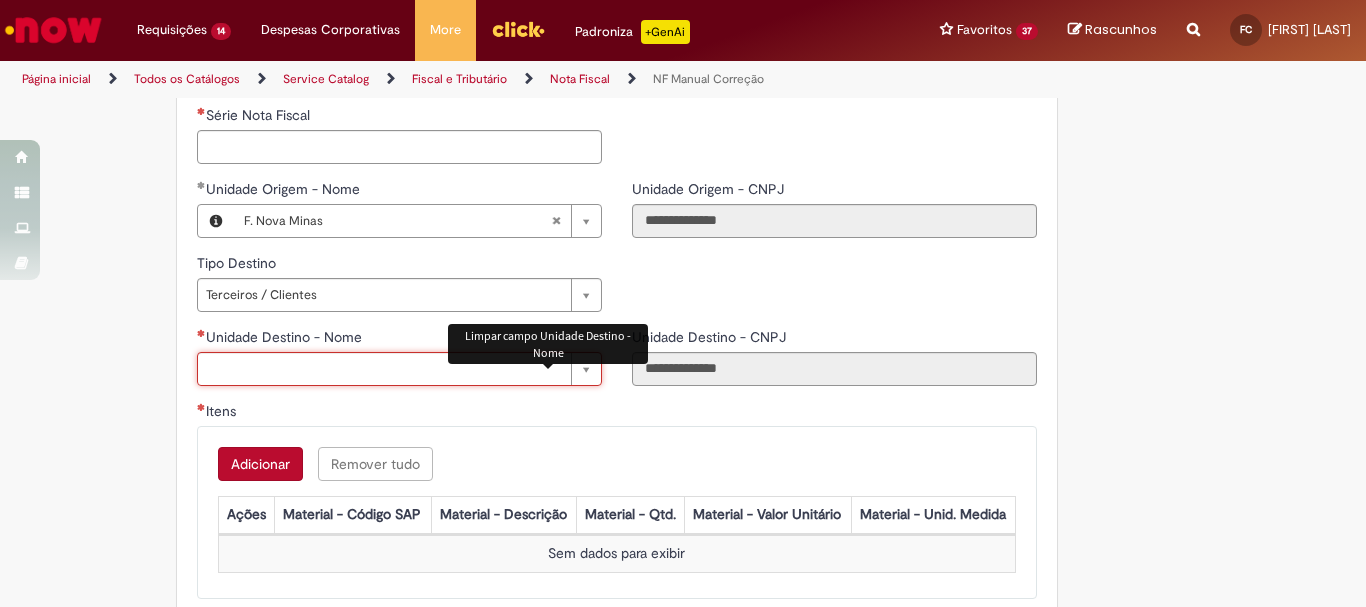 scroll, scrollTop: 0, scrollLeft: 0, axis: both 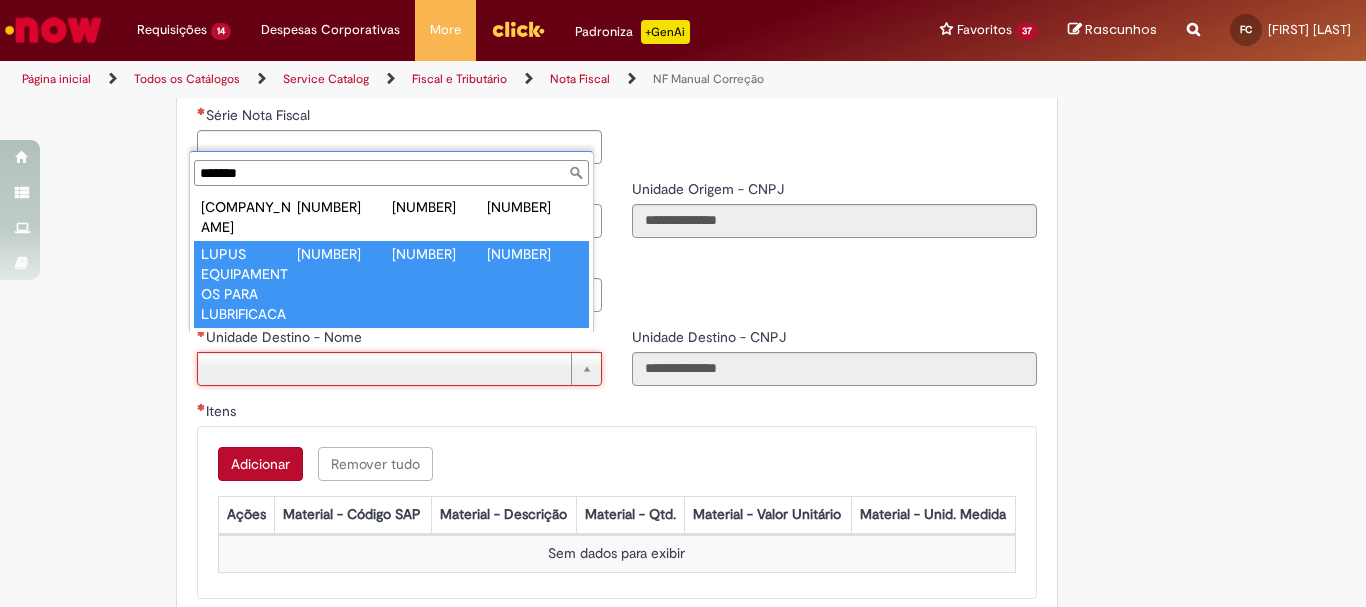 type on "*****" 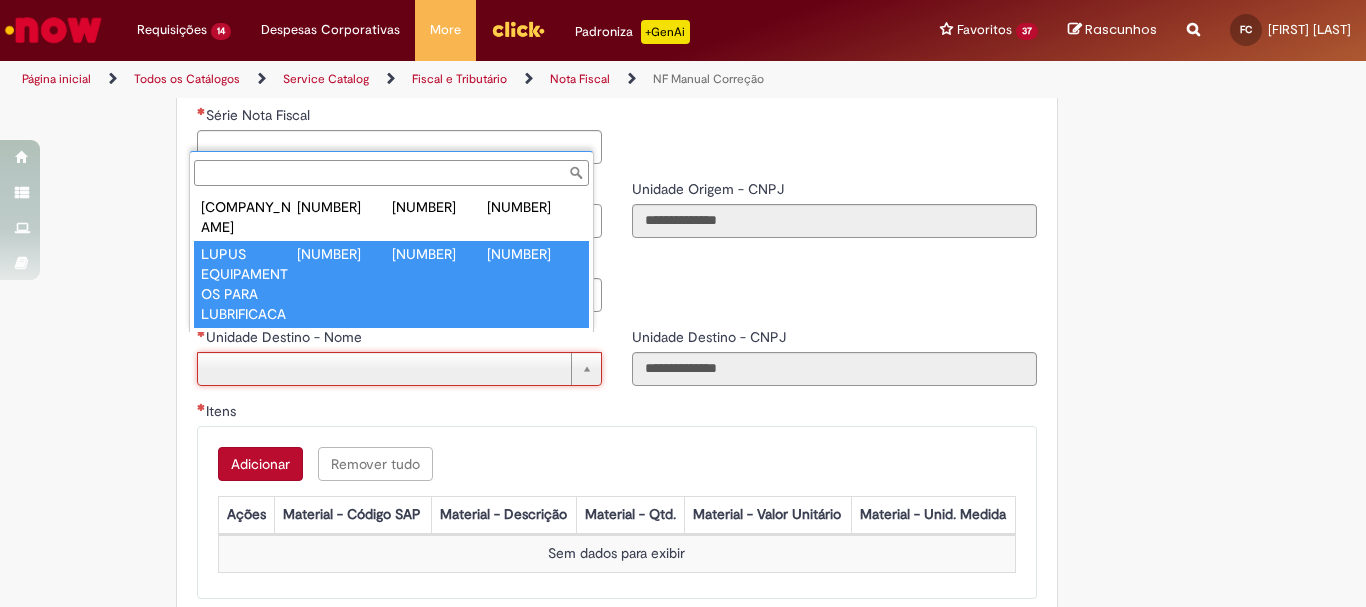 type on "**********" 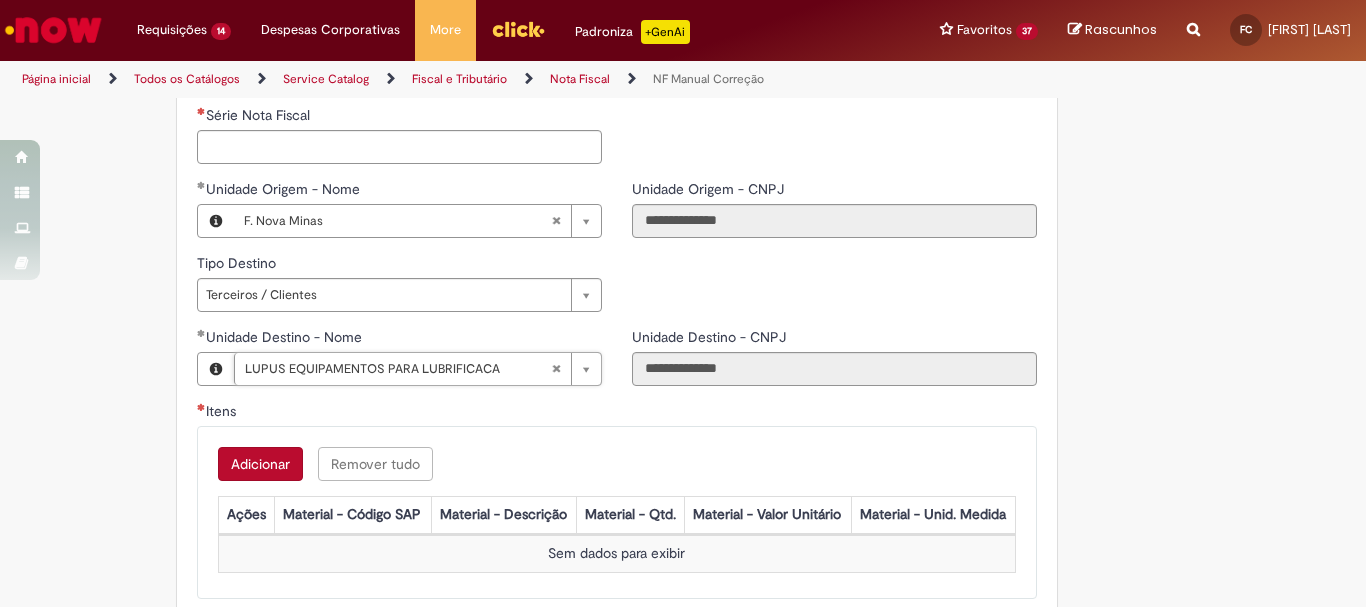 scroll, scrollTop: 800, scrollLeft: 0, axis: vertical 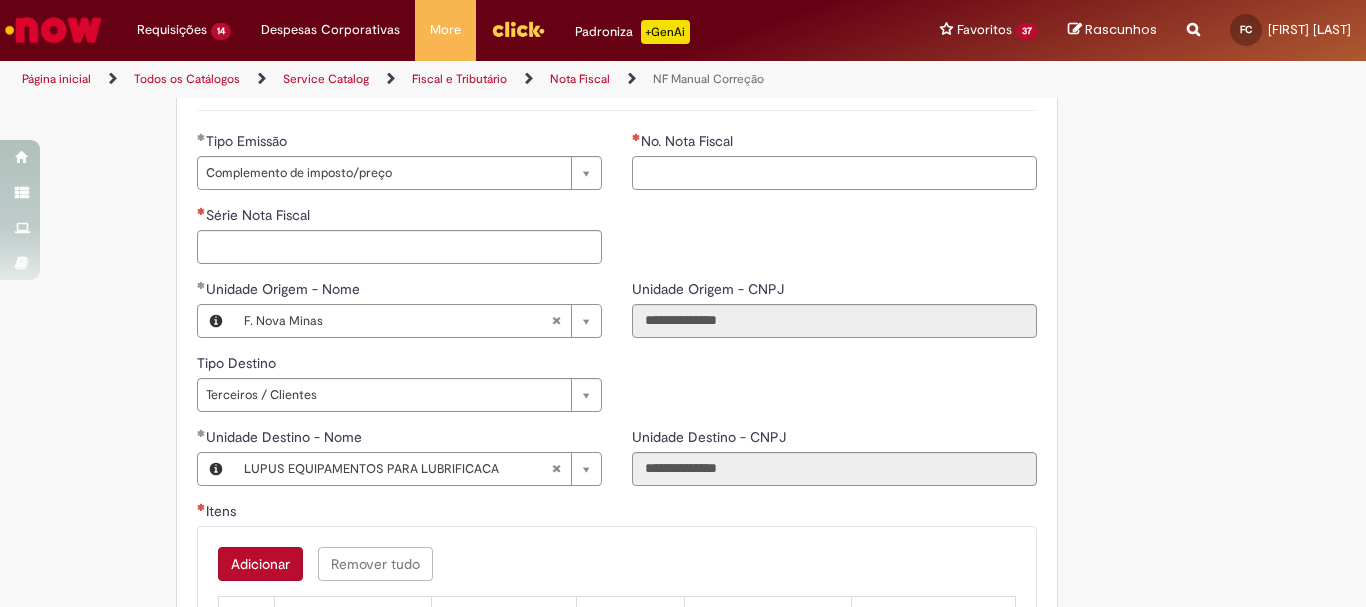 click on "No. Nota Fiscal" at bounding box center (834, 173) 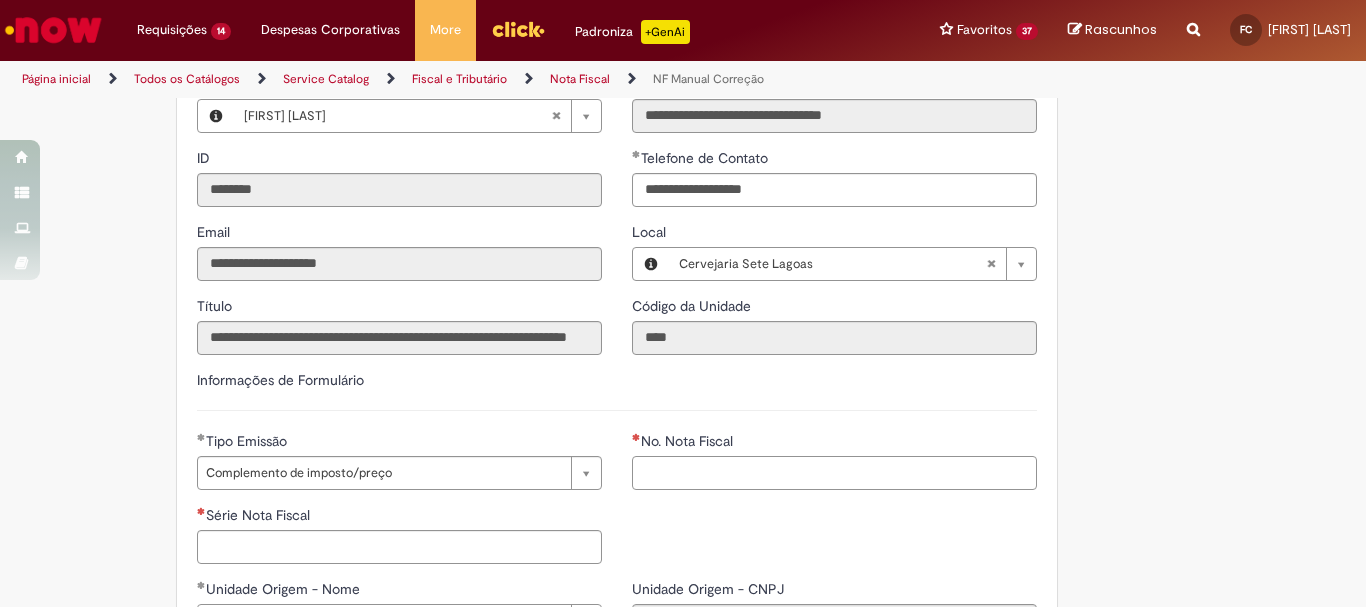 scroll, scrollTop: 700, scrollLeft: 0, axis: vertical 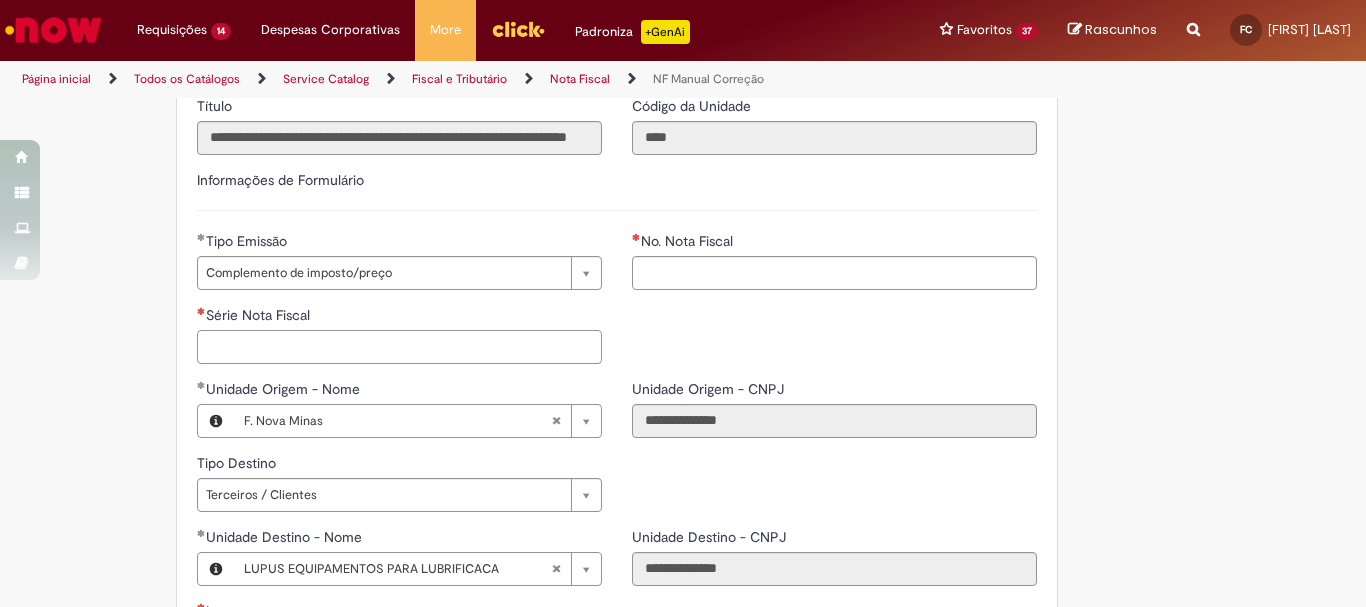 click on "Série Nota Fiscal" at bounding box center (399, 347) 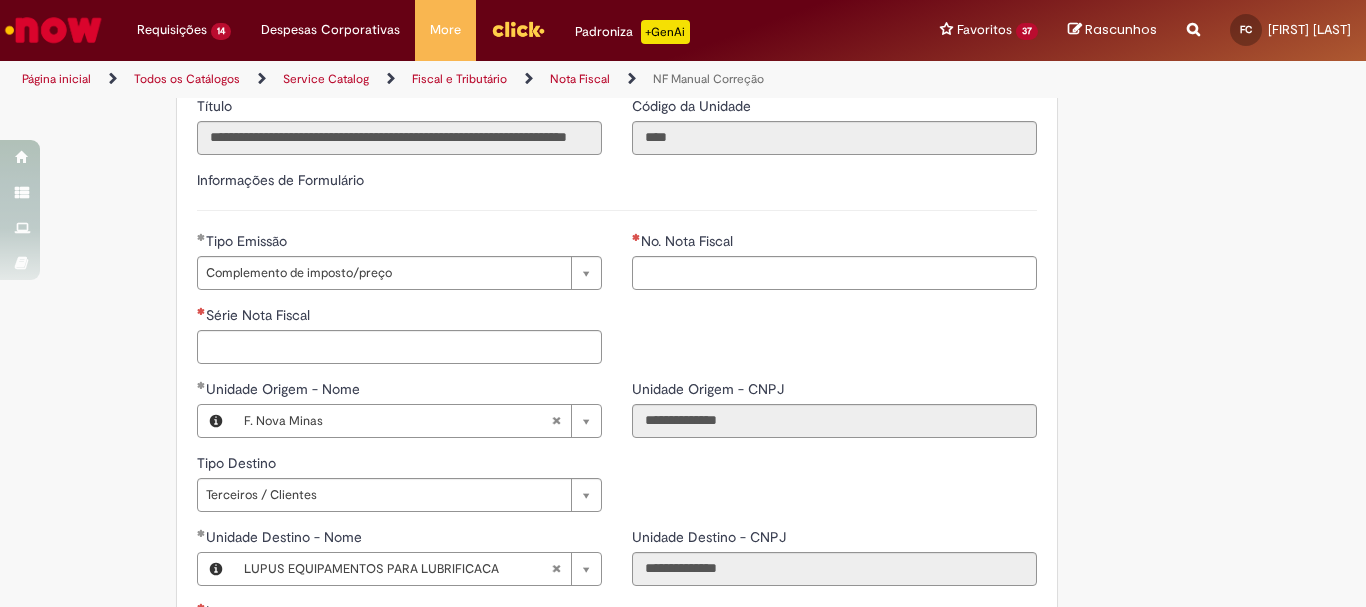 click at bounding box center [201, 311] 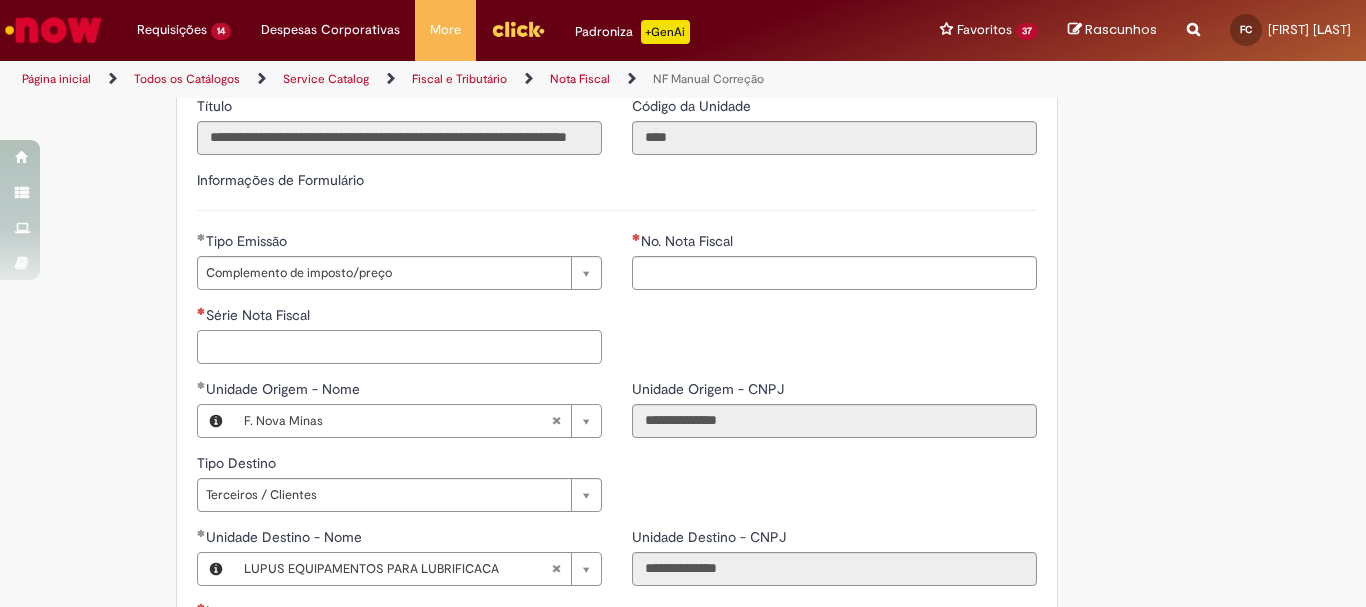 click on "Série Nota Fiscal" at bounding box center [399, 347] 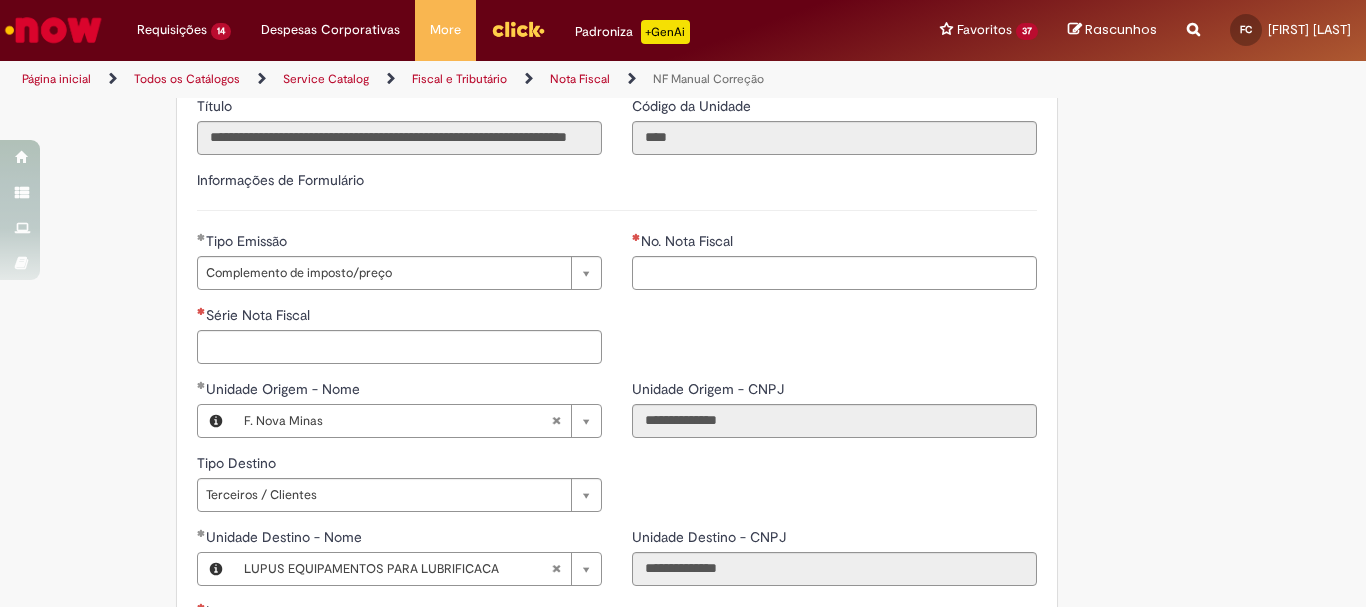 click on "Série Nota Fiscal" at bounding box center [260, 315] 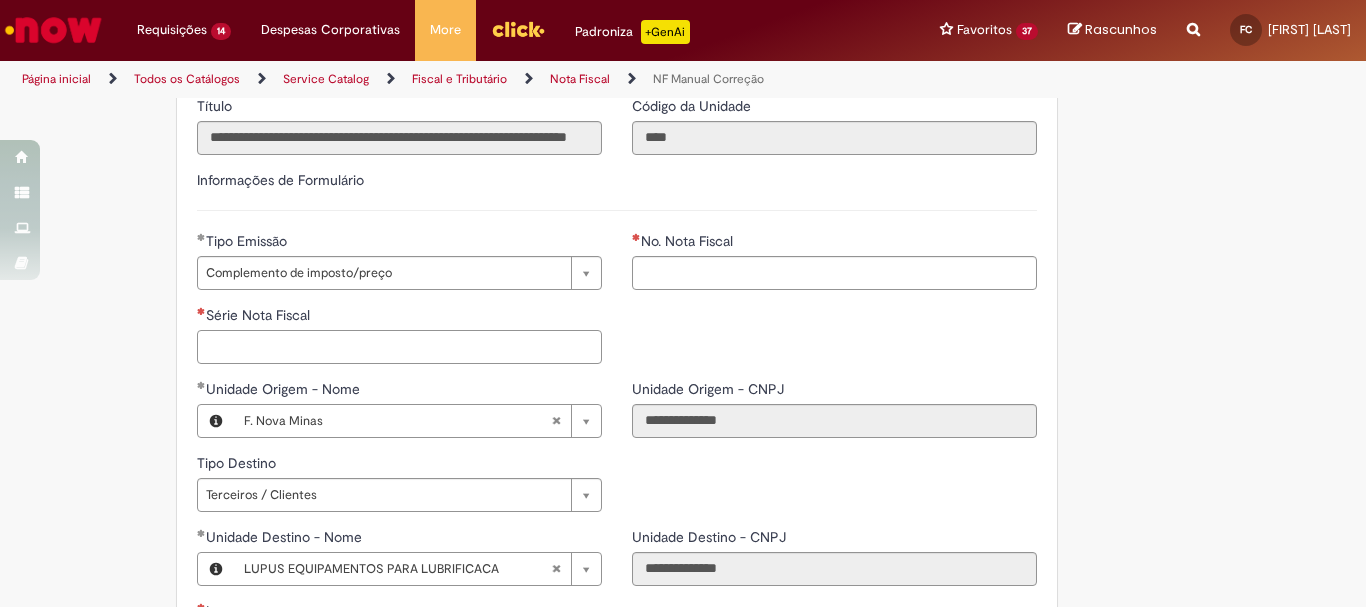 click on "Série Nota Fiscal" at bounding box center [399, 347] 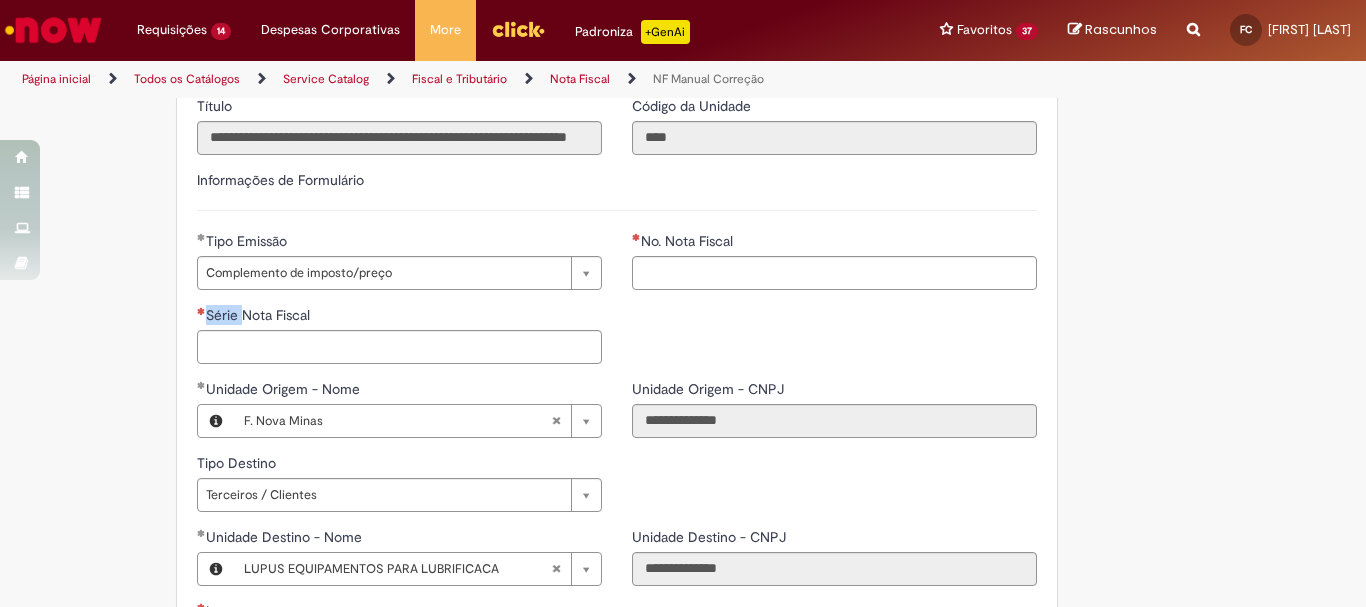 click on "Série Nota Fiscal" at bounding box center (260, 315) 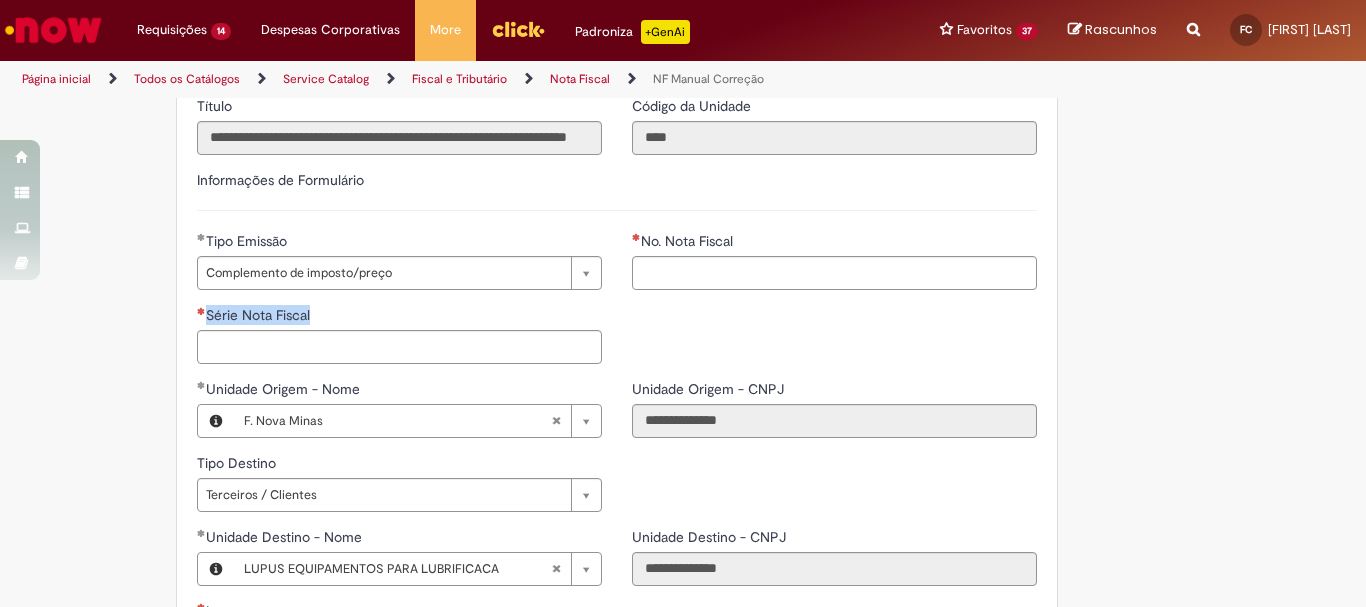 click on "Série Nota Fiscal" at bounding box center [260, 315] 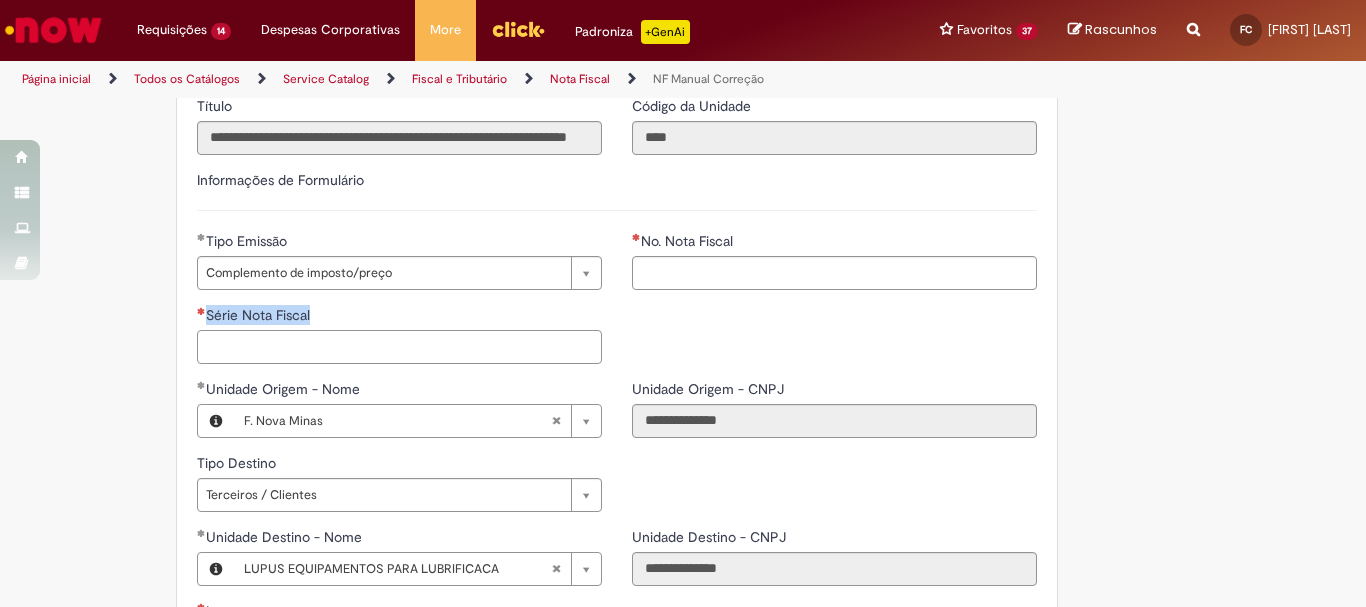 click on "Série Nota Fiscal" at bounding box center [399, 347] 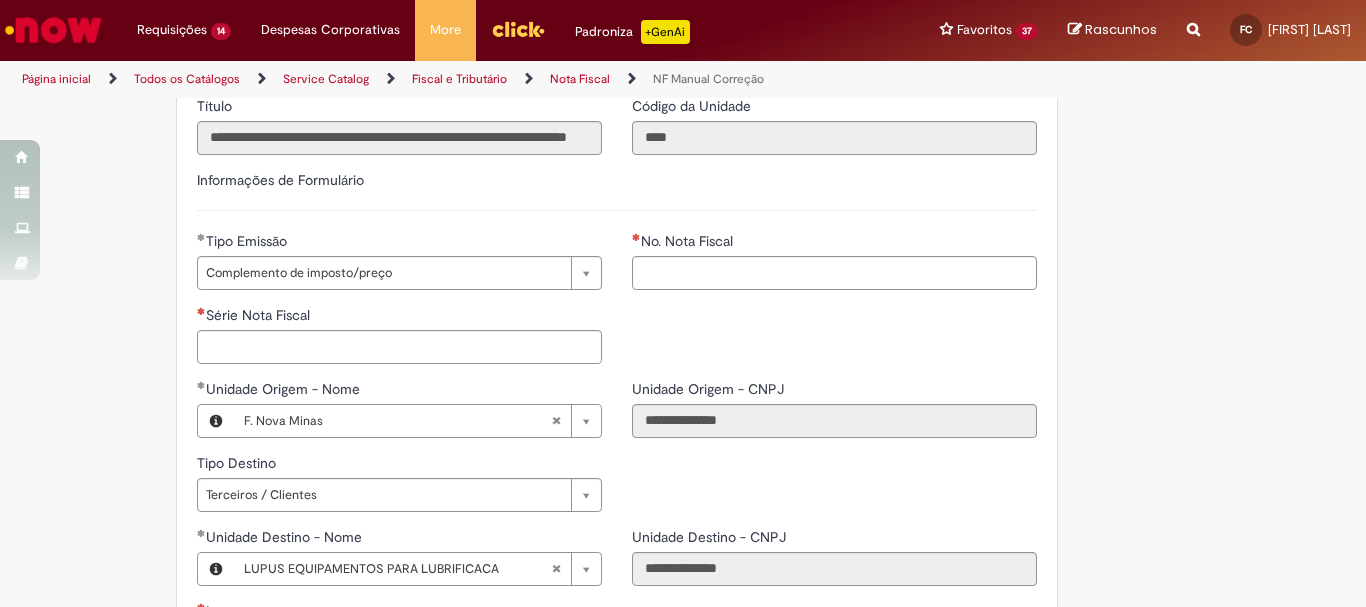 click on "Obrigatório um anexo.
Adicionar a Favoritos
NF Manual Correção
Oferta destinada a emissão de notas fiscais manuais.
Emissão de notas fiscais de complemento de imposto/preço, retorno de locação, venda de sinistro, remessa de despejo, compra de caco de vidro, compra de arroz e venda de energia elétrica.
Oferta com obrigatoriedade de anexar o PRINT da orientação do consultivo para todos os casos e PDF da Nota Fiscal; Realizamos o atendimento de apenas  1 Nota Fiscal por chamado ; Para emissões que sejam necessários ajustes de estoque: Obrigatório anexar a planilha MR22; Notas Complementares: anexar a planilha de cálculo, print da orientação do Consultivo e PDF da Nota Fiscal (para casos que precisam de ajuste de estoque, necessário anexar MR22);
Country Code ** Favorecido     Fernando Da Silva Coelho" at bounding box center [683, 350] 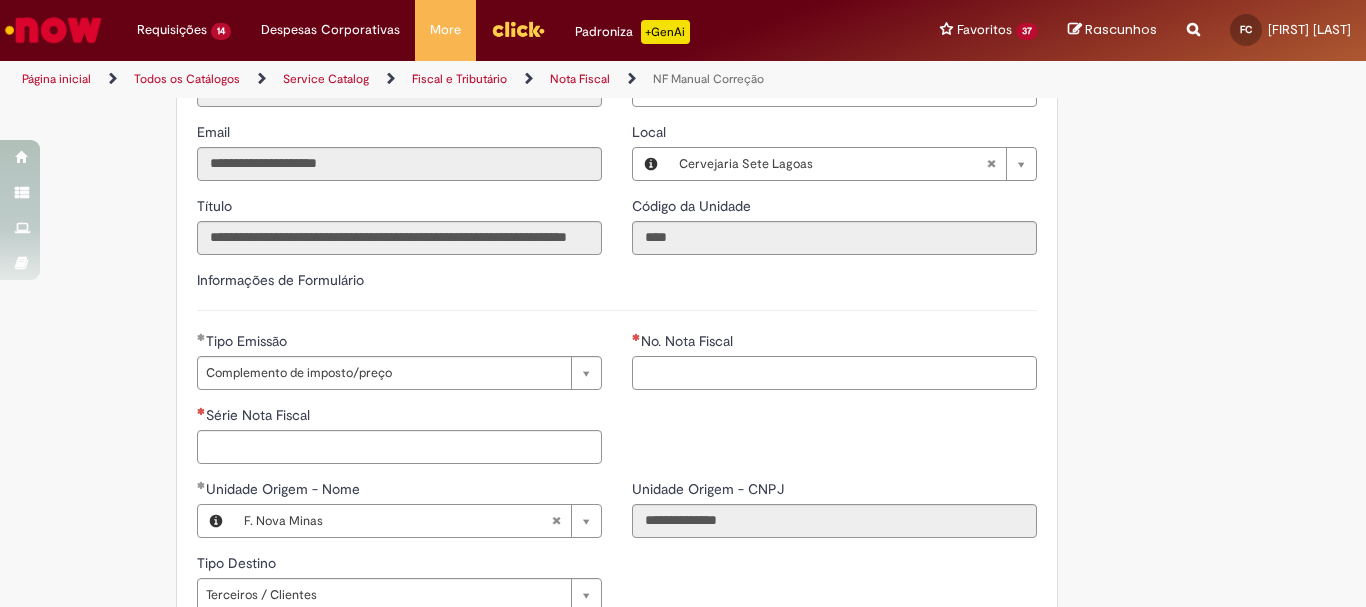 click on "No. Nota Fiscal" at bounding box center (834, 373) 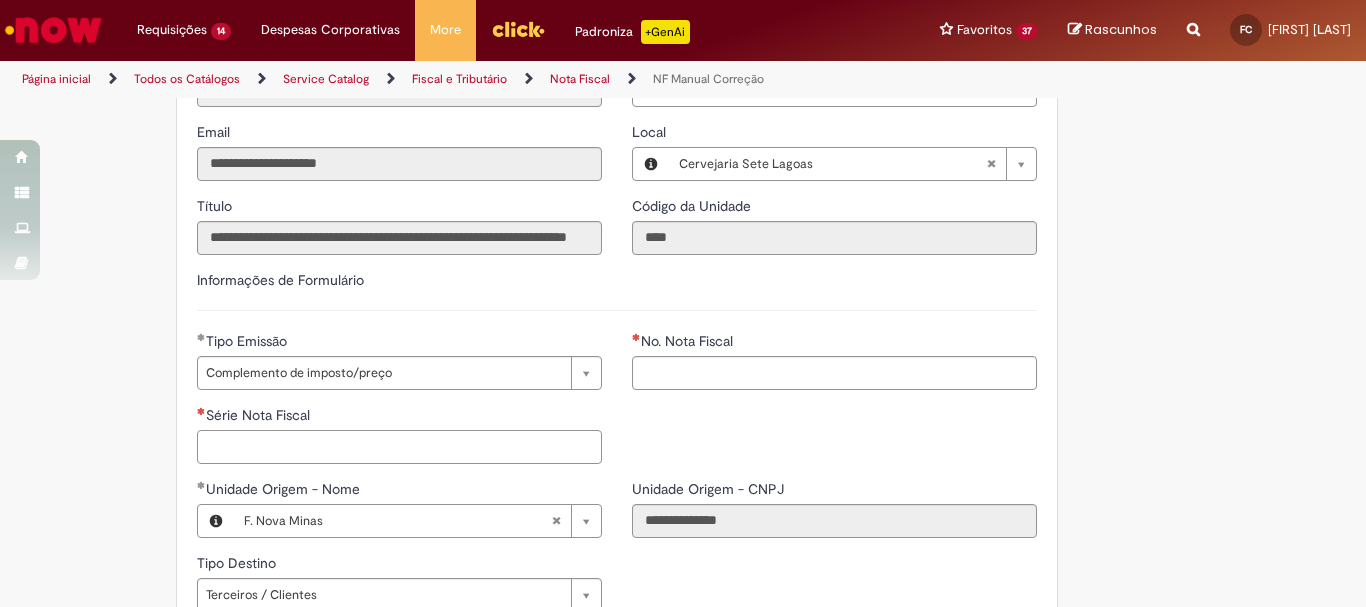 click on "Série Nota Fiscal" at bounding box center (399, 447) 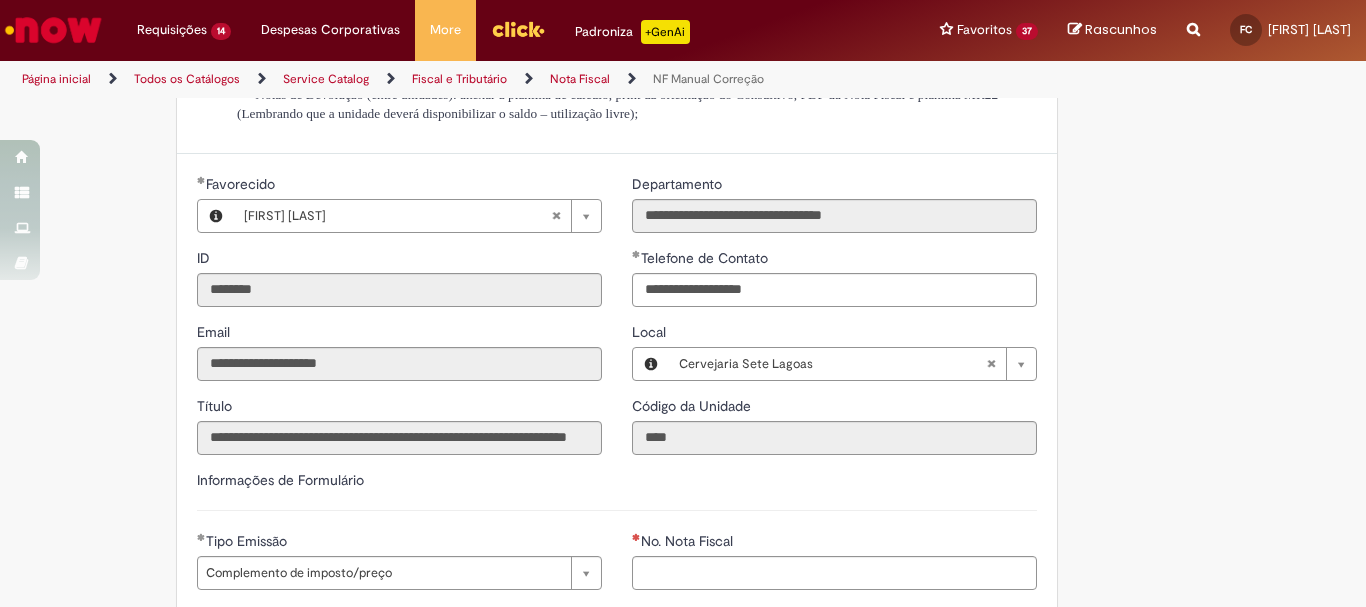 scroll, scrollTop: 500, scrollLeft: 0, axis: vertical 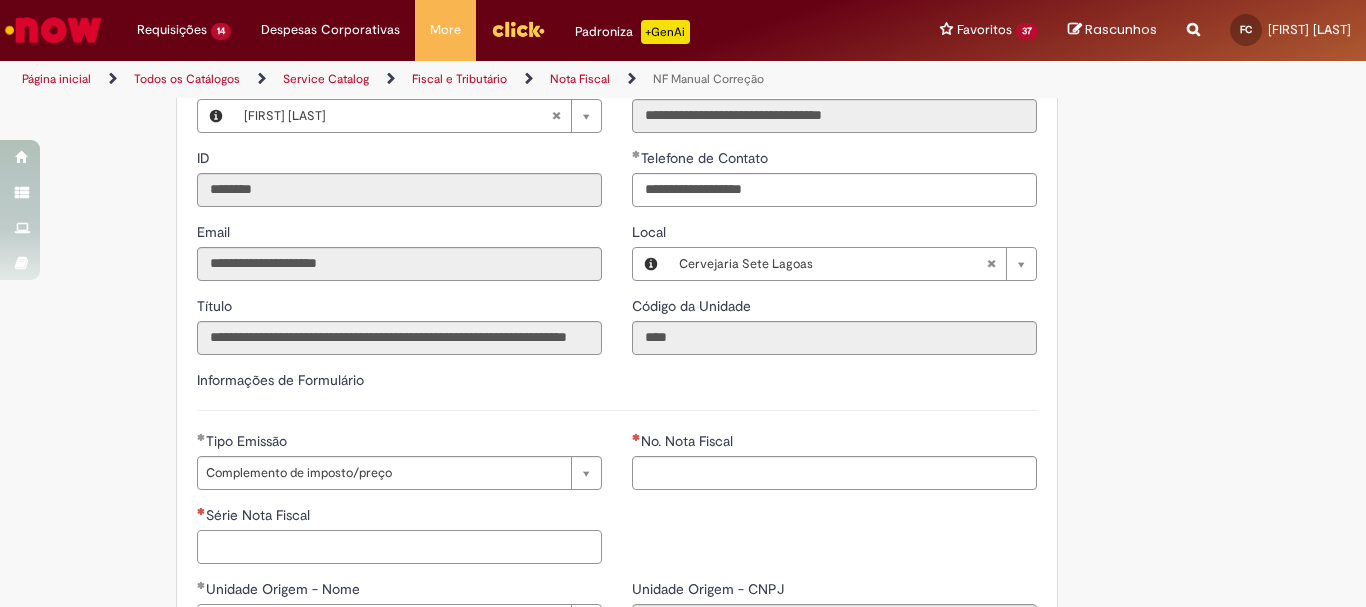 click on "Série Nota Fiscal" at bounding box center [399, 547] 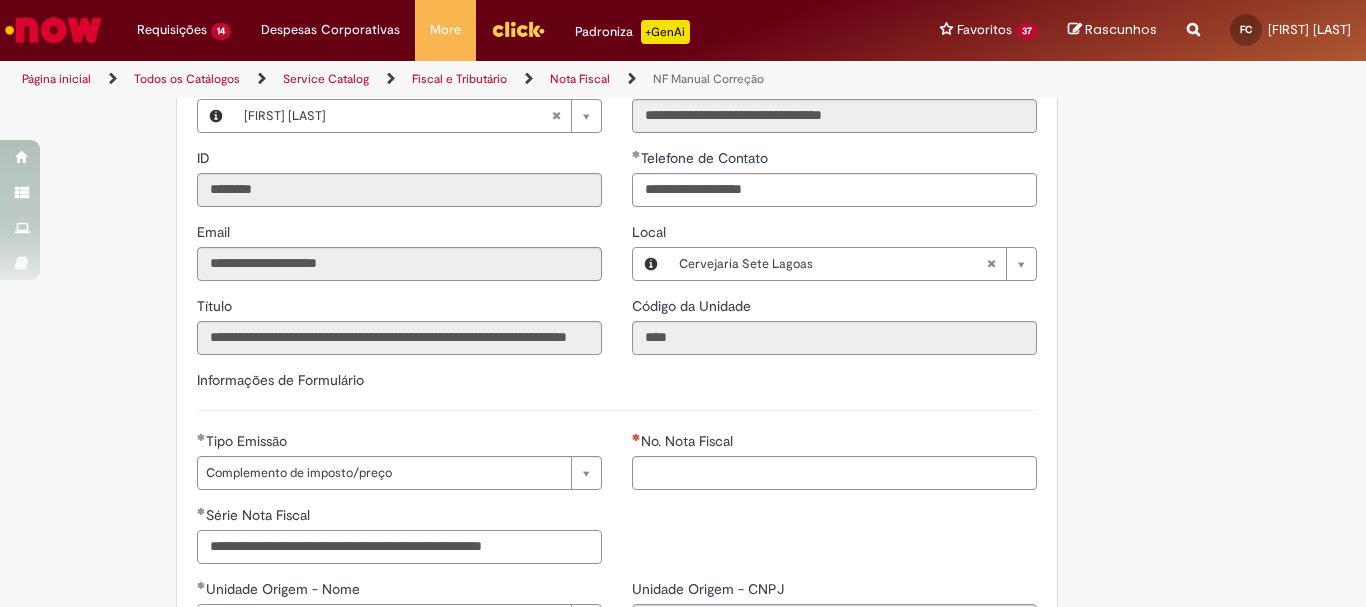 type on "**********" 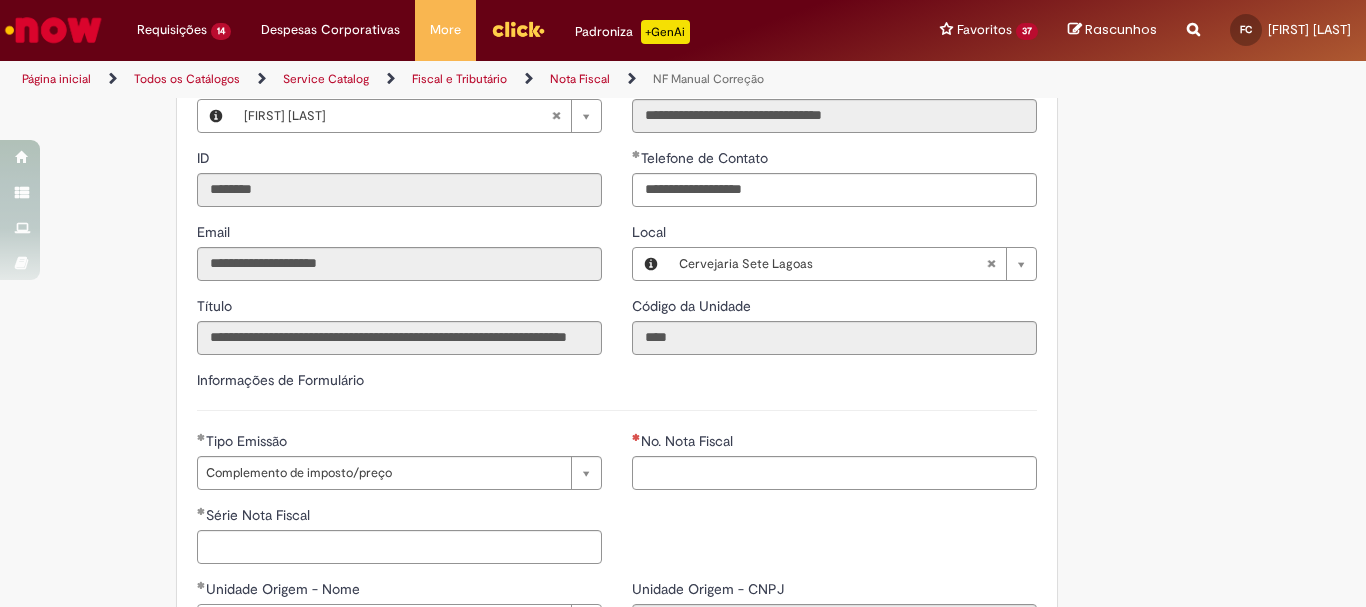 click on "Obrigatório um anexo.
Adicionar a Favoritos
NF Manual Correção
Oferta destinada a emissão de notas fiscais manuais.
Emissão de notas fiscais de complemento de imposto/preço, retorno de locação, venda de sinistro, remessa de despejo, compra de caco de vidro, compra de arroz e venda de energia elétrica.
Oferta com obrigatoriedade de anexar o PRINT da orientação do consultivo para todos os casos e PDF da Nota Fiscal; Realizamos o atendimento de apenas  1 Nota Fiscal por chamado ; Para emissões que sejam necessários ajustes de estoque: Obrigatório anexar a planilha MR22; Notas Complementares: anexar a planilha de cálculo, print da orientação do Consultivo e PDF da Nota Fiscal (para casos que precisam de ajuste de estoque, necessário anexar MR22);
Country Code ** Favorecido     Fernando Da Silva Coelho" at bounding box center (683, 550) 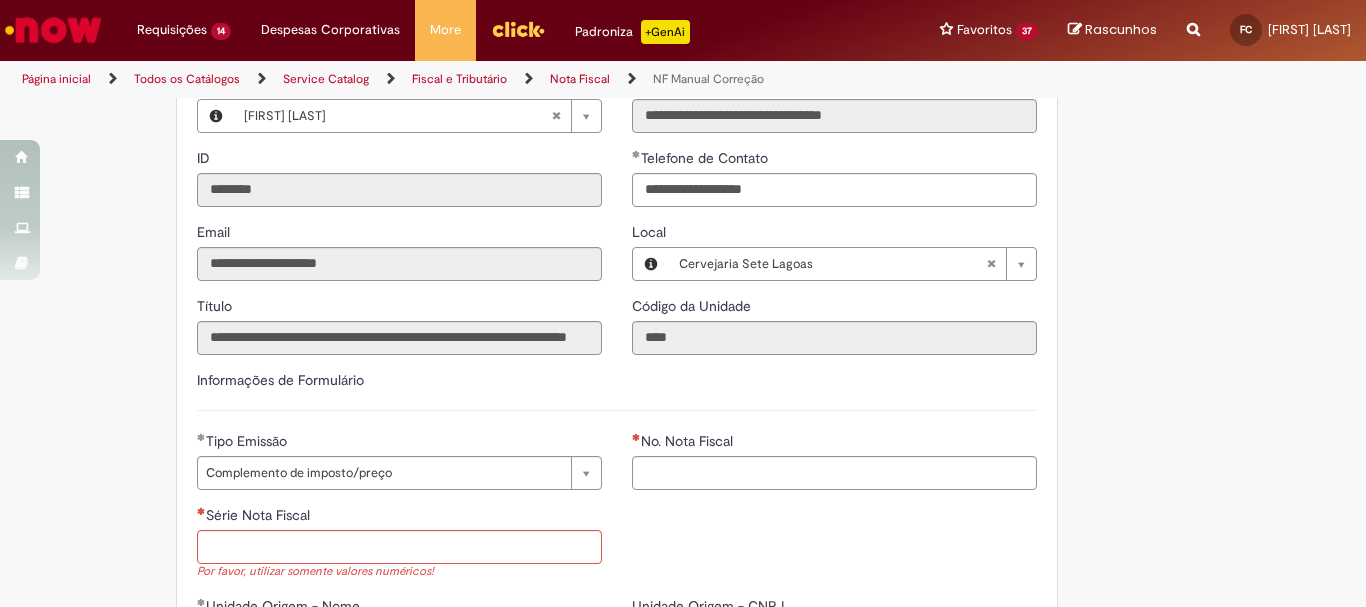scroll, scrollTop: 700, scrollLeft: 0, axis: vertical 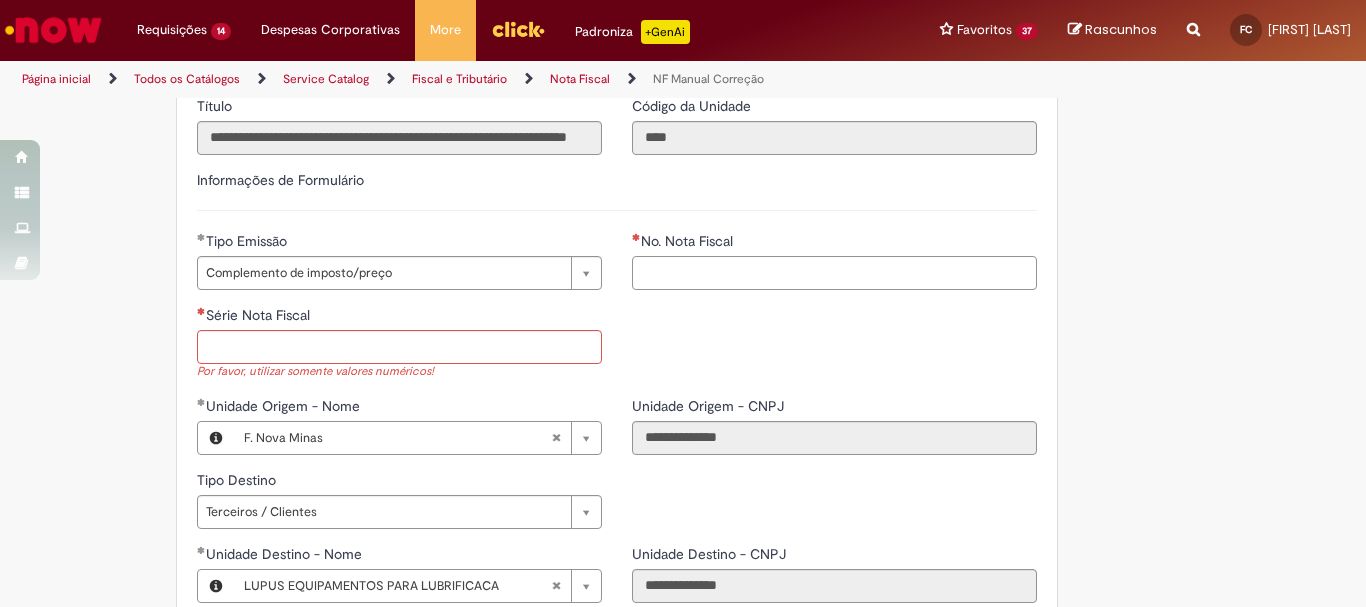 click on "No. Nota Fiscal" at bounding box center [834, 273] 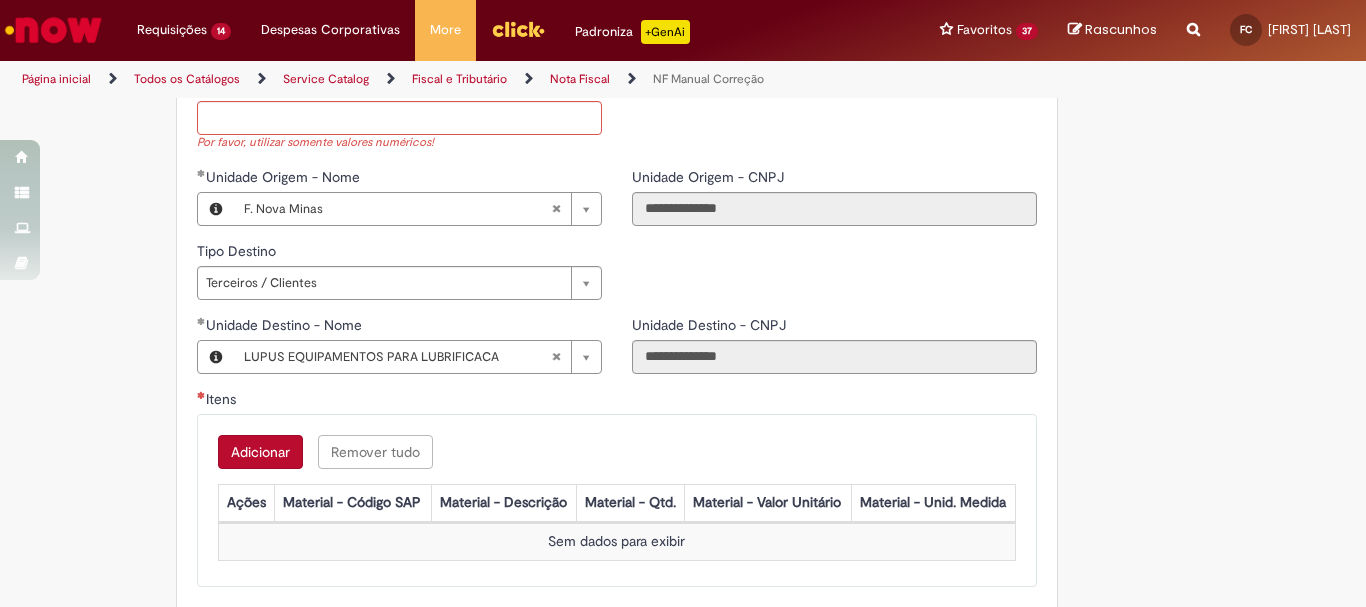 scroll, scrollTop: 729, scrollLeft: 0, axis: vertical 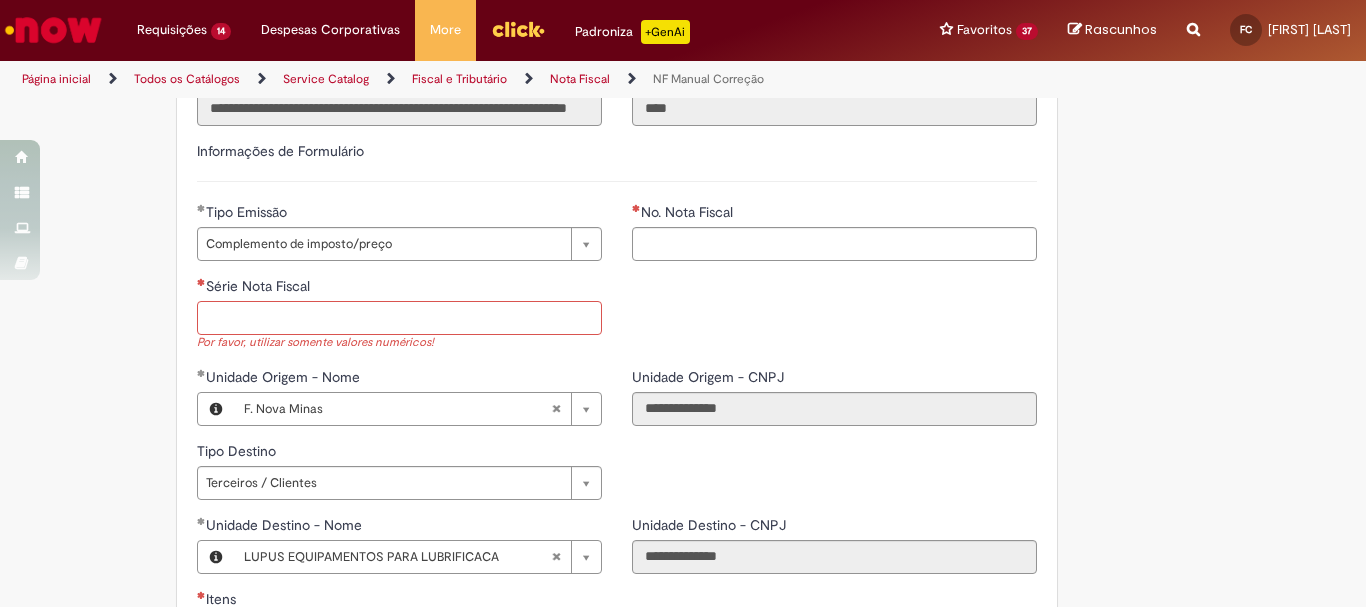 click on "Série Nota Fiscal" at bounding box center [399, 318] 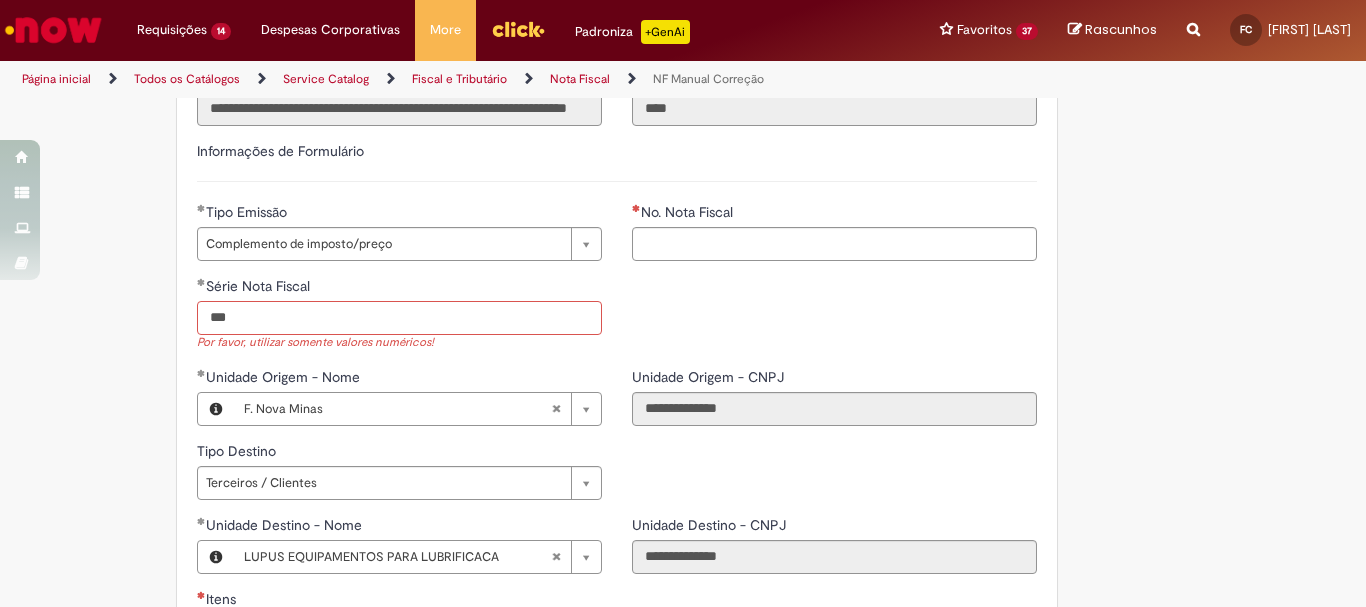 type on "***" 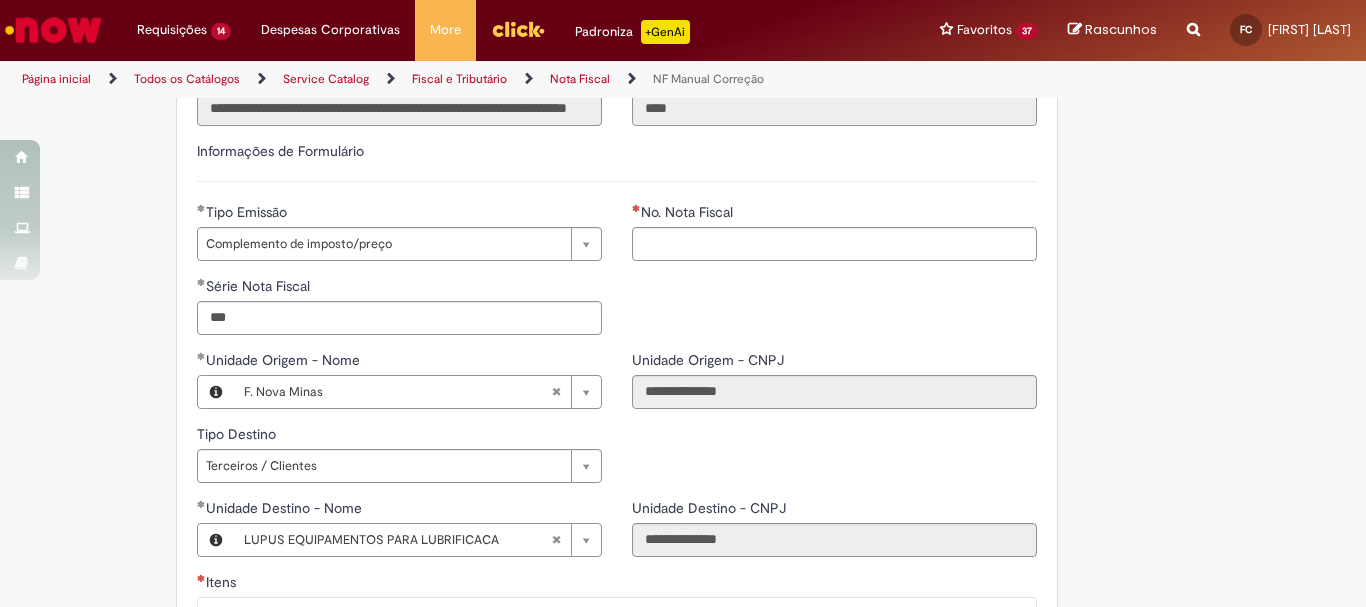 click on "Obrigatório um anexo.
Adicionar a Favoritos
NF Manual Correção
Oferta destinada a emissão de notas fiscais manuais.
Emissão de notas fiscais de complemento de imposto/preço, retorno de locação, venda de sinistro, remessa de despejo, compra de caco de vidro, compra de arroz e venda de energia elétrica.
Oferta com obrigatoriedade de anexar o PRINT da orientação do consultivo para todos os casos e PDF da Nota Fiscal; Realizamos o atendimento de apenas  1 Nota Fiscal por chamado ; Para emissões que sejam necessários ajustes de estoque: Obrigatório anexar a planilha MR22; Notas Complementares: anexar a planilha de cálculo, print da orientação do Consultivo e PDF da Nota Fiscal (para casos que precisam de ajuste de estoque, necessário anexar MR22);
Country Code ** Favorecido     Fernando Da Silva Coelho" at bounding box center (683, 321) 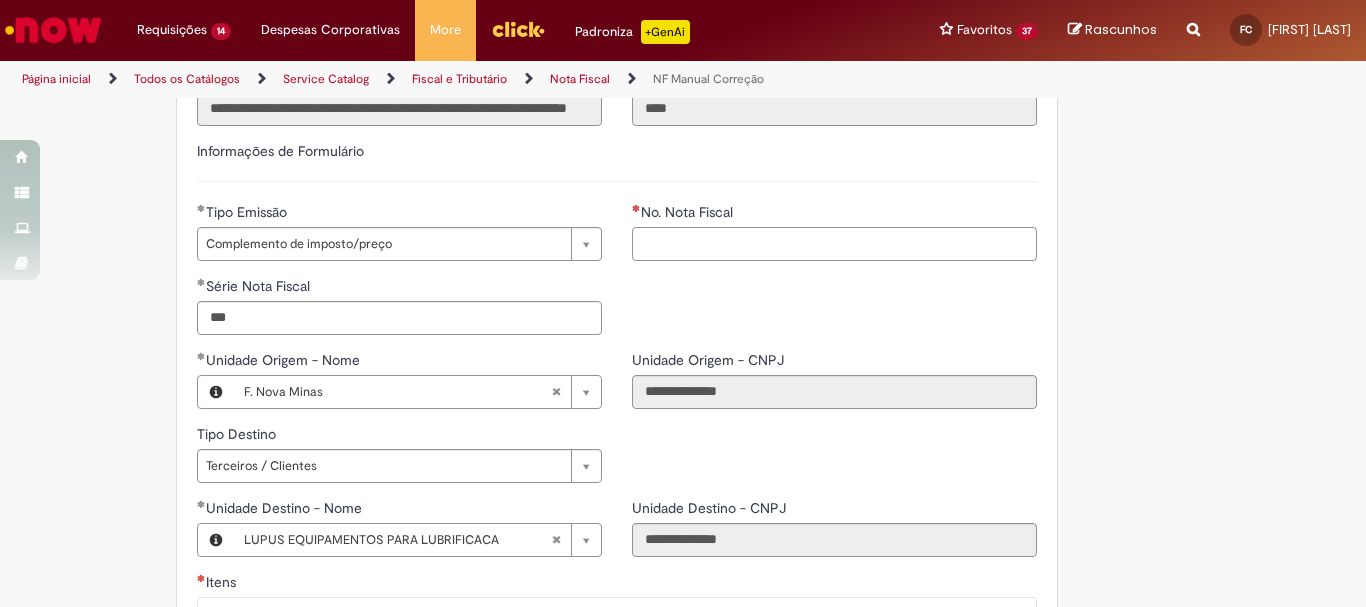 click on "No. Nota Fiscal" at bounding box center (834, 244) 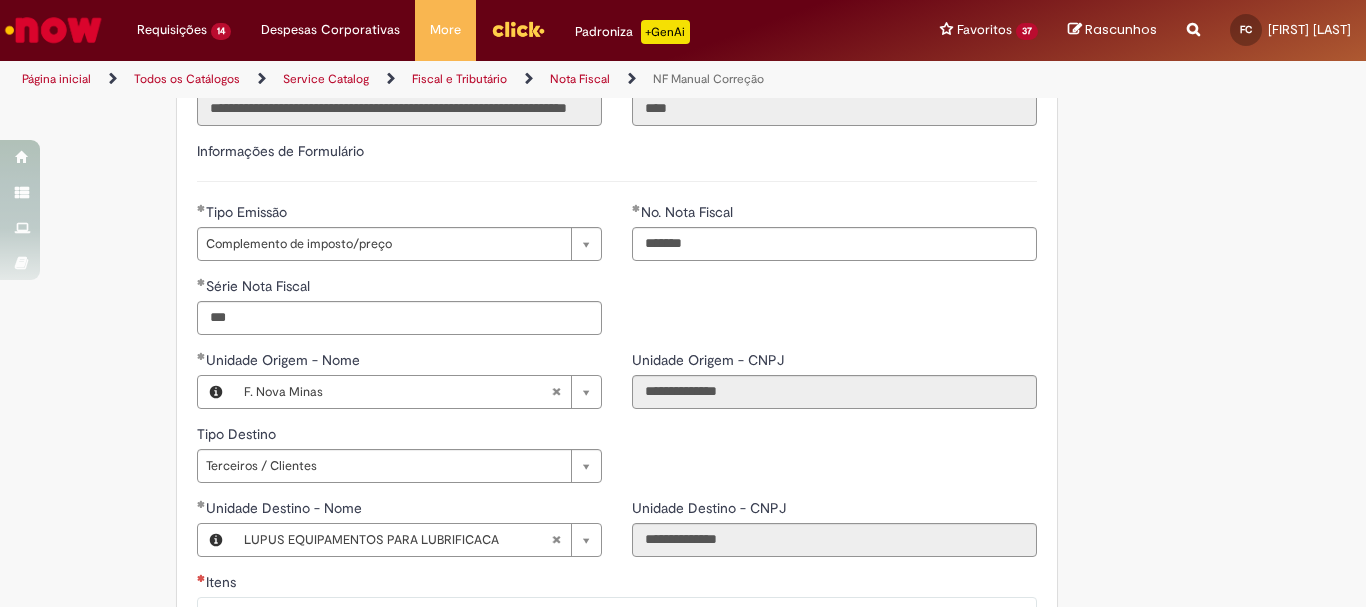 type on "*********" 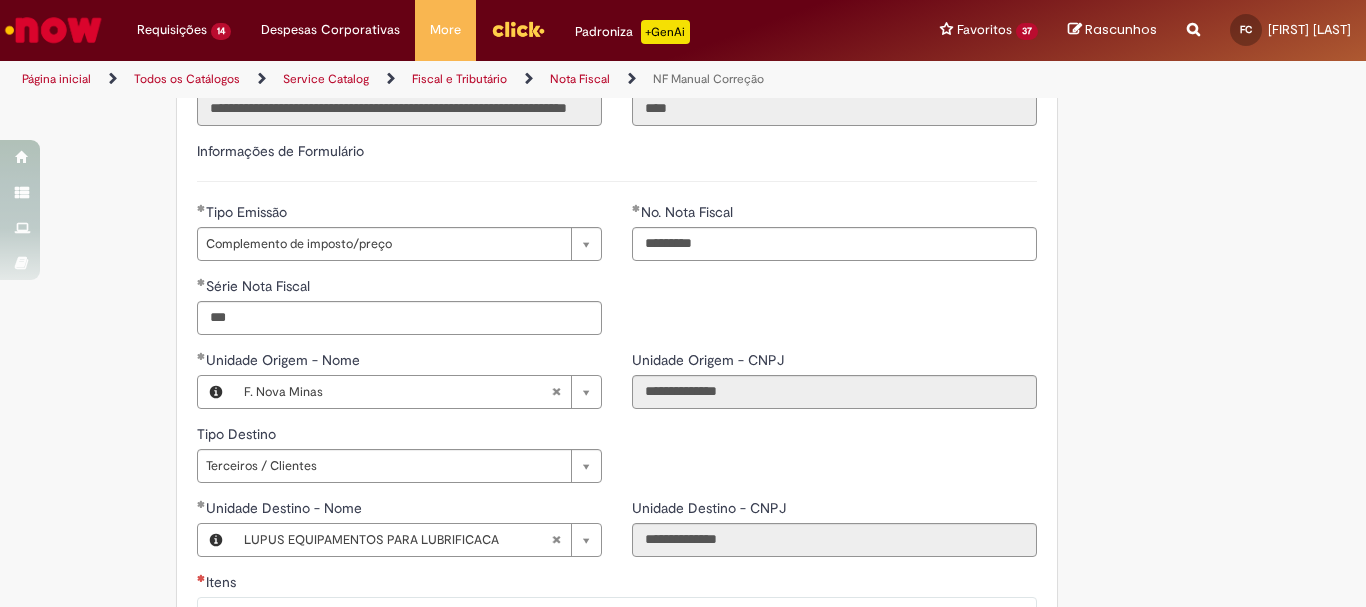 click on "Obrigatório um anexo.
Adicionar a Favoritos
NF Manual Correção
Oferta destinada a emissão de notas fiscais manuais.
Emissão de notas fiscais de complemento de imposto/preço, retorno de locação, venda de sinistro, remessa de despejo, compra de caco de vidro, compra de arroz e venda de energia elétrica.
Oferta com obrigatoriedade de anexar o PRINT da orientação do consultivo para todos os casos e PDF da Nota Fiscal; Realizamos o atendimento de apenas  1 Nota Fiscal por chamado ; Para emissões que sejam necessários ajustes de estoque: Obrigatório anexar a planilha MR22; Notas Complementares: anexar a planilha de cálculo, print da orientação do Consultivo e PDF da Nota Fiscal (para casos que precisam de ajuste de estoque, necessário anexar MR22);
Country Code ** Favorecido     Fernando Da Silva Coelho" at bounding box center (683, 321) 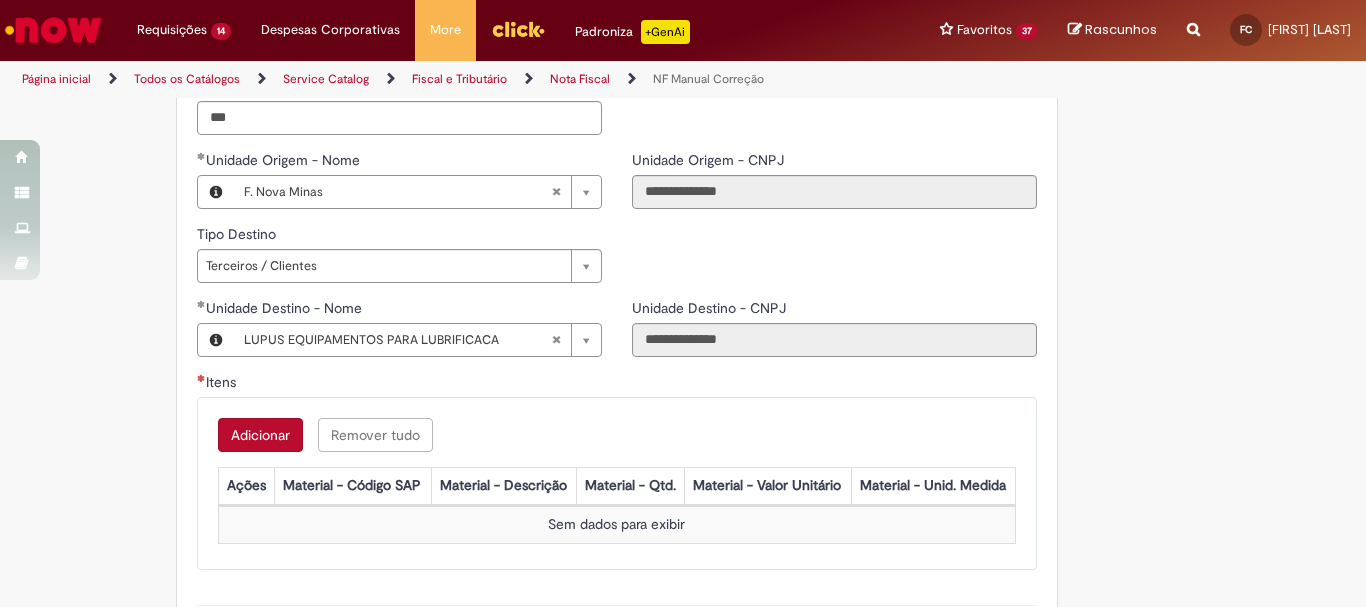 scroll, scrollTop: 1229, scrollLeft: 0, axis: vertical 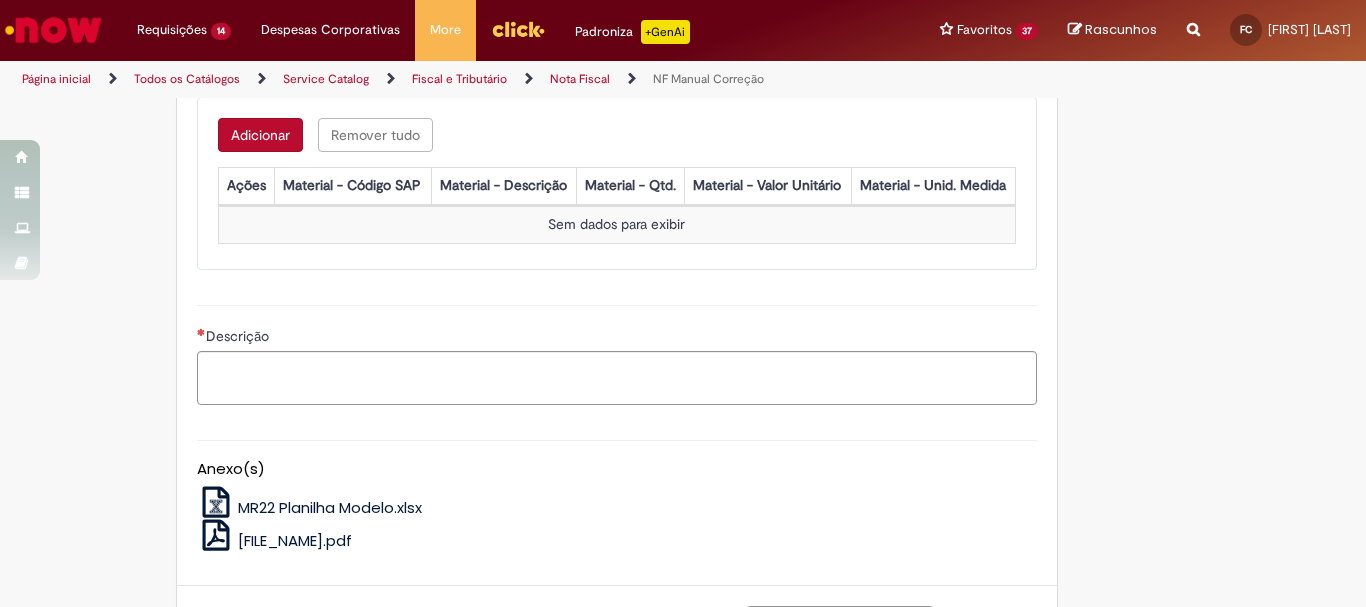 click on "Adicionar" at bounding box center (260, 135) 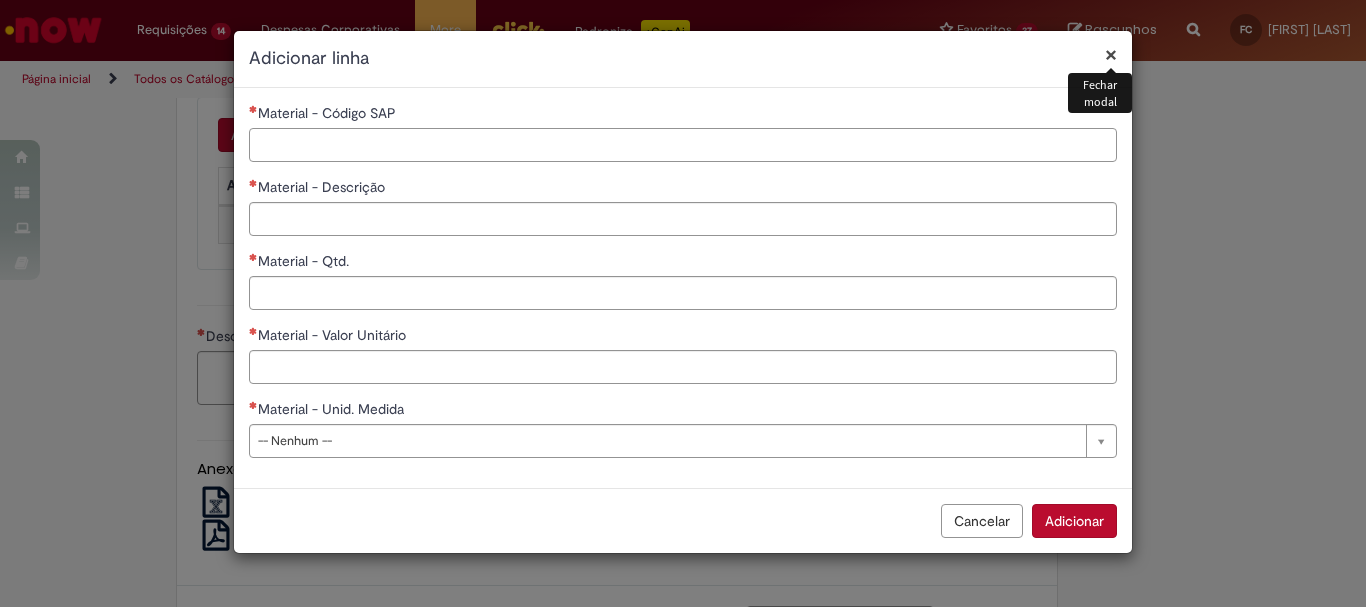 click on "Material - Código SAP" at bounding box center [683, 145] 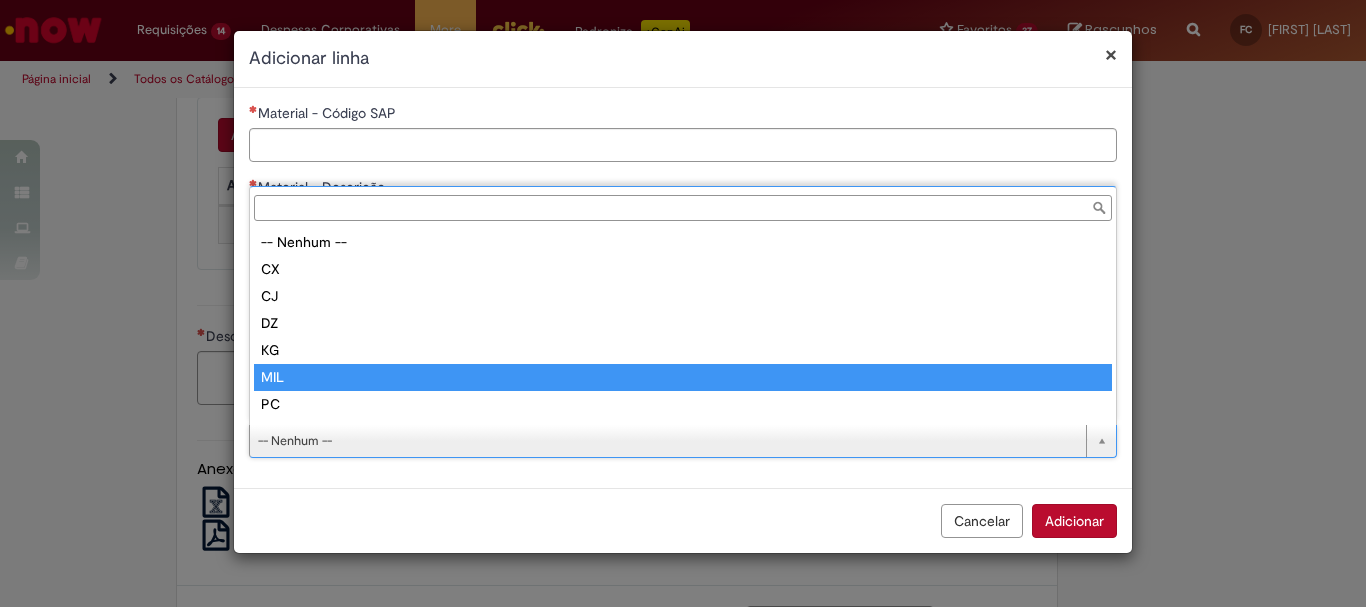 scroll, scrollTop: 51, scrollLeft: 0, axis: vertical 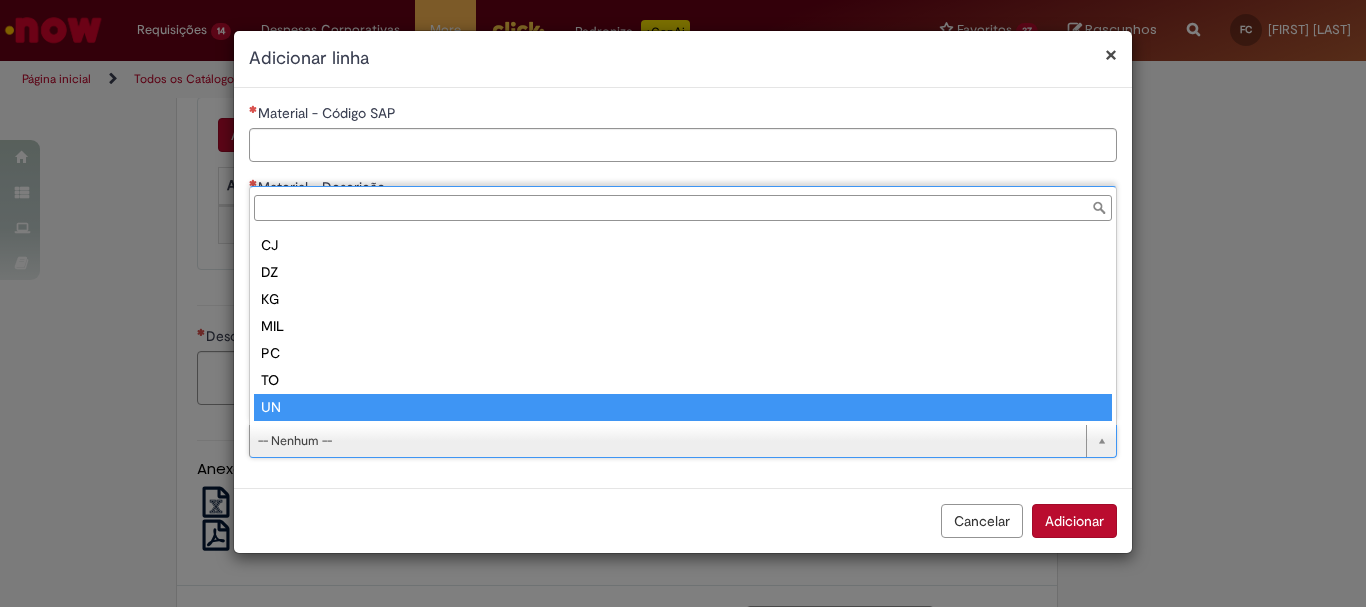 type on "**" 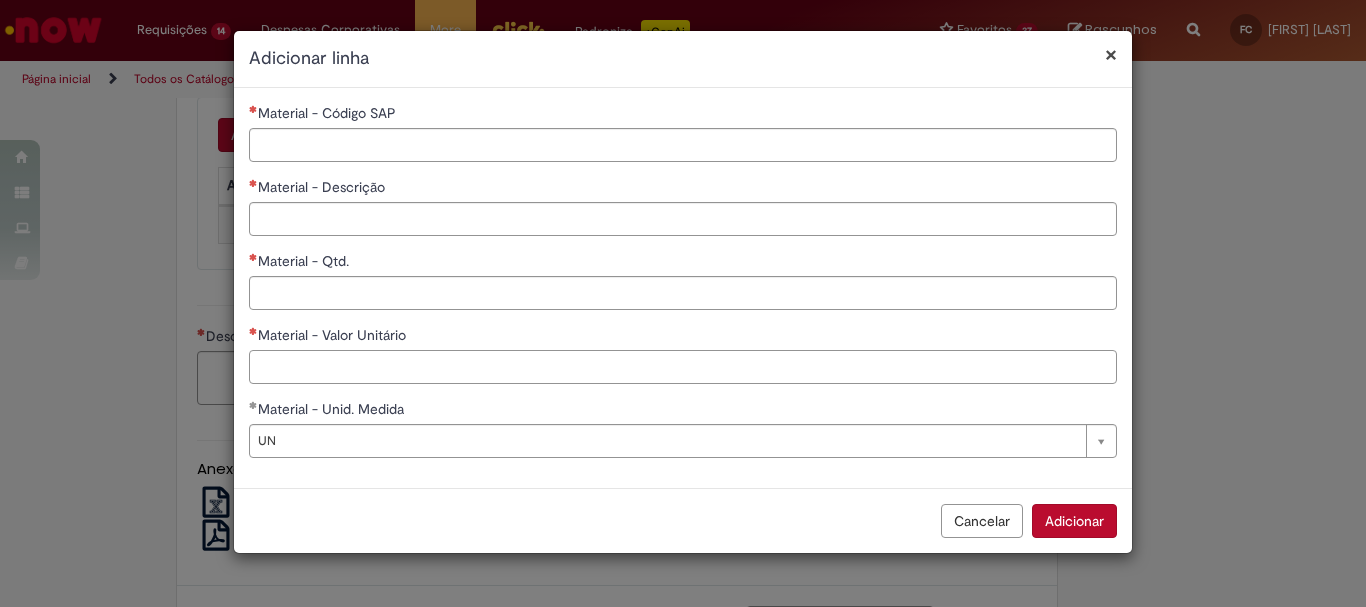 click on "Material - Valor Unitário" at bounding box center (683, 367) 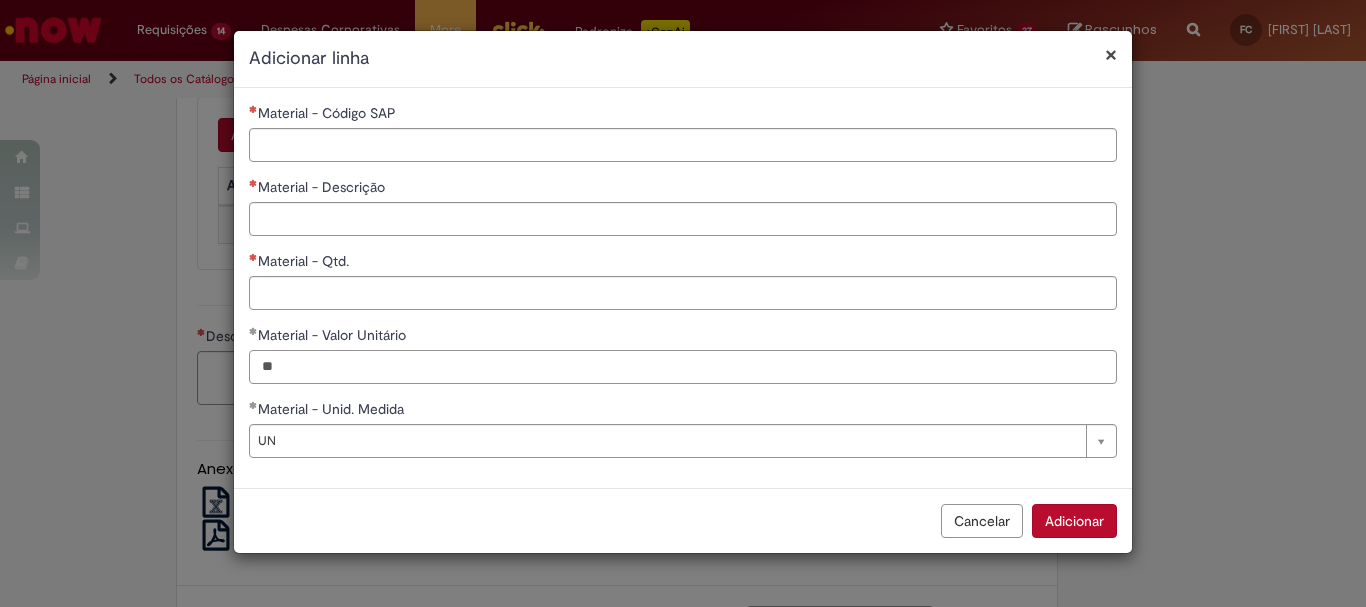 type on "*" 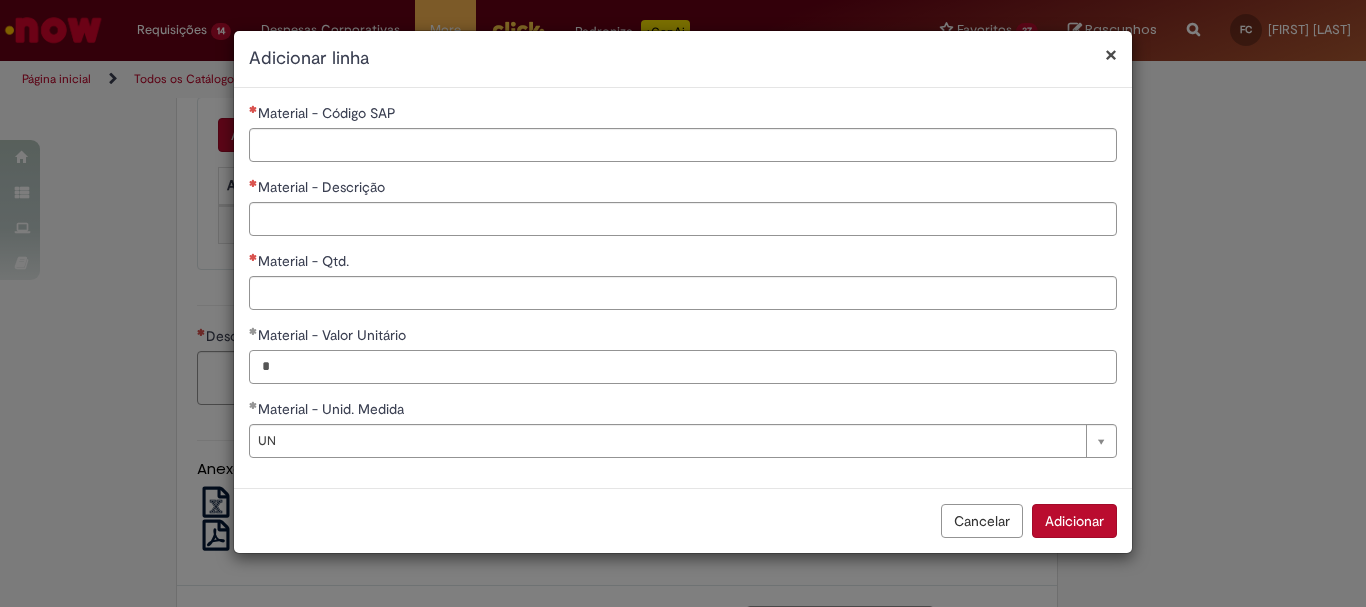 type 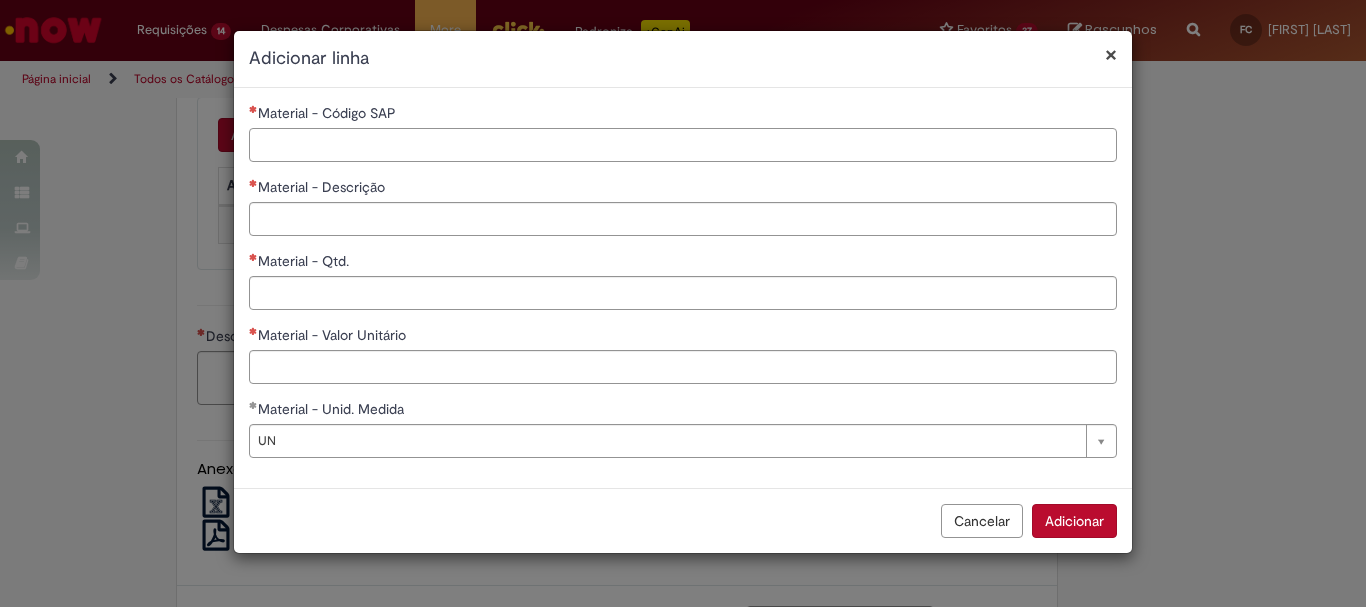 click on "Material - Código SAP" at bounding box center [683, 145] 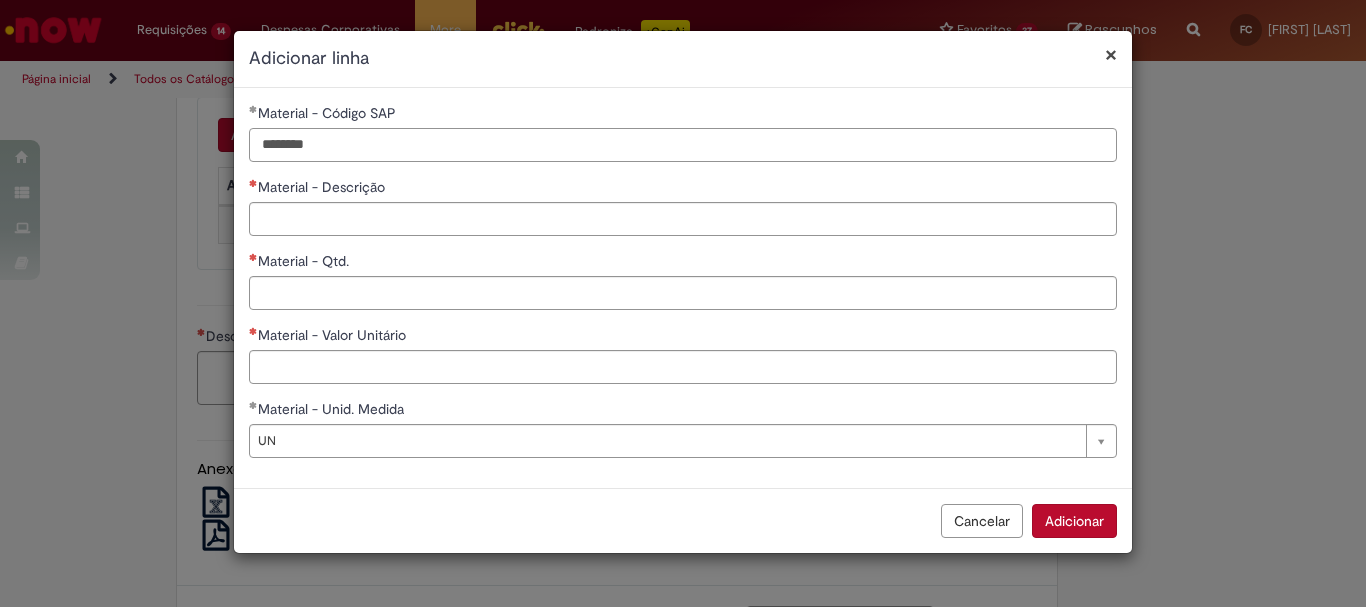 type on "********" 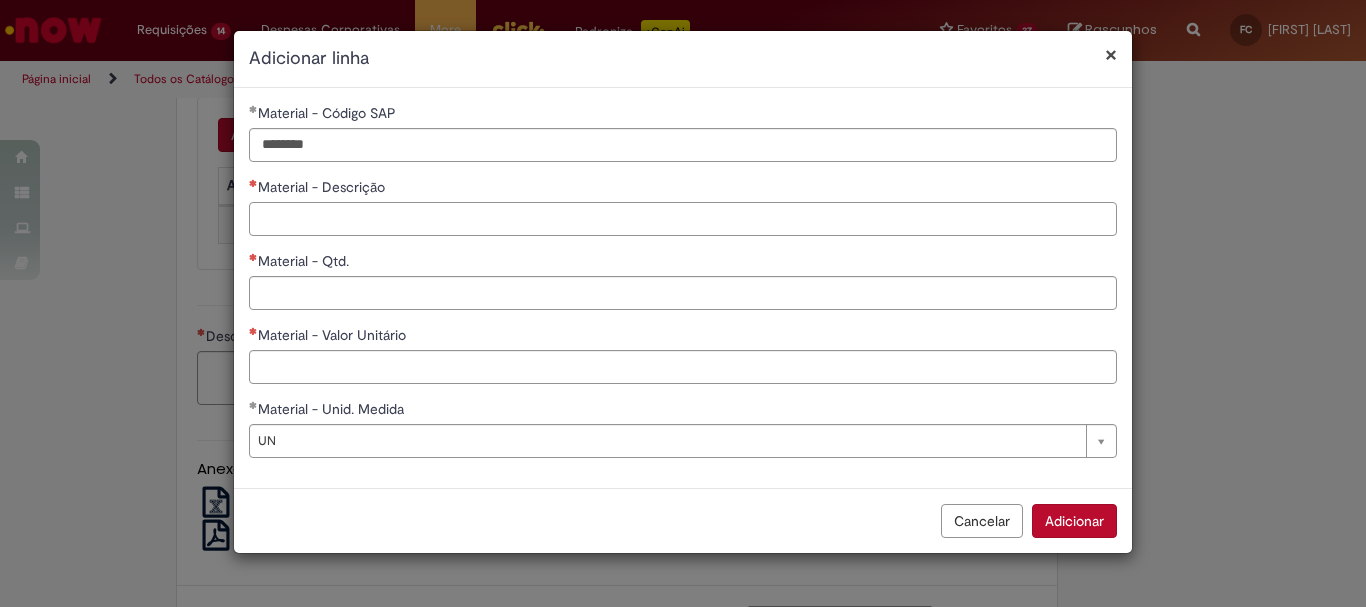 click on "Material - Descrição" at bounding box center (683, 219) 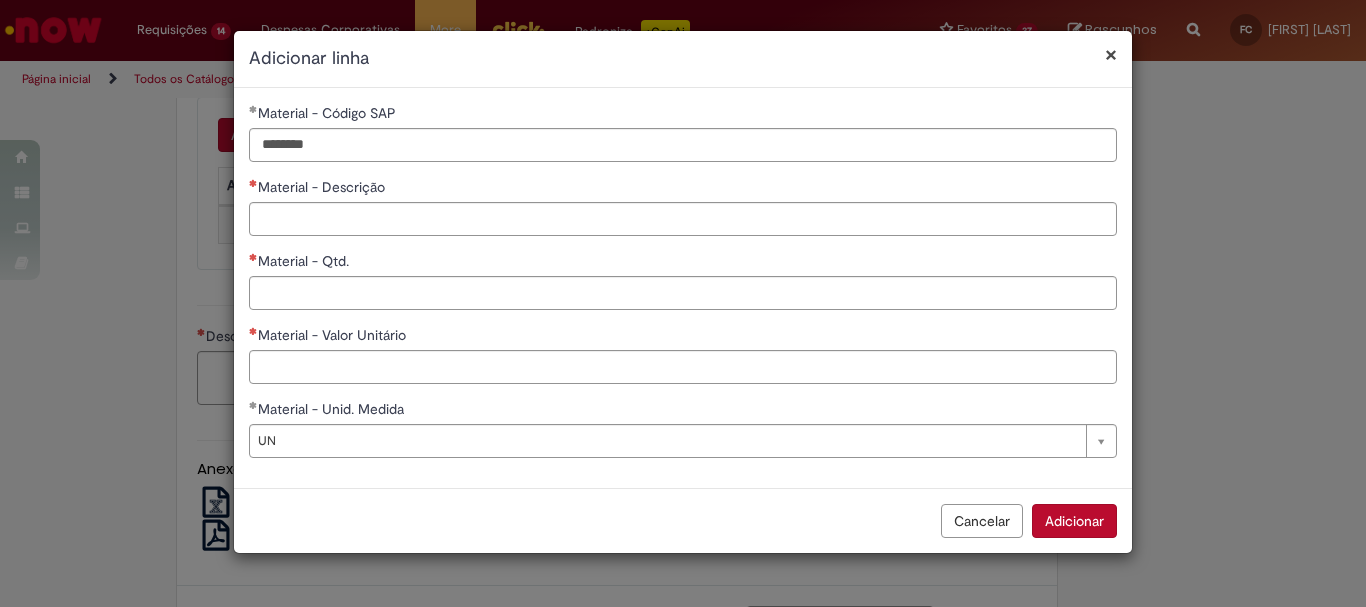 type on "**********" 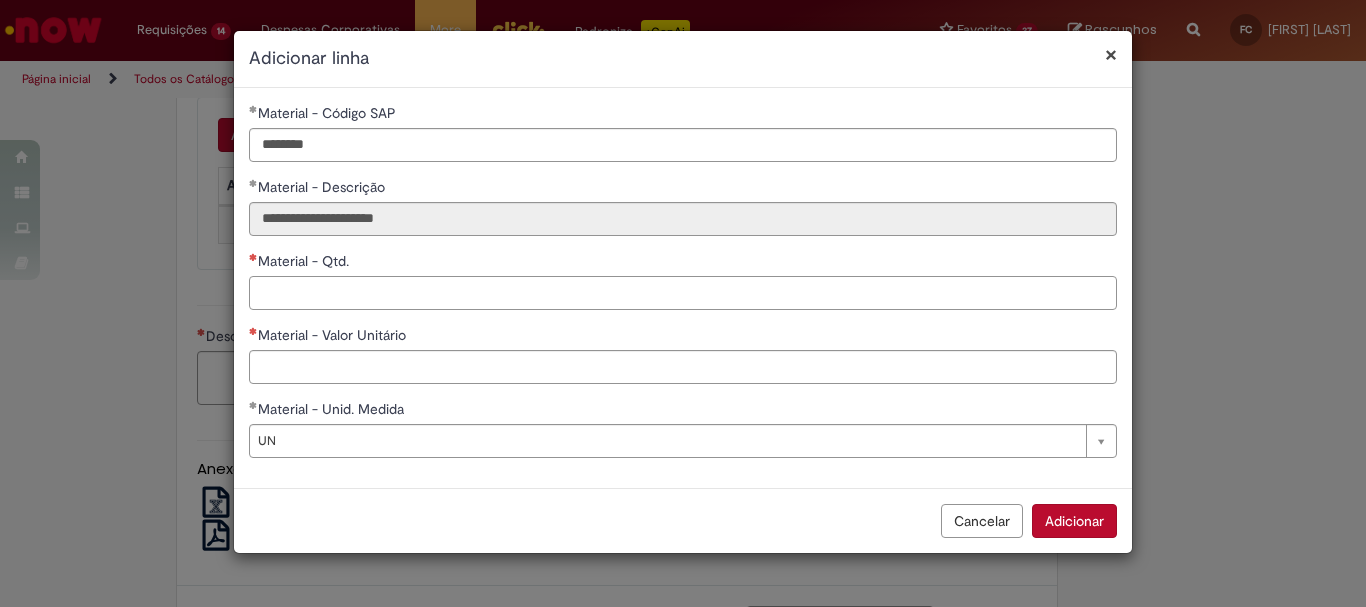 click on "Material - Qtd." at bounding box center [683, 293] 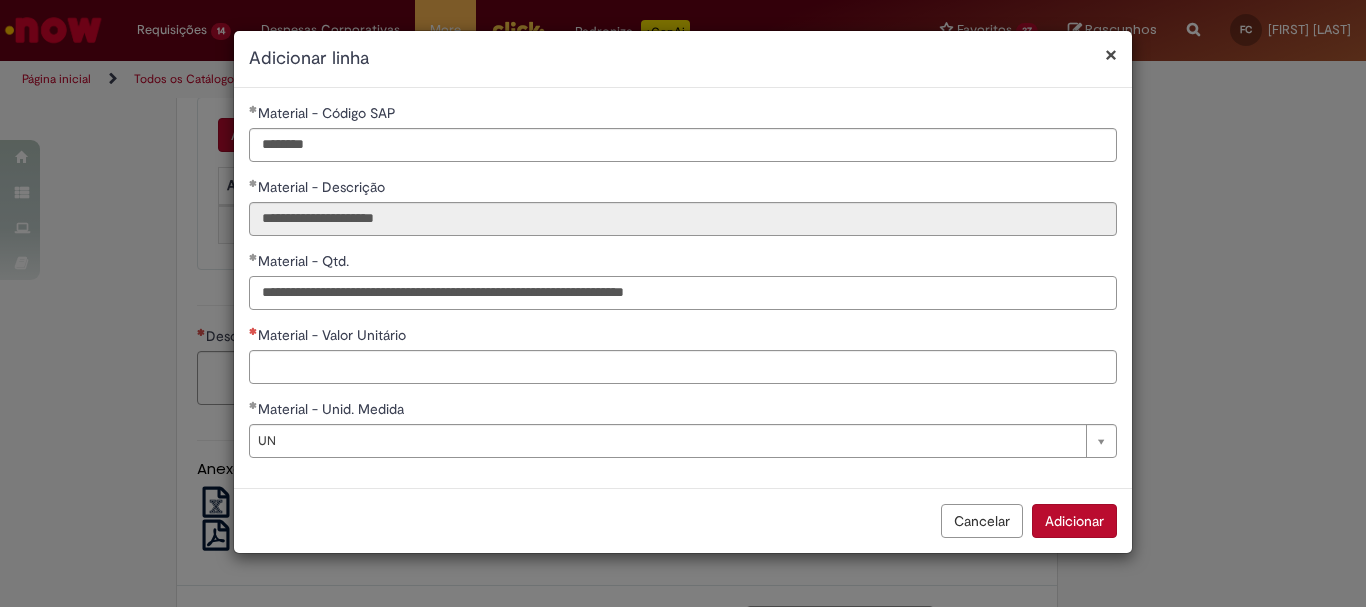 type on "**********" 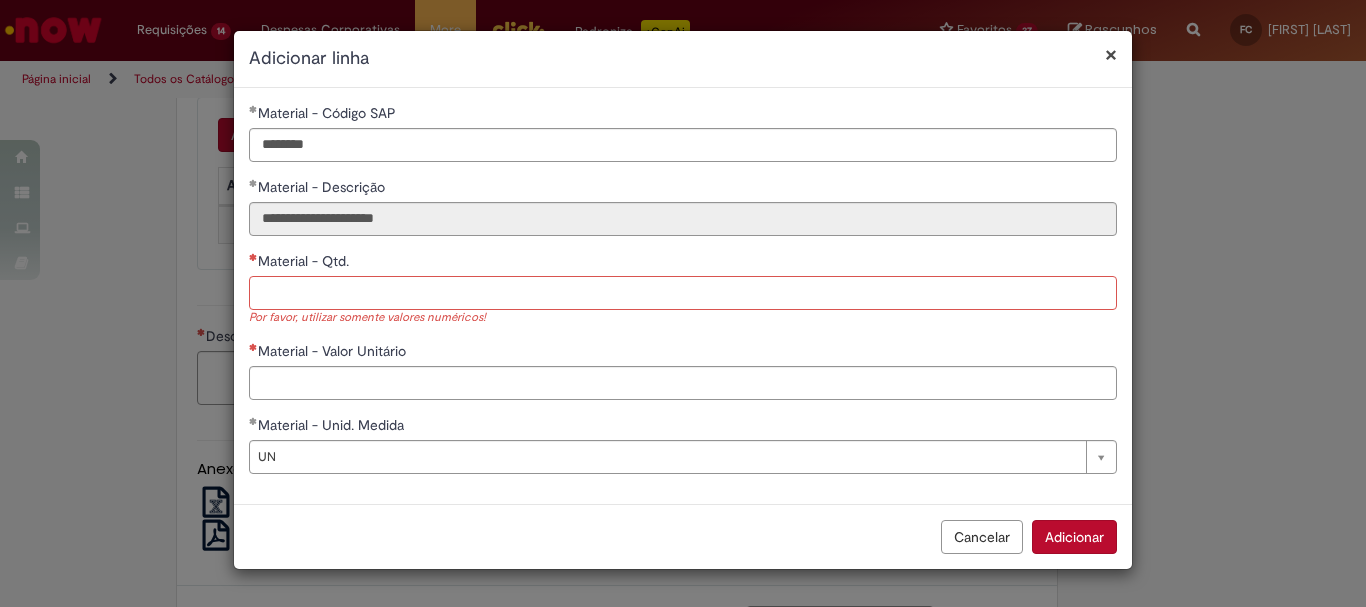 click on "Material - Qtd." at bounding box center [683, 293] 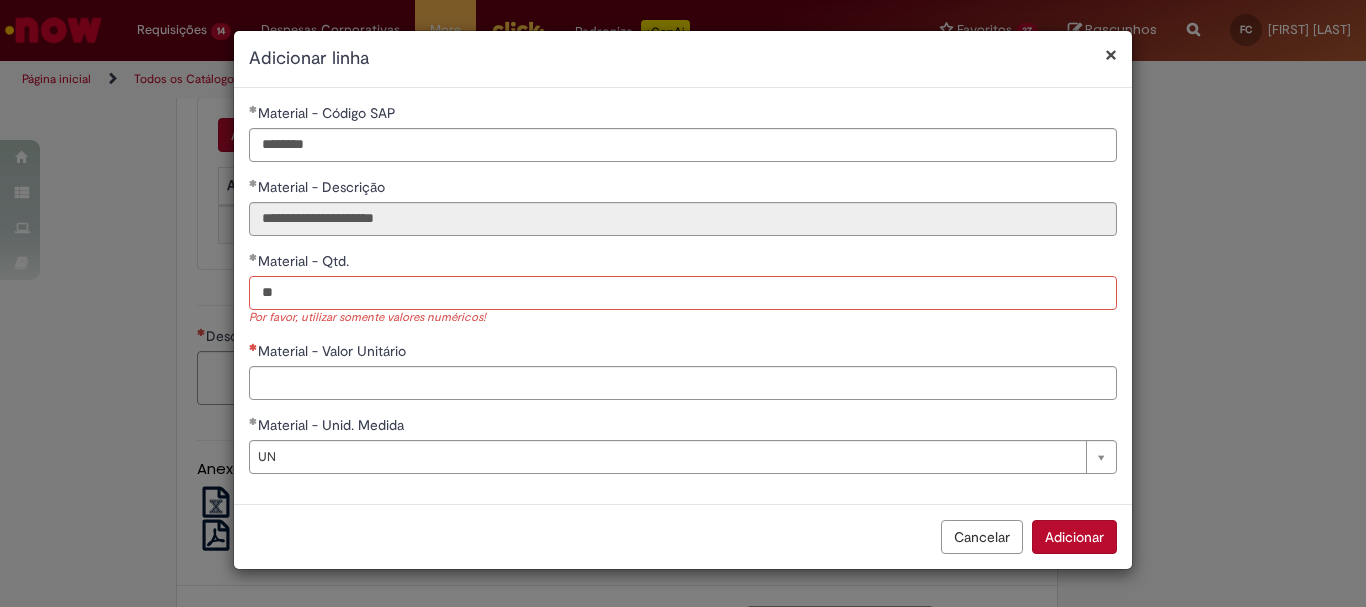 type on "**" 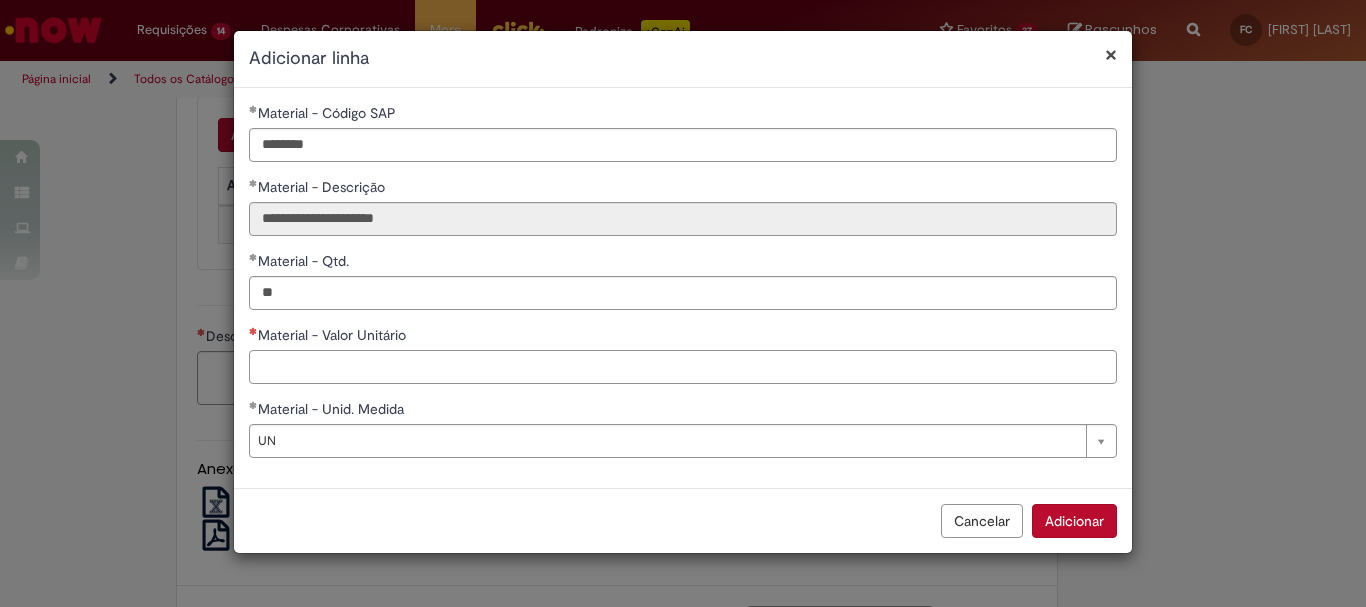 click on "Material - Valor Unitário" at bounding box center [683, 367] 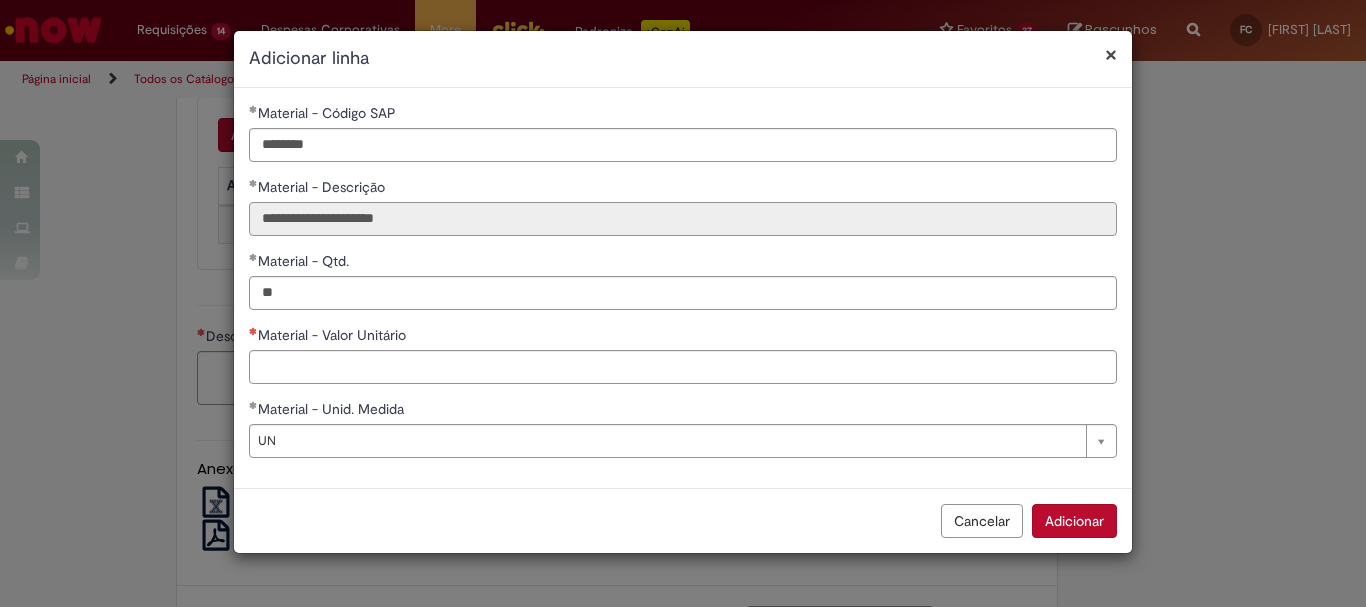 click on "**********" at bounding box center (683, 219) 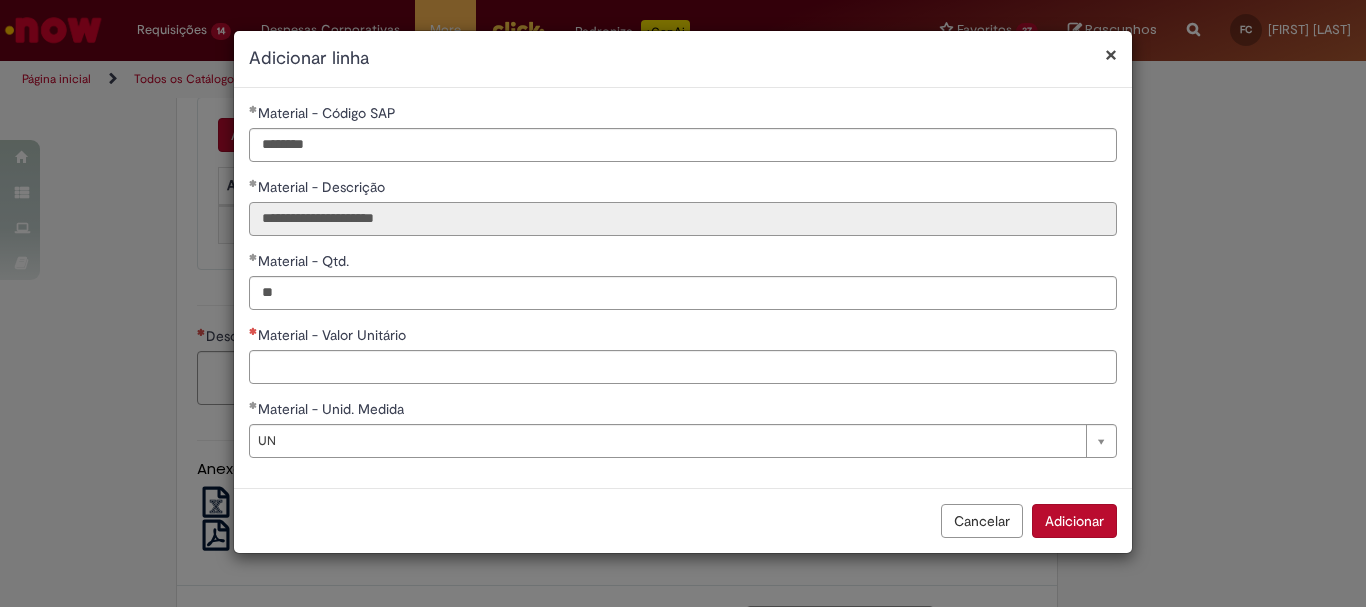 click on "**********" at bounding box center (683, 219) 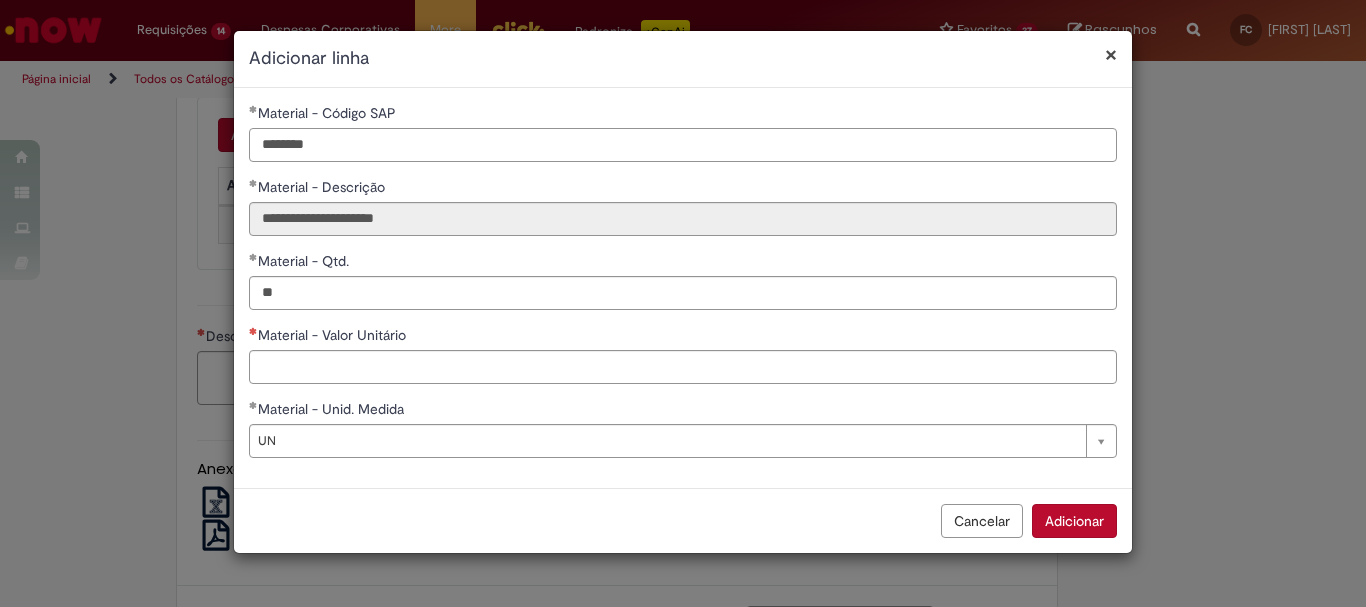 drag, startPoint x: 337, startPoint y: 146, endPoint x: 36, endPoint y: 169, distance: 301.87747 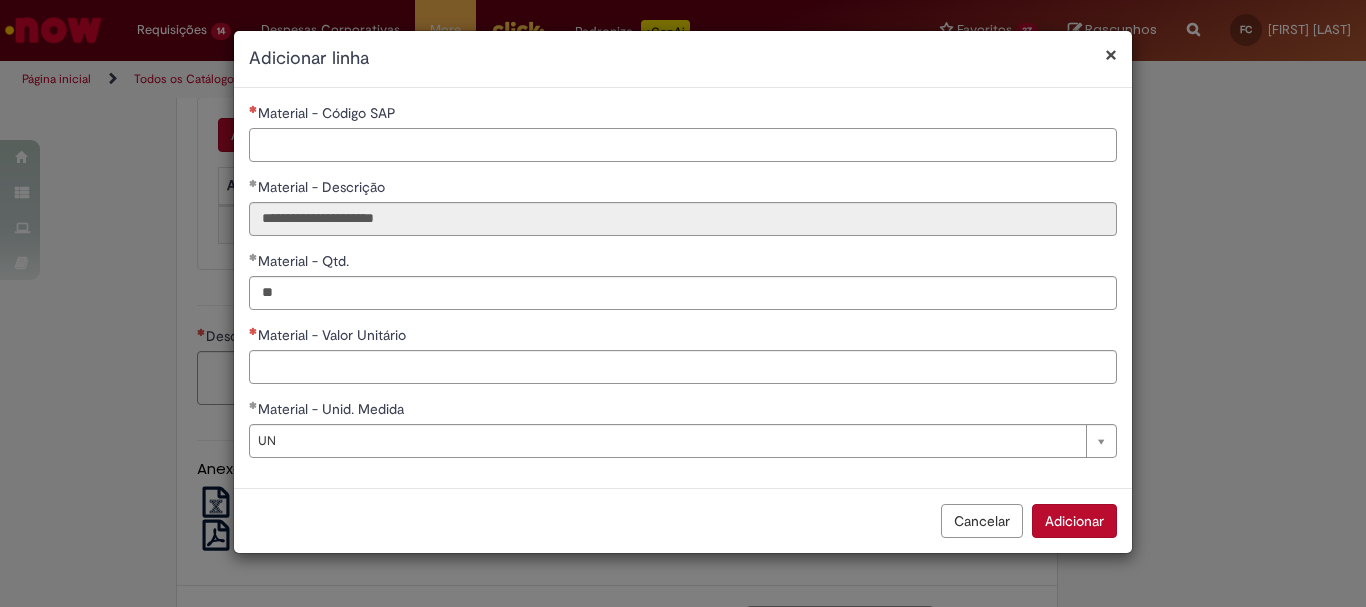 type 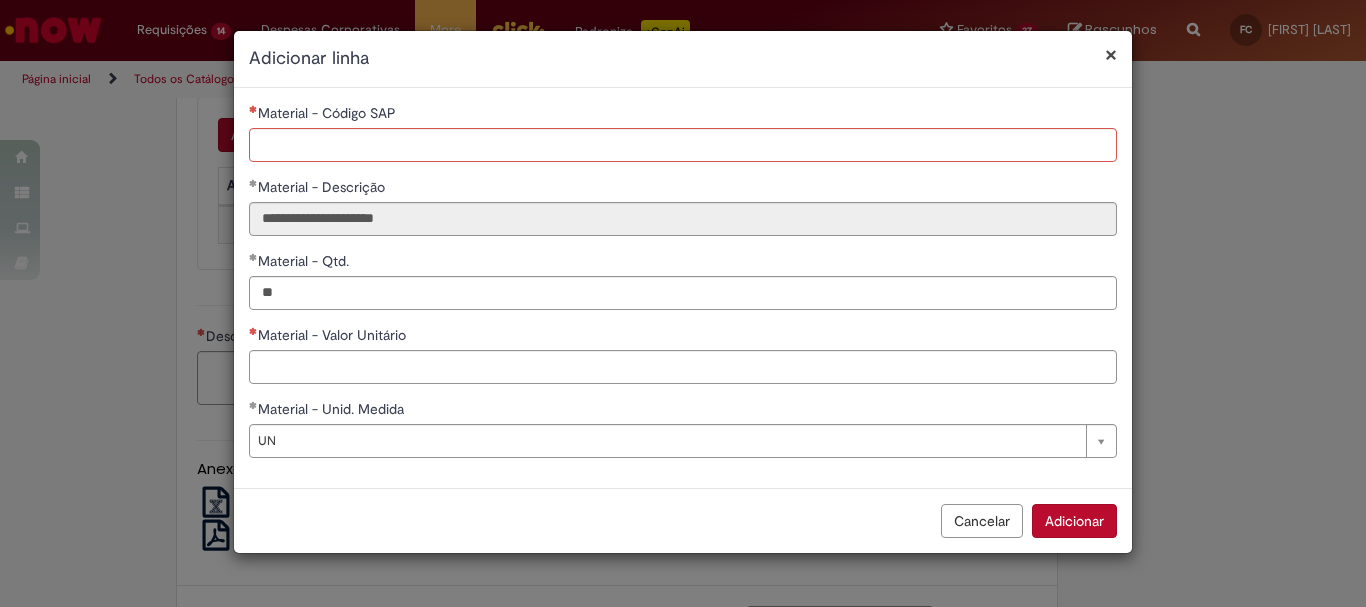 click on "**********" at bounding box center [683, 303] 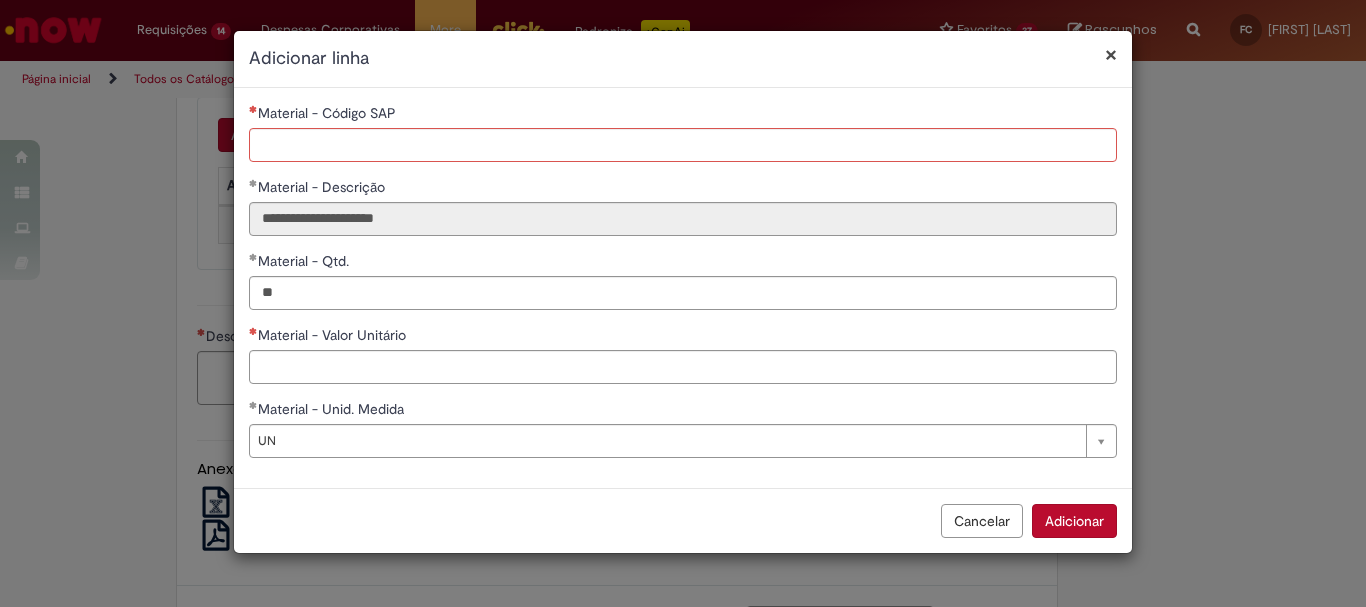 click on "Cancelar" at bounding box center [982, 521] 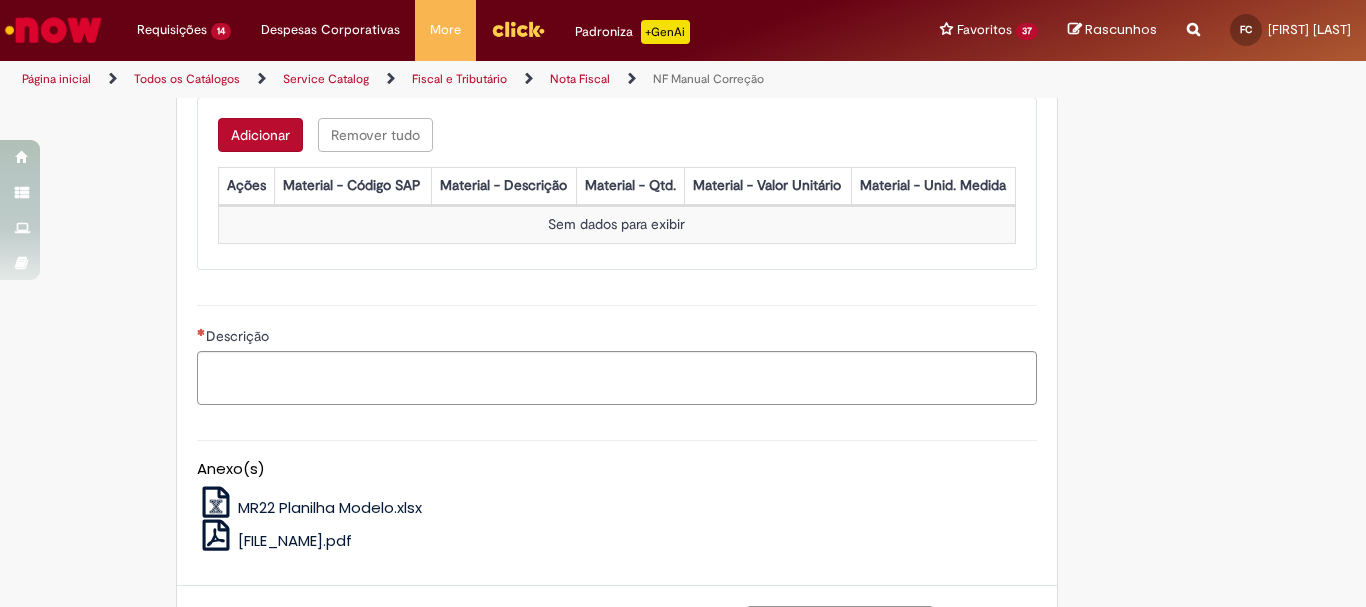 click on "Adicionar" at bounding box center [260, 135] 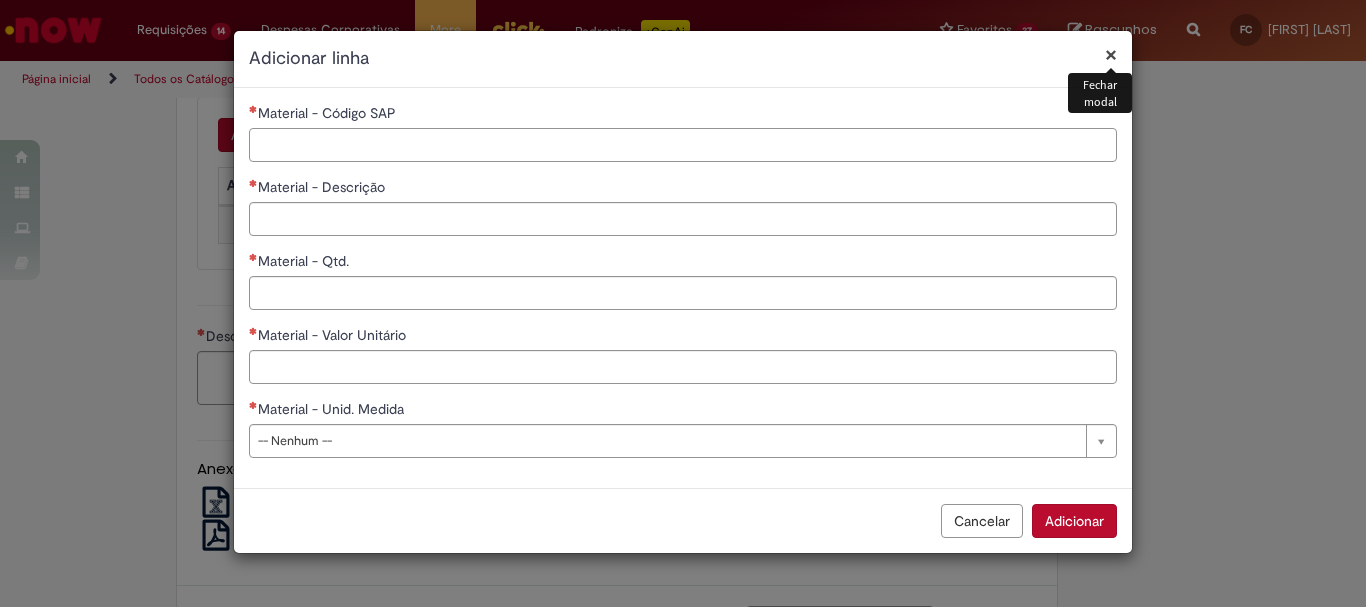 click on "Material - Código SAP" at bounding box center (683, 145) 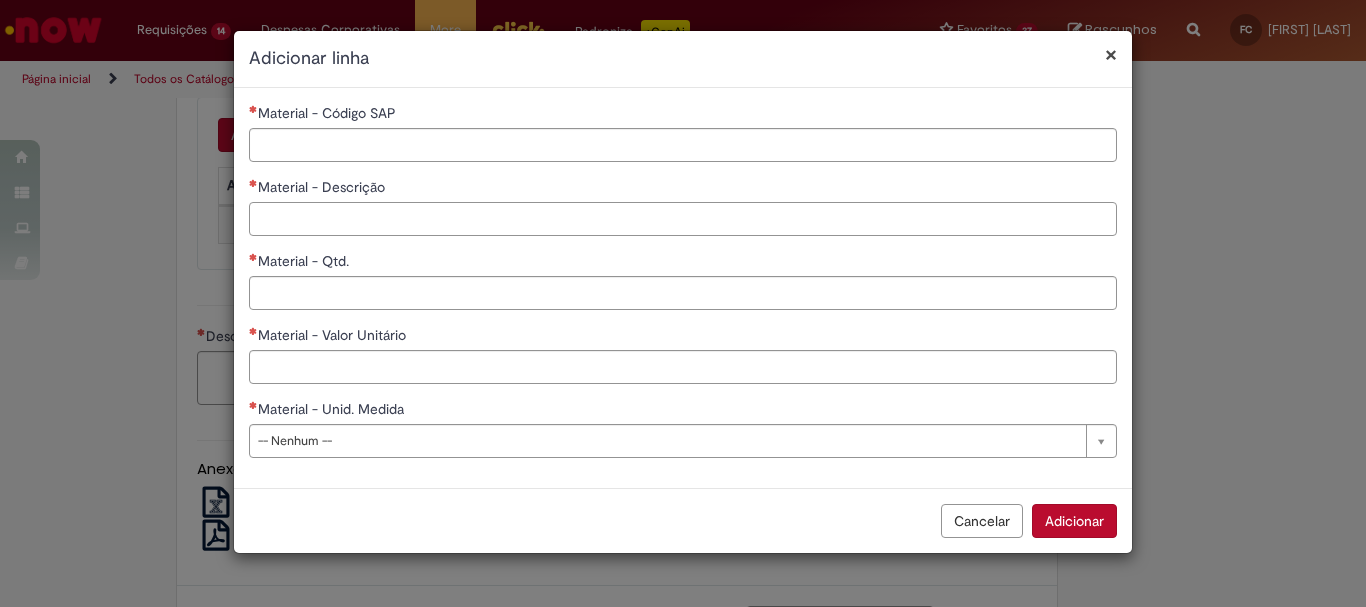 click on "Material - Descrição" at bounding box center [683, 219] 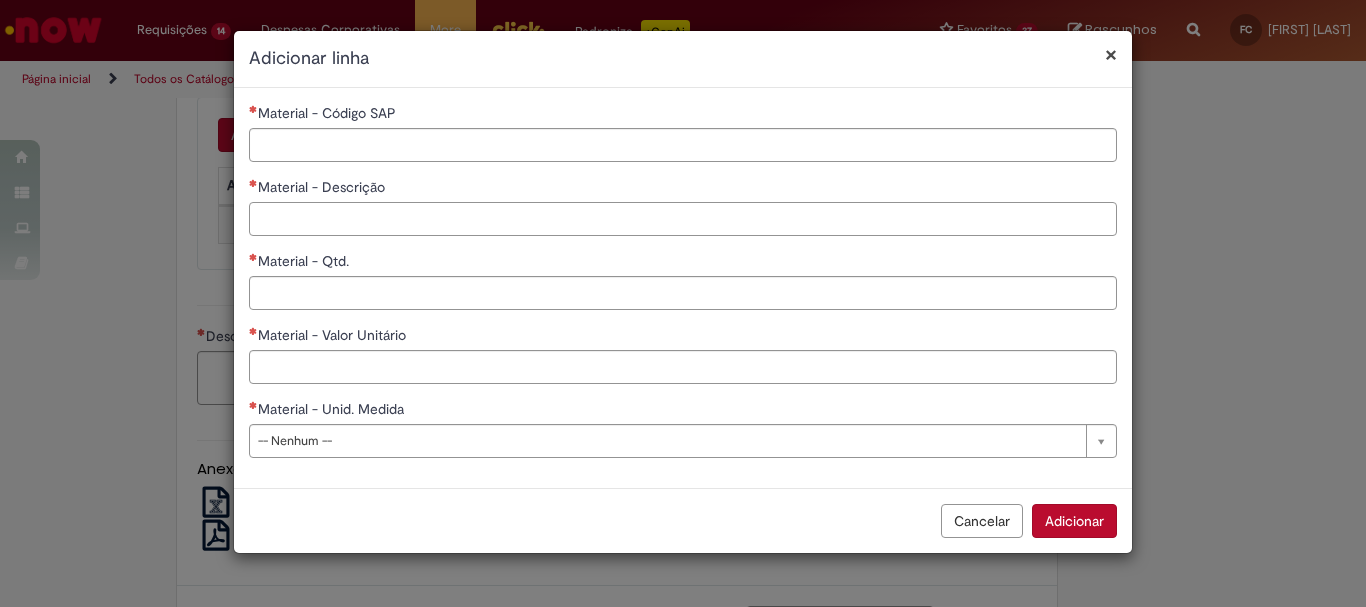 click on "Material - Descrição" at bounding box center [683, 219] 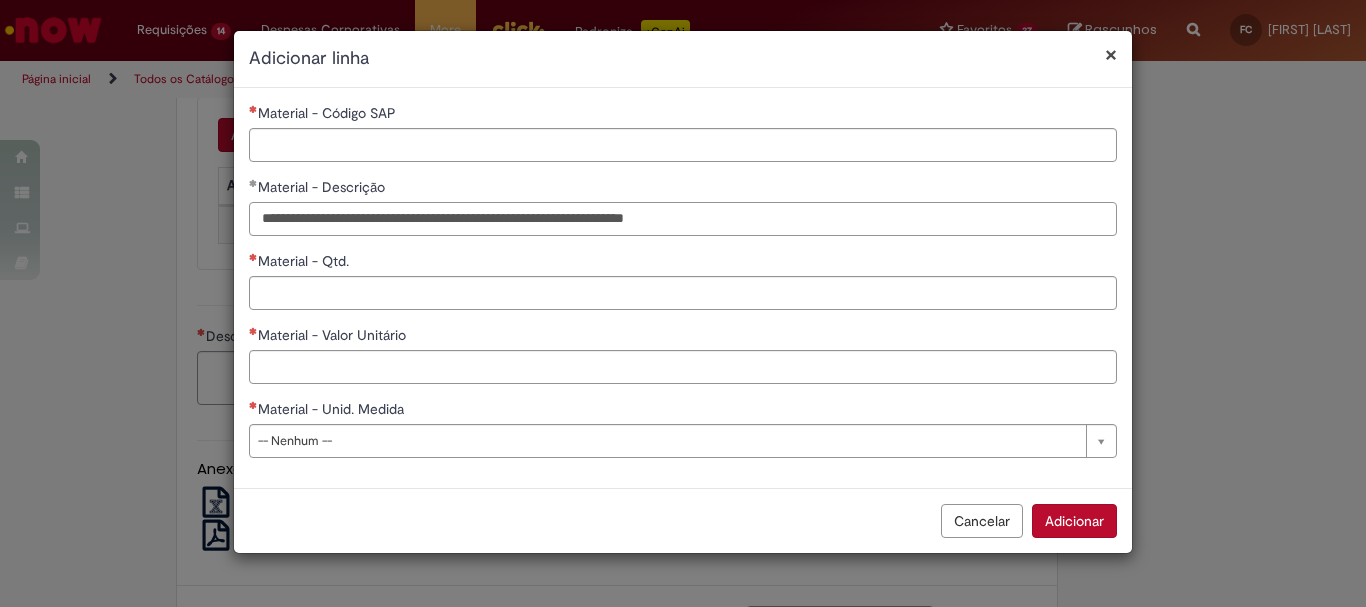 type on "**********" 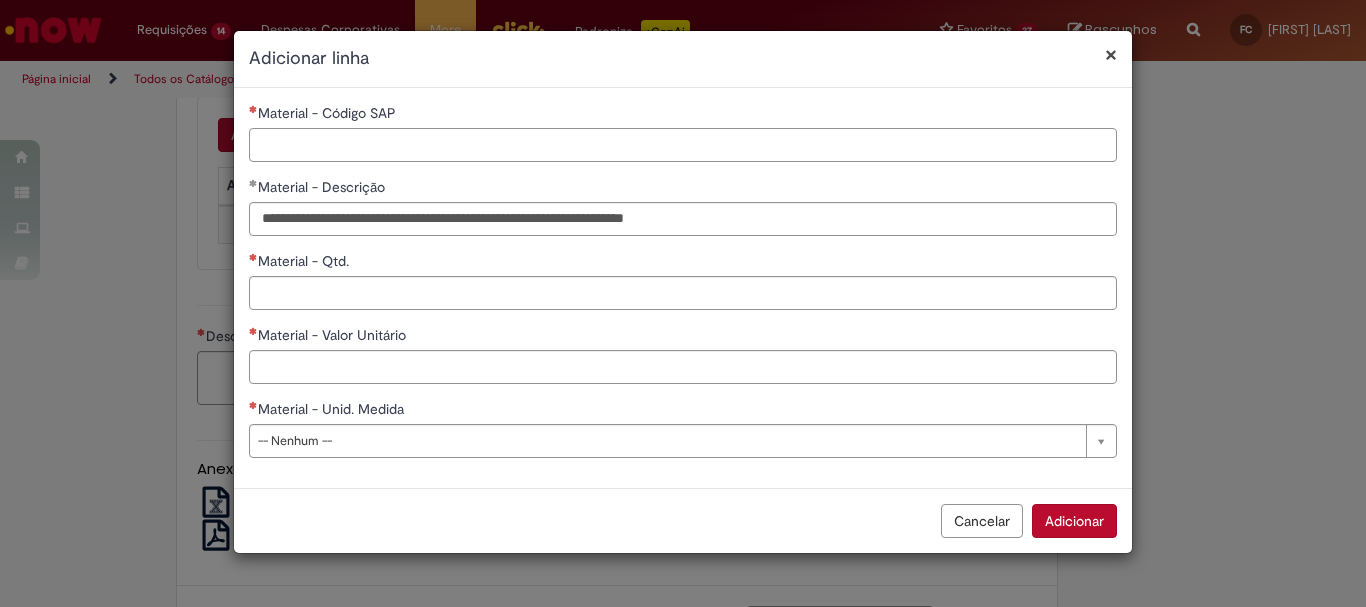click on "Material - Código SAP" at bounding box center [683, 145] 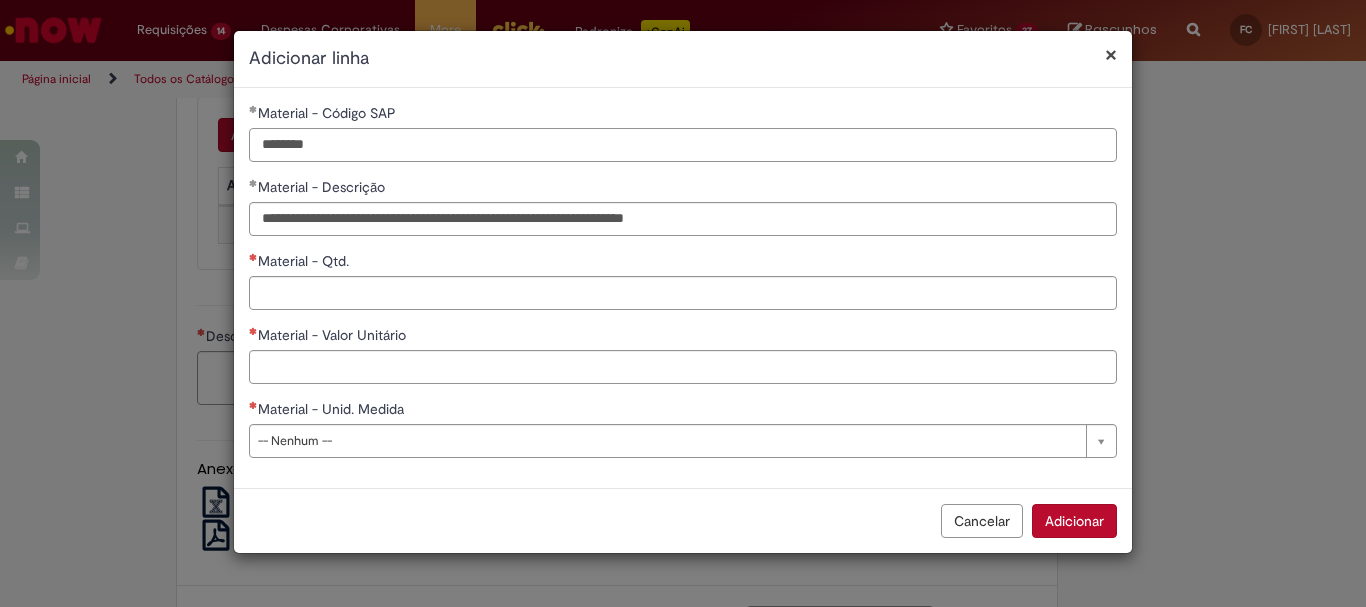 type on "********" 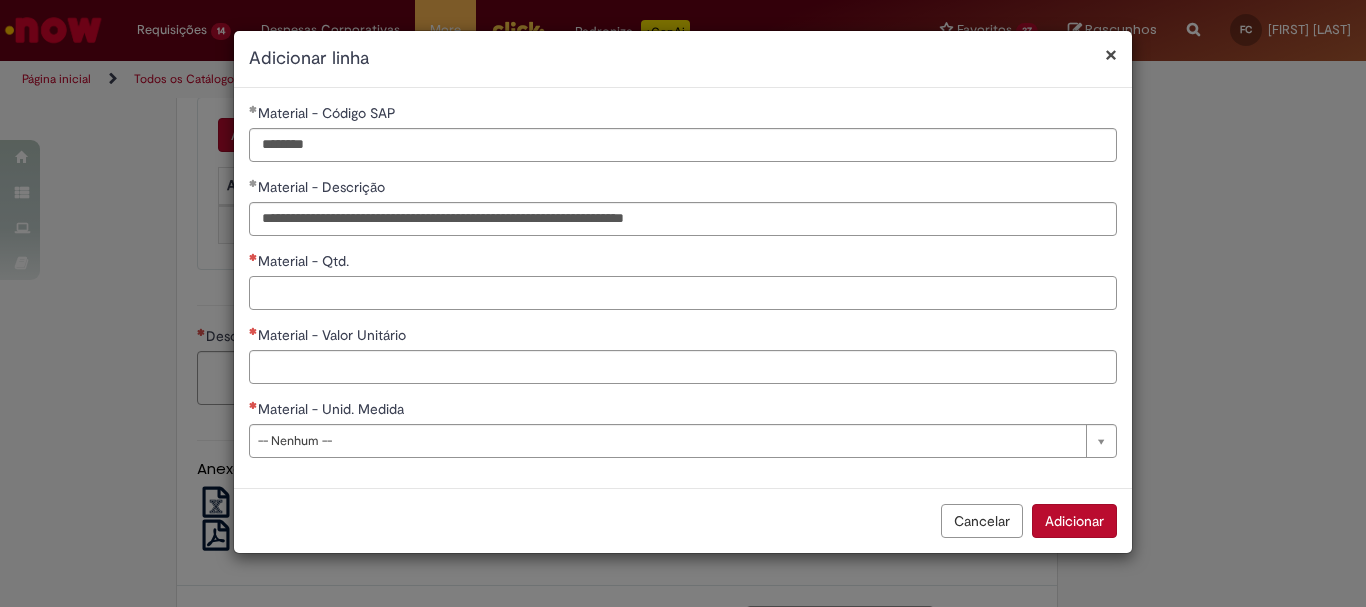 click on "Material - Qtd." at bounding box center [683, 293] 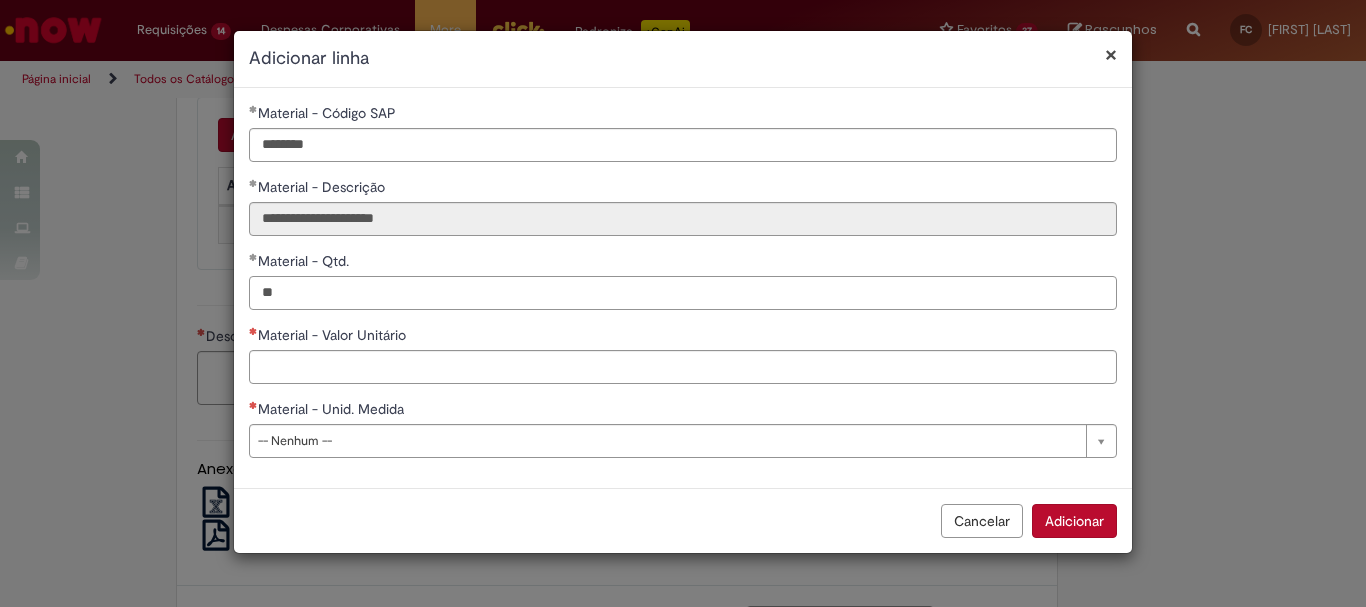 type on "**" 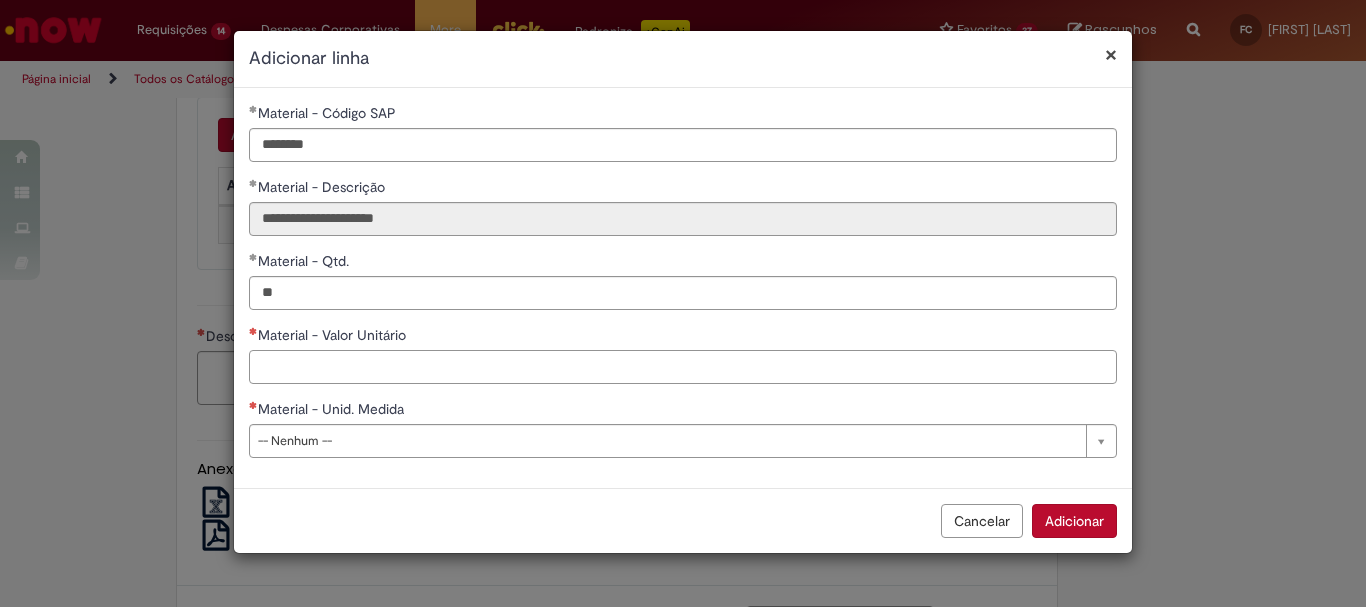 click on "Material - Valor Unitário" at bounding box center (683, 367) 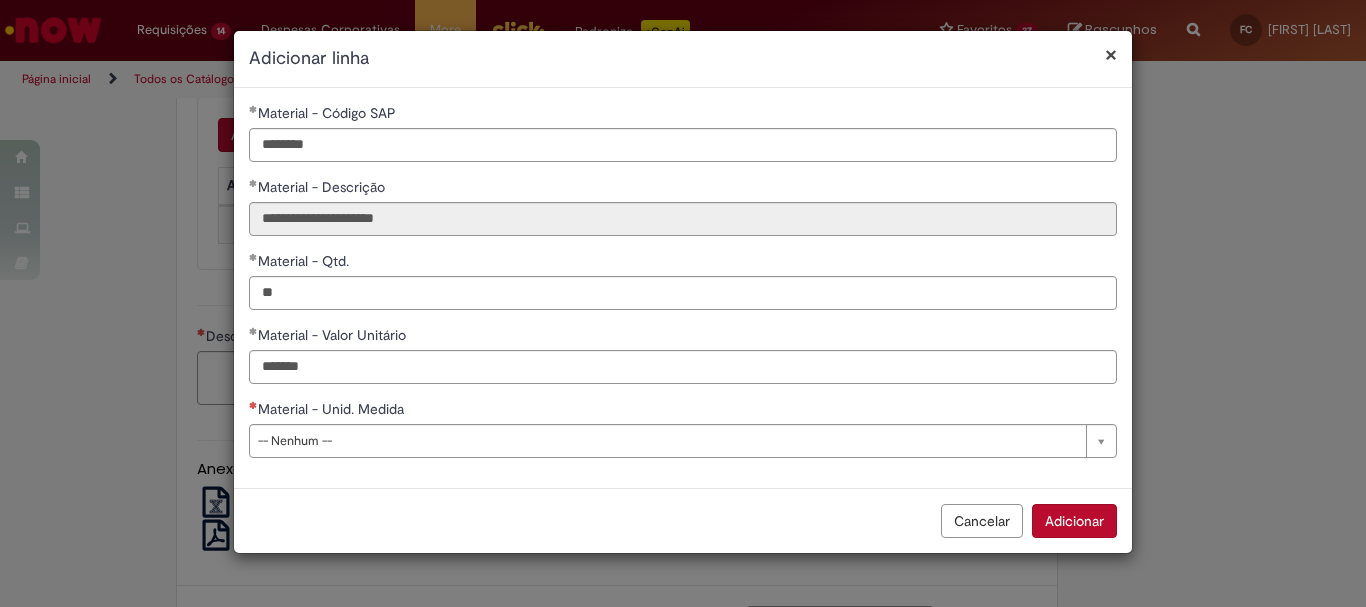 type on "**********" 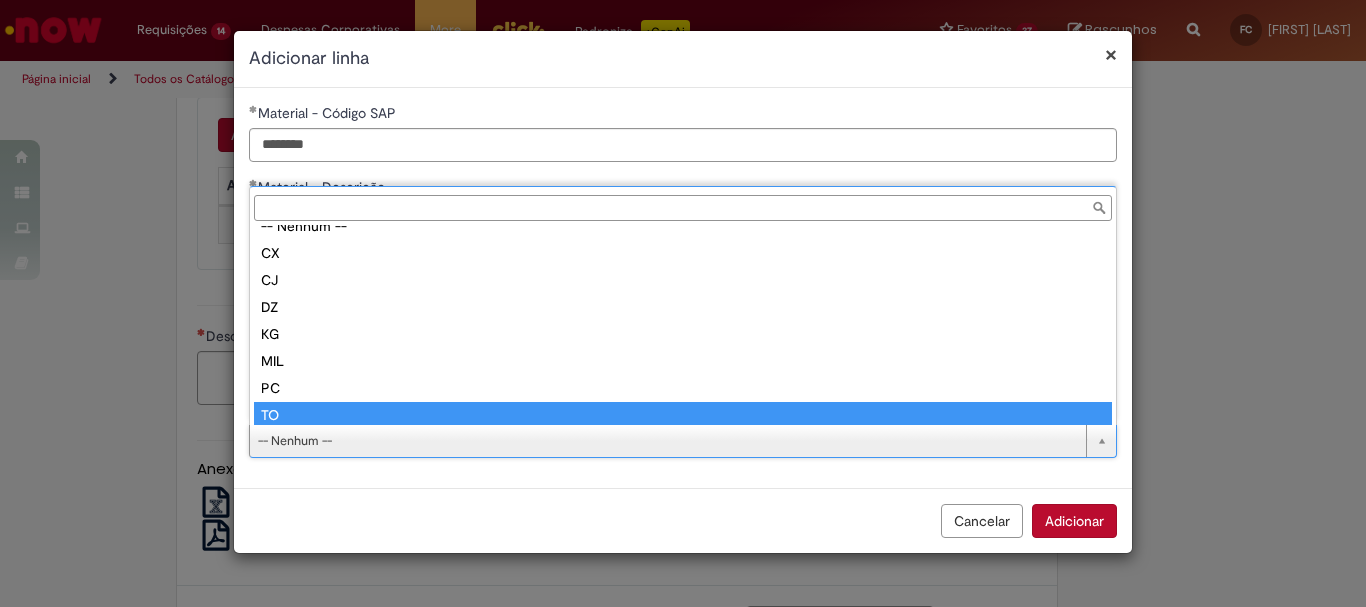 scroll, scrollTop: 51, scrollLeft: 0, axis: vertical 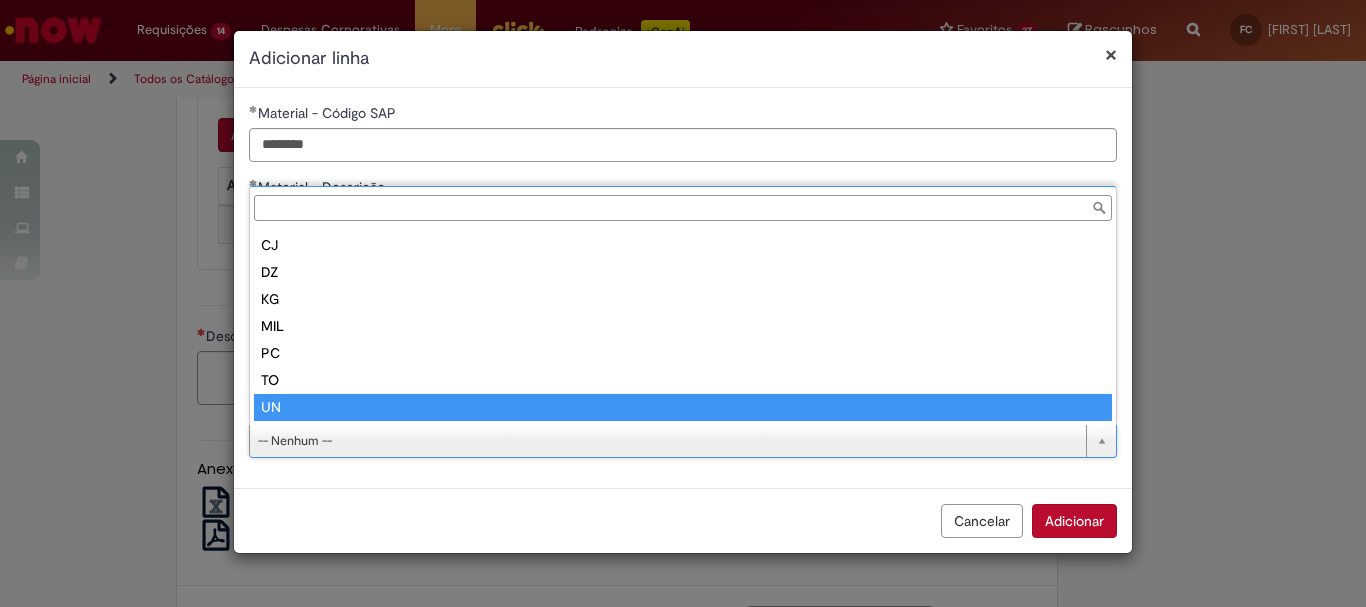 type on "**" 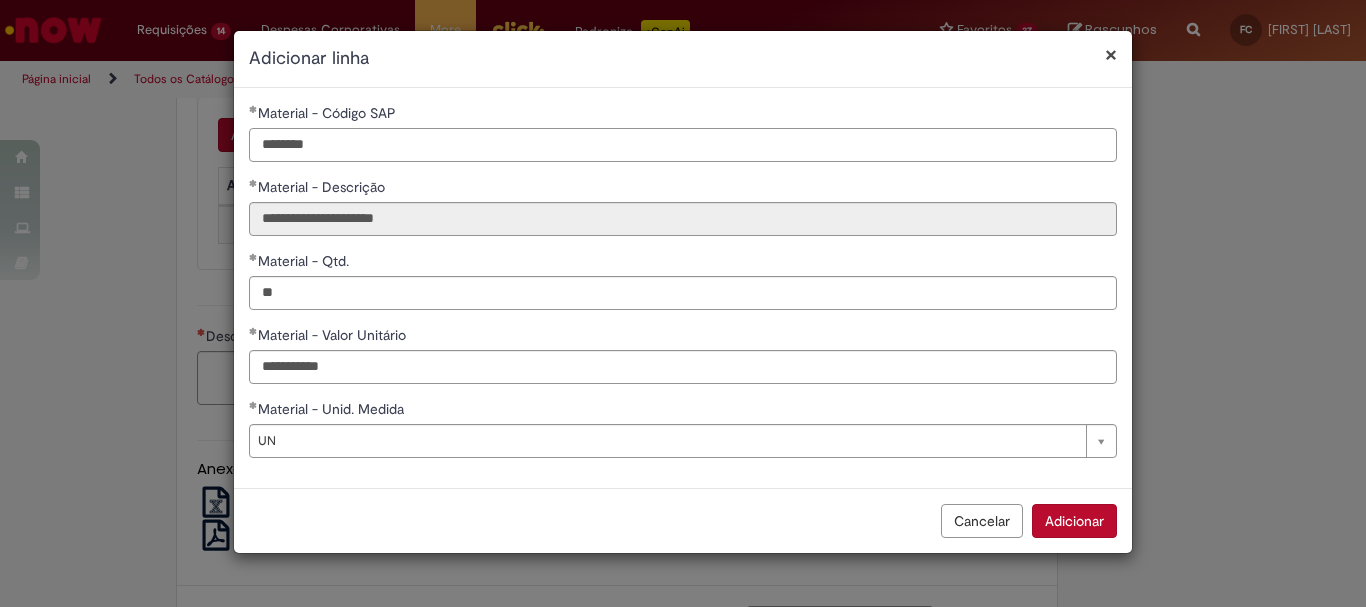 click on "********" at bounding box center [683, 145] 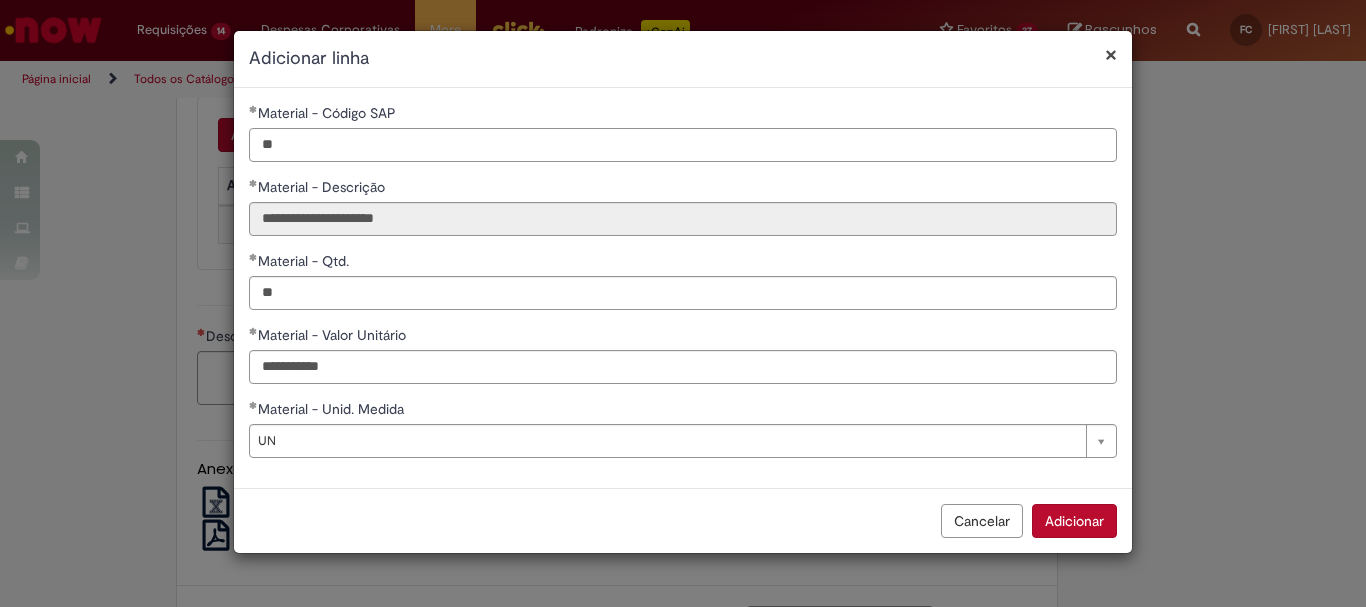 type on "*" 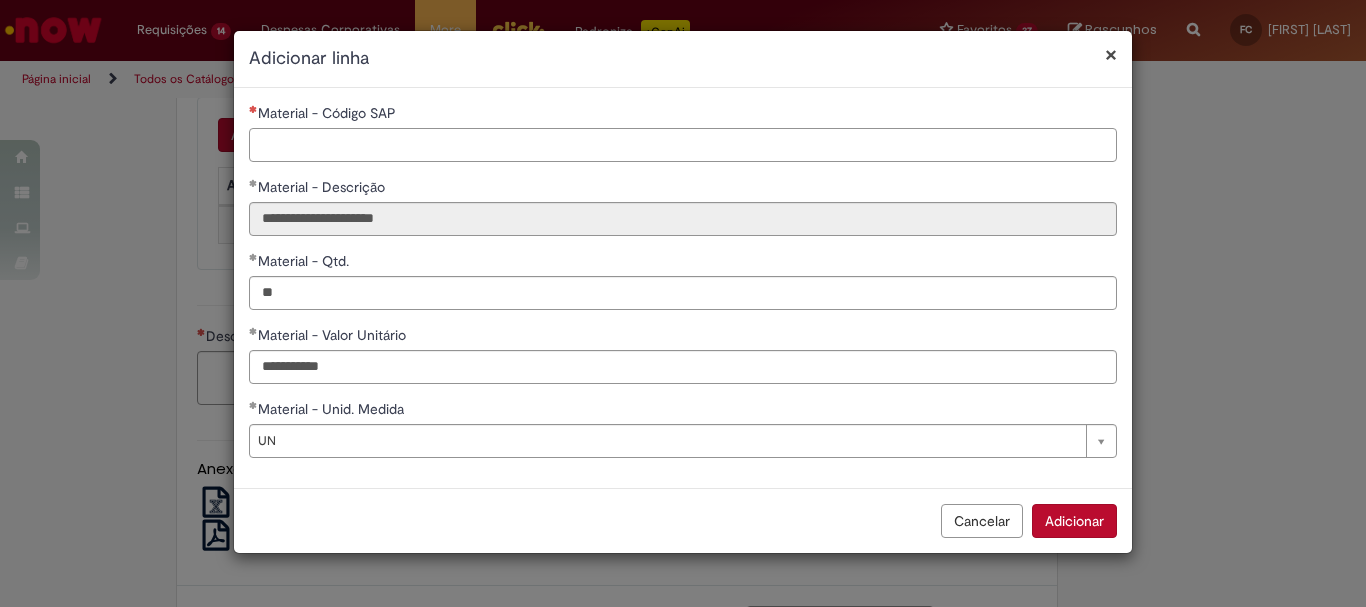 type 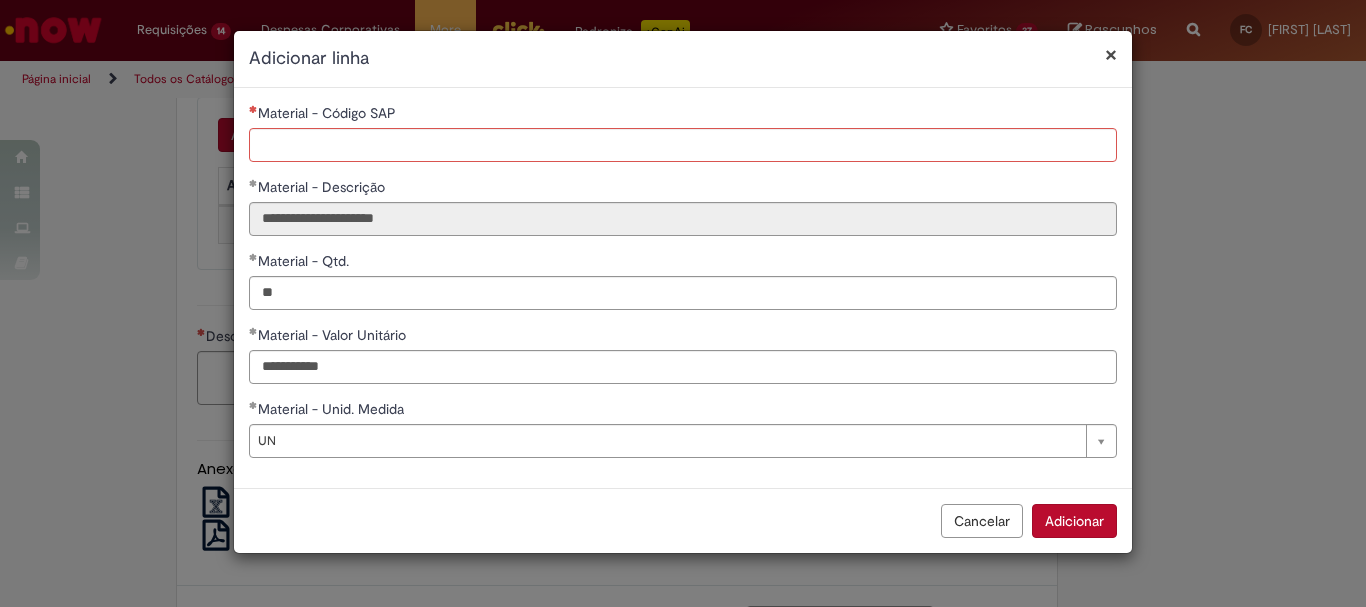 click on "**********" at bounding box center (683, 303) 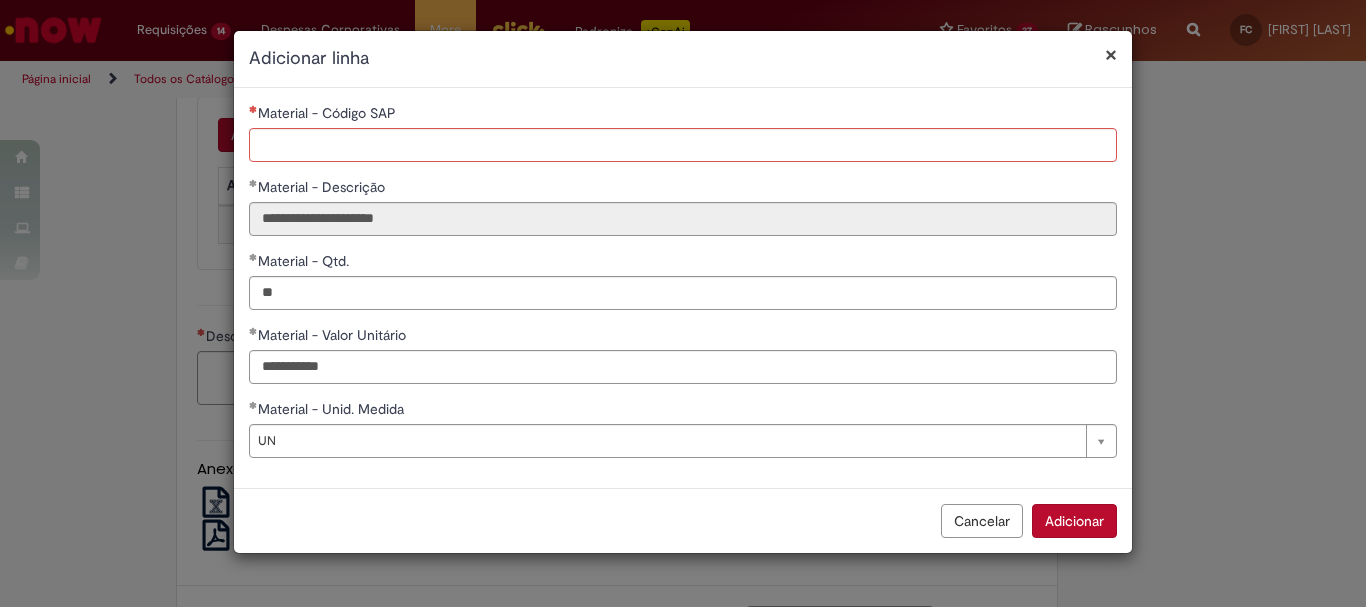 click on "Cancelar" at bounding box center [982, 521] 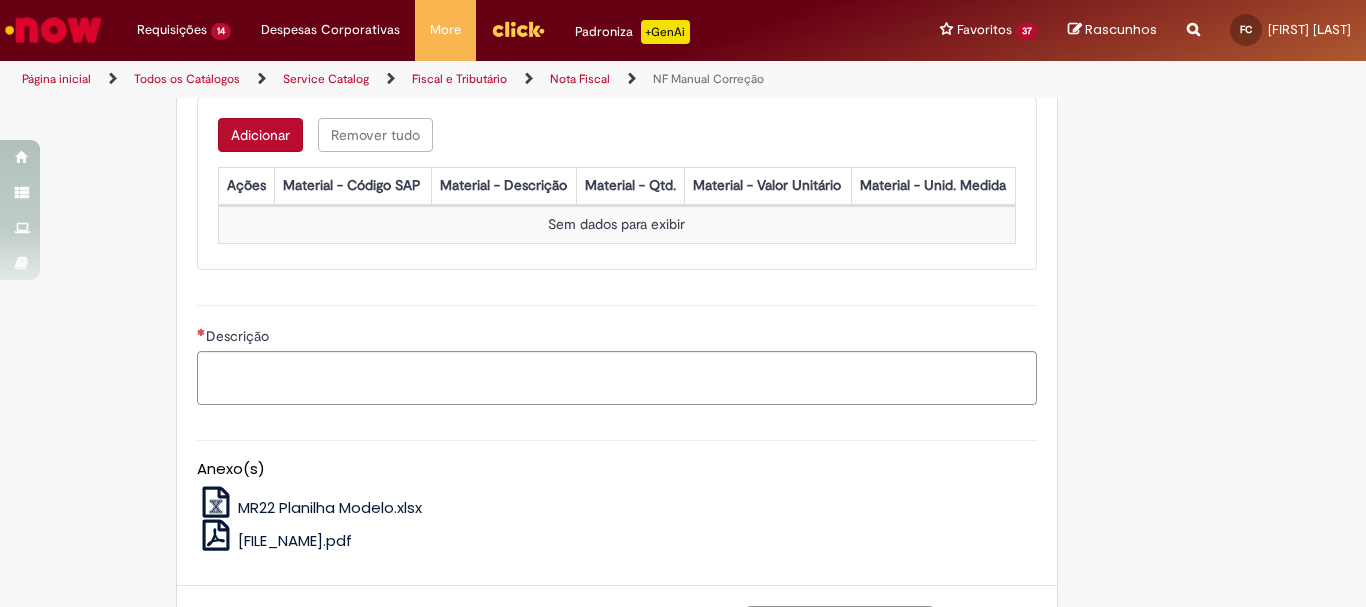 click on "Adicionar" at bounding box center [260, 135] 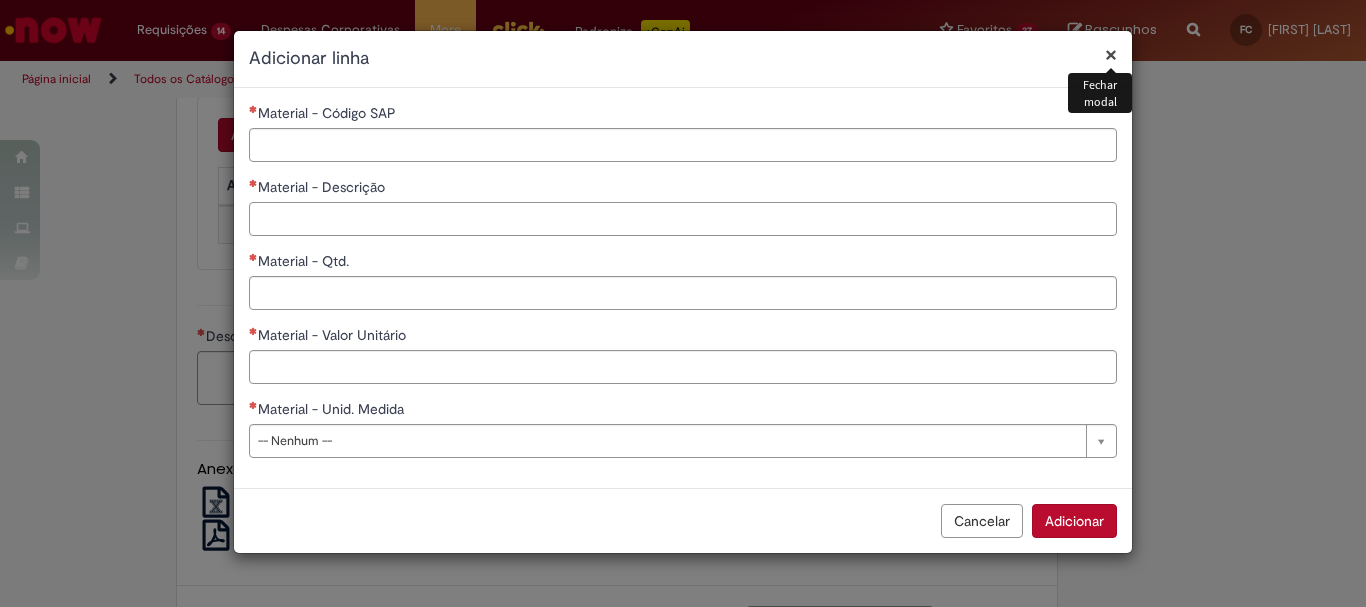 click on "Material - Descrição" at bounding box center [683, 219] 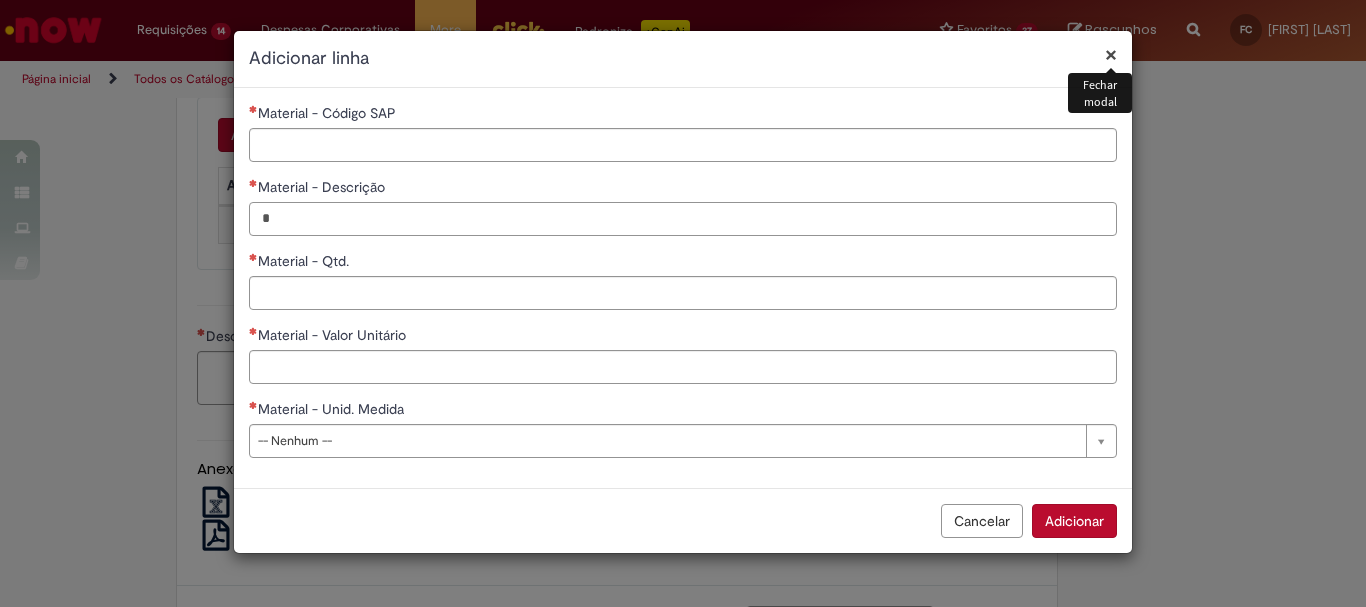 type 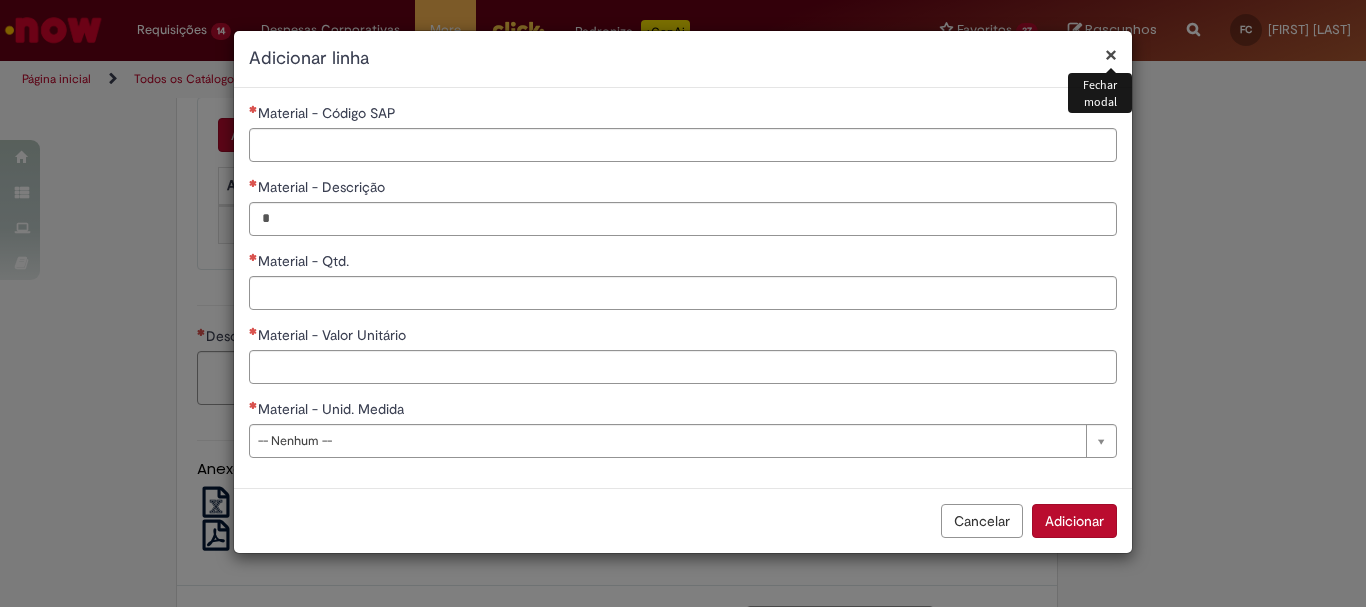 click on "×" at bounding box center (1111, 54) 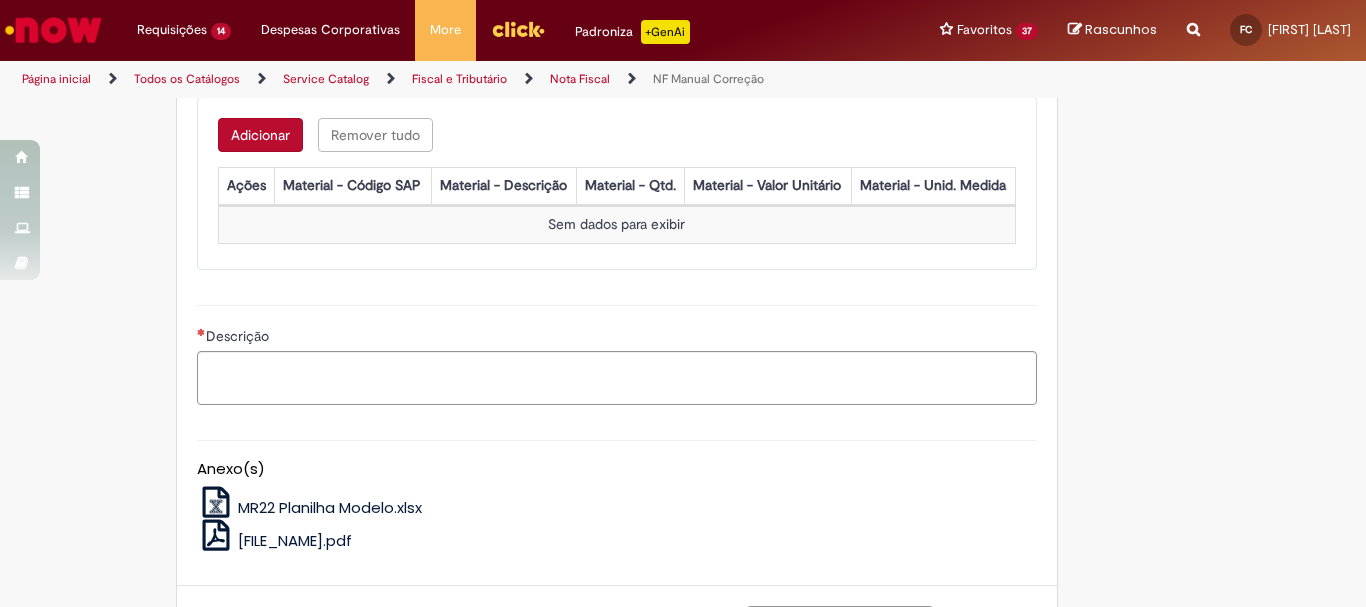 scroll, scrollTop: 1329, scrollLeft: 0, axis: vertical 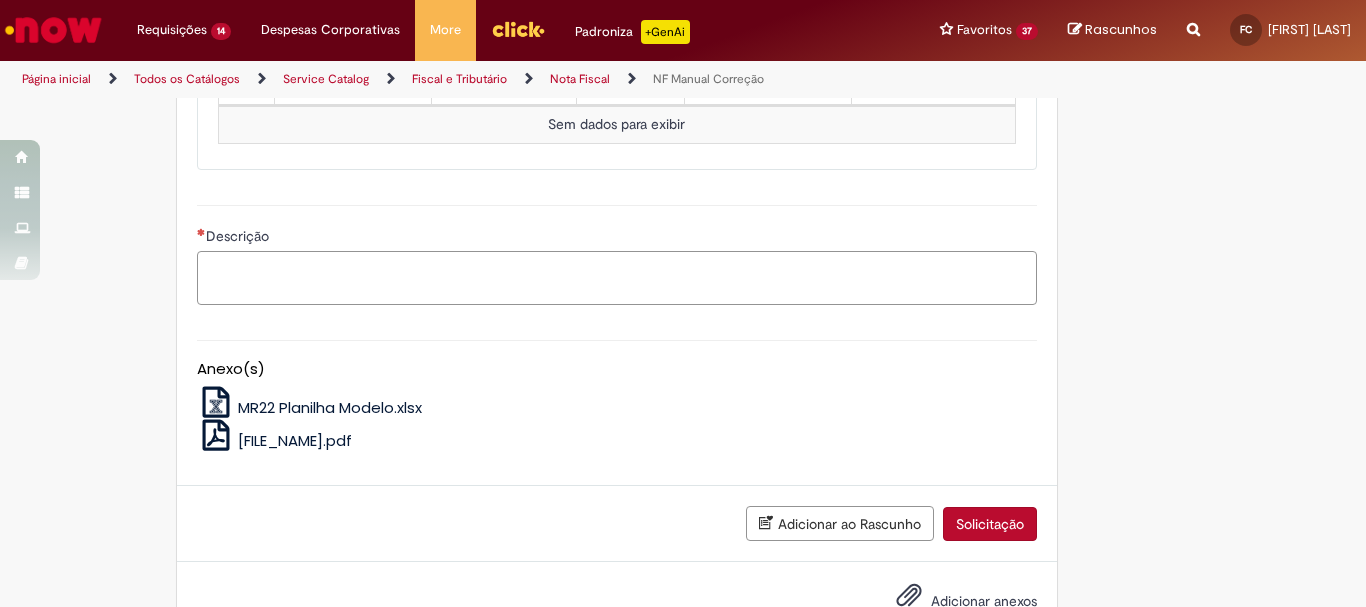 click on "Descrição" at bounding box center [617, 278] 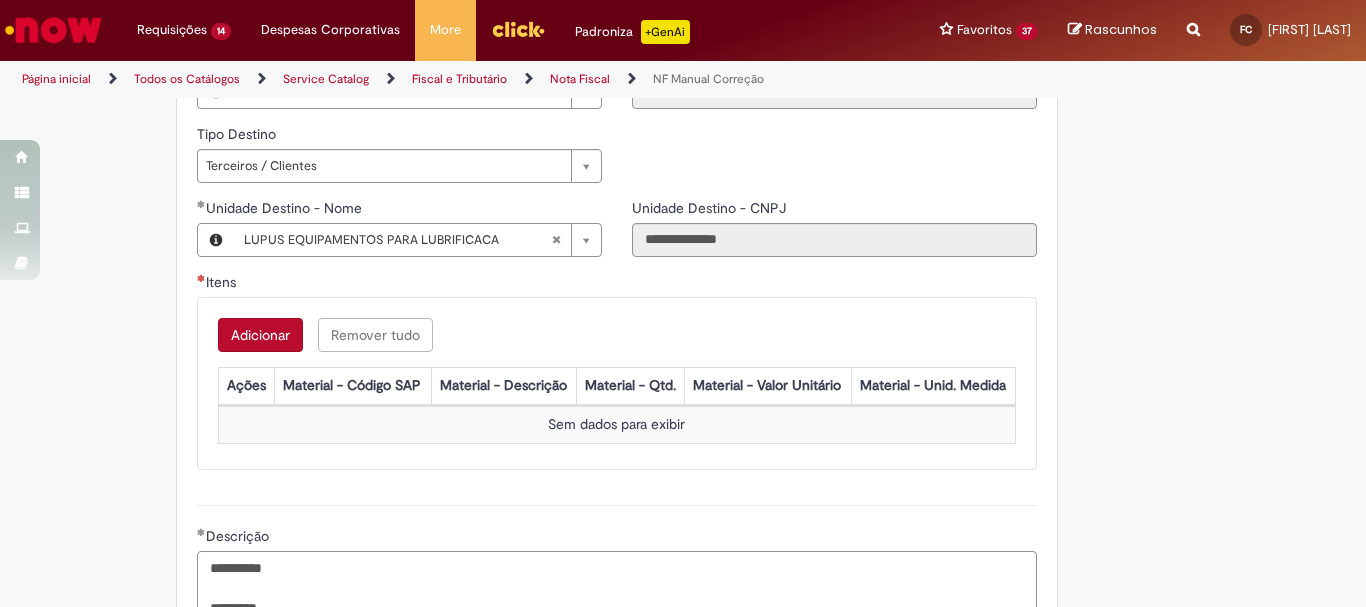 scroll, scrollTop: 1329, scrollLeft: 0, axis: vertical 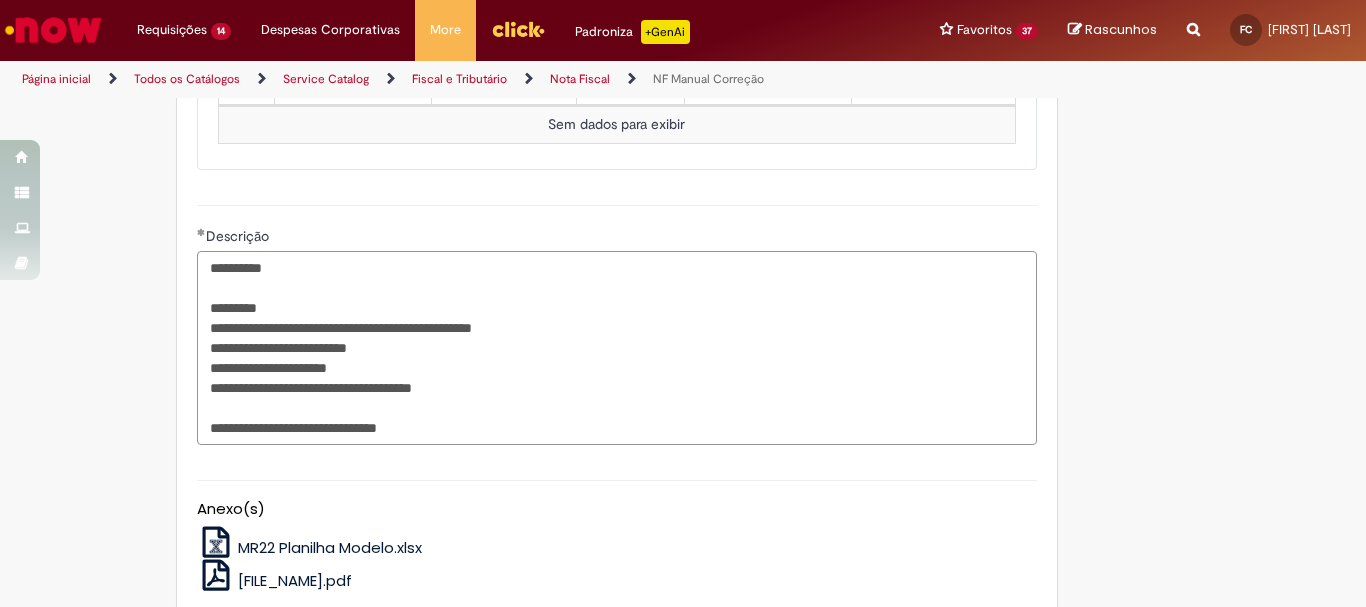 click on "**********" at bounding box center (617, 348) 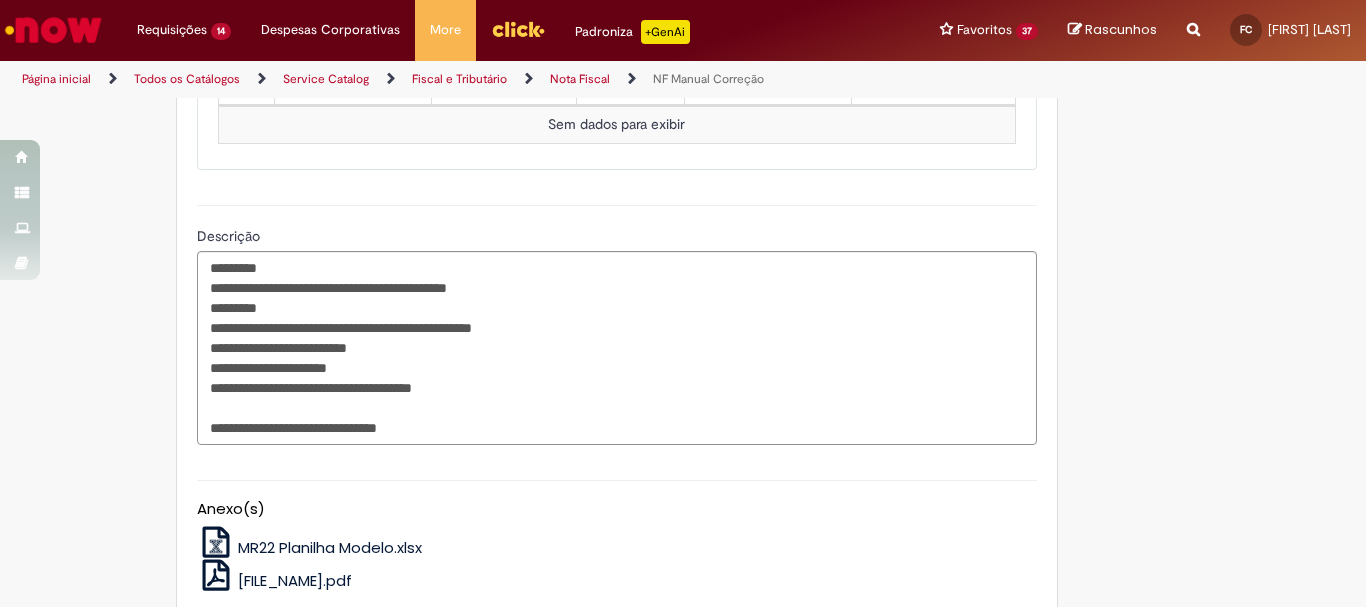click on "Obrigatório um anexo.
Adicionar a Favoritos
NF Manual Correção
Oferta destinada a emissão de notas fiscais manuais.
Emissão de notas fiscais de complemento de imposto/preço, retorno de locação, venda de sinistro, remessa de despejo, compra de caco de vidro, compra de arroz e venda de energia elétrica.
Oferta com obrigatoriedade de anexar o PRINT da orientação do consultivo para todos os casos e PDF da Nota Fiscal; Realizamos o atendimento de apenas  1 Nota Fiscal por chamado ; Para emissões que sejam necessários ajustes de estoque: Obrigatório anexar a planilha MR22; Notas Complementares: anexar a planilha de cálculo, print da orientação do Consultivo e PDF da Nota Fiscal (para casos que precisam de ajuste de estoque, necessário anexar MR22);
Country Code ** Favorecido     Fernando Da Silva Coelho" at bounding box center [683, -209] 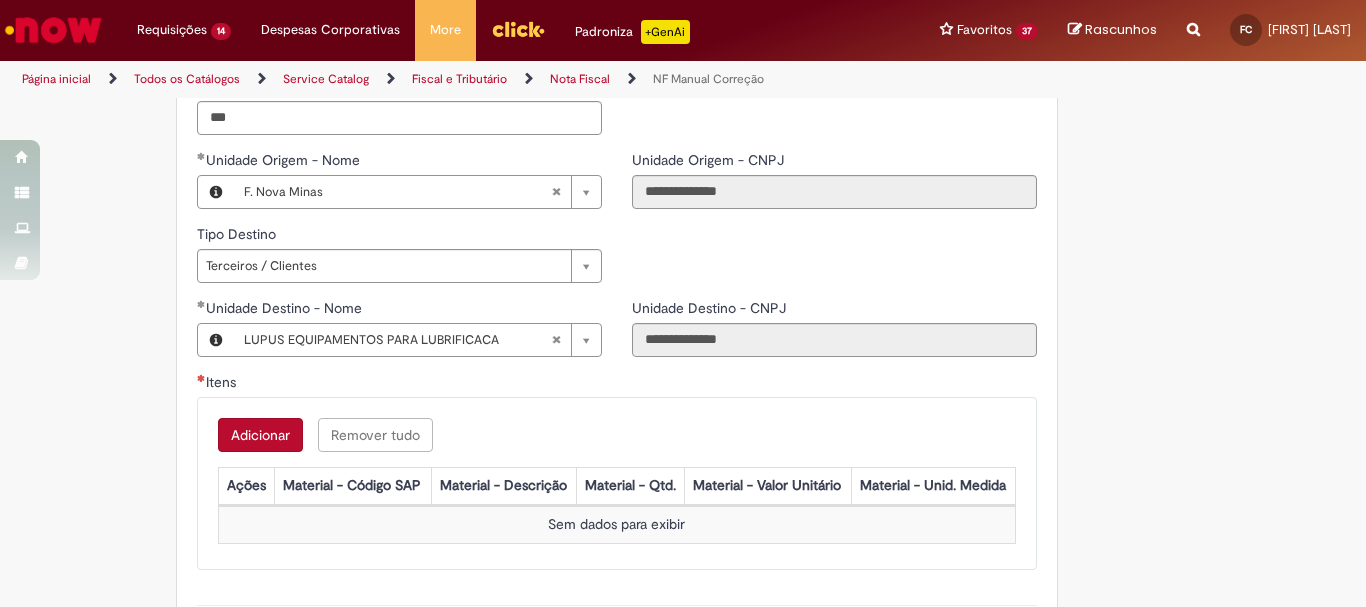 scroll, scrollTop: 1129, scrollLeft: 0, axis: vertical 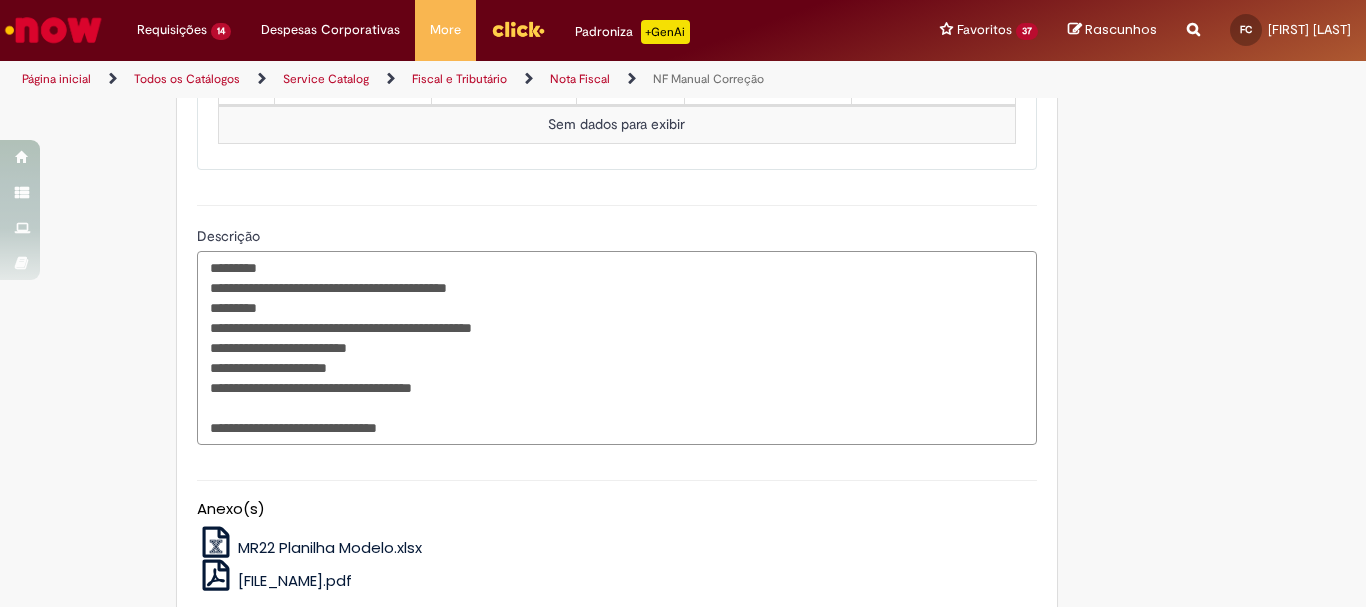 click on "**********" at bounding box center [617, 348] 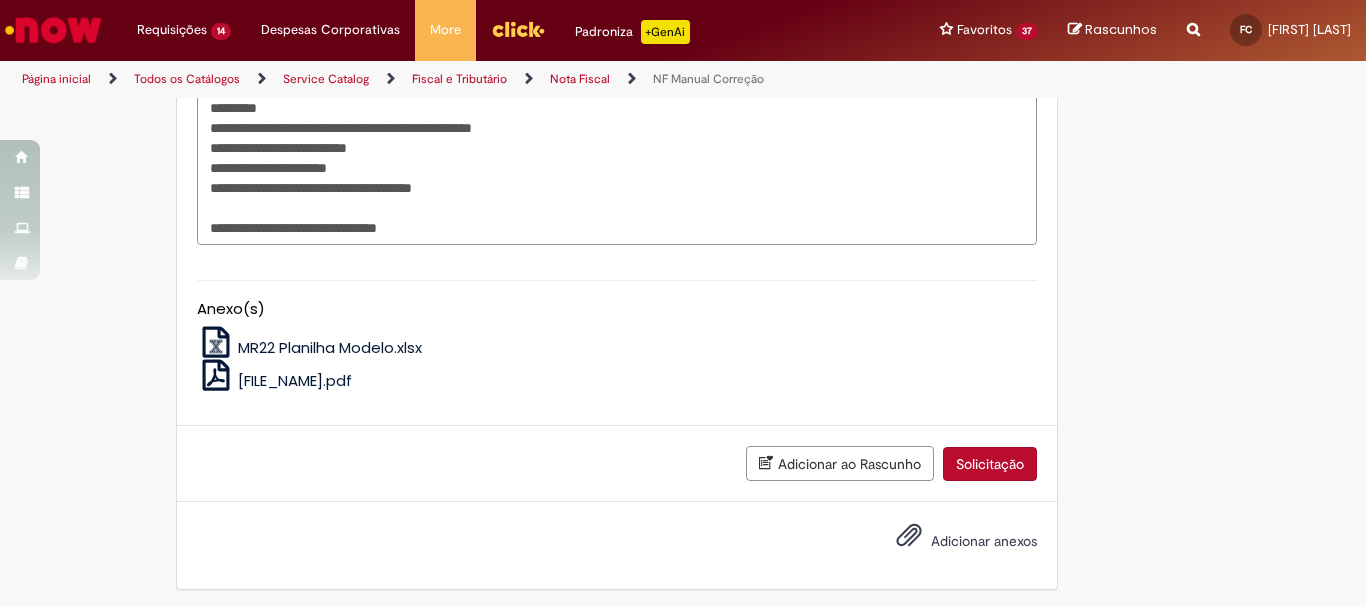scroll, scrollTop: 1528, scrollLeft: 0, axis: vertical 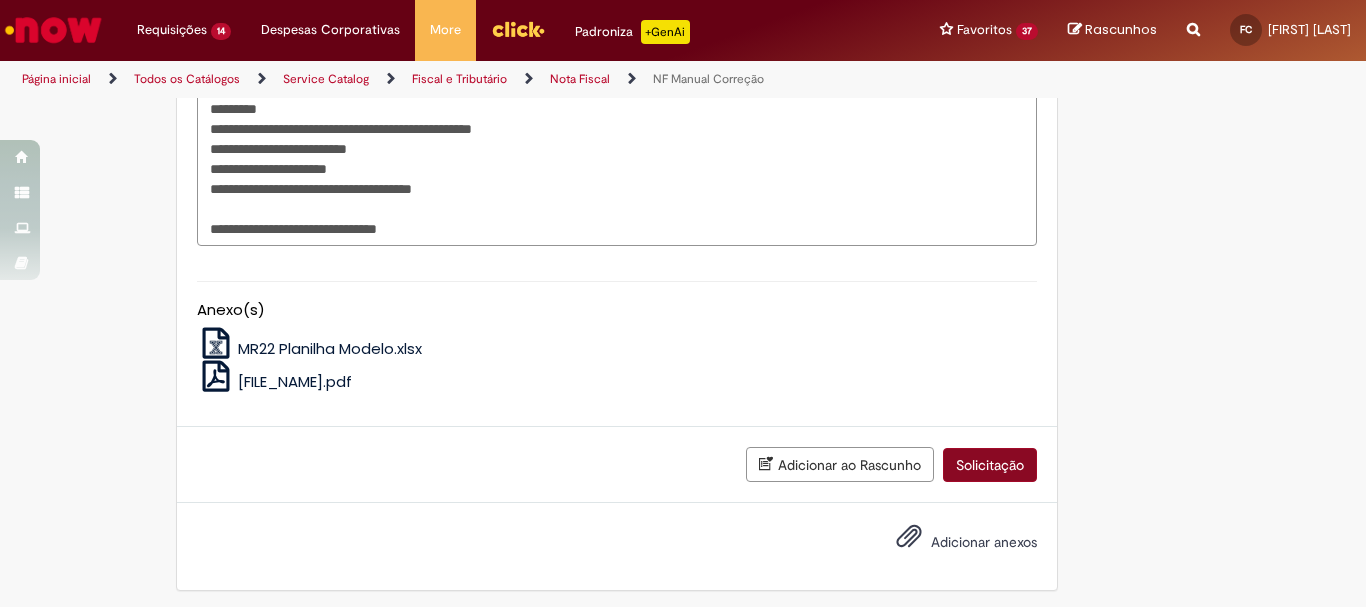 type on "**********" 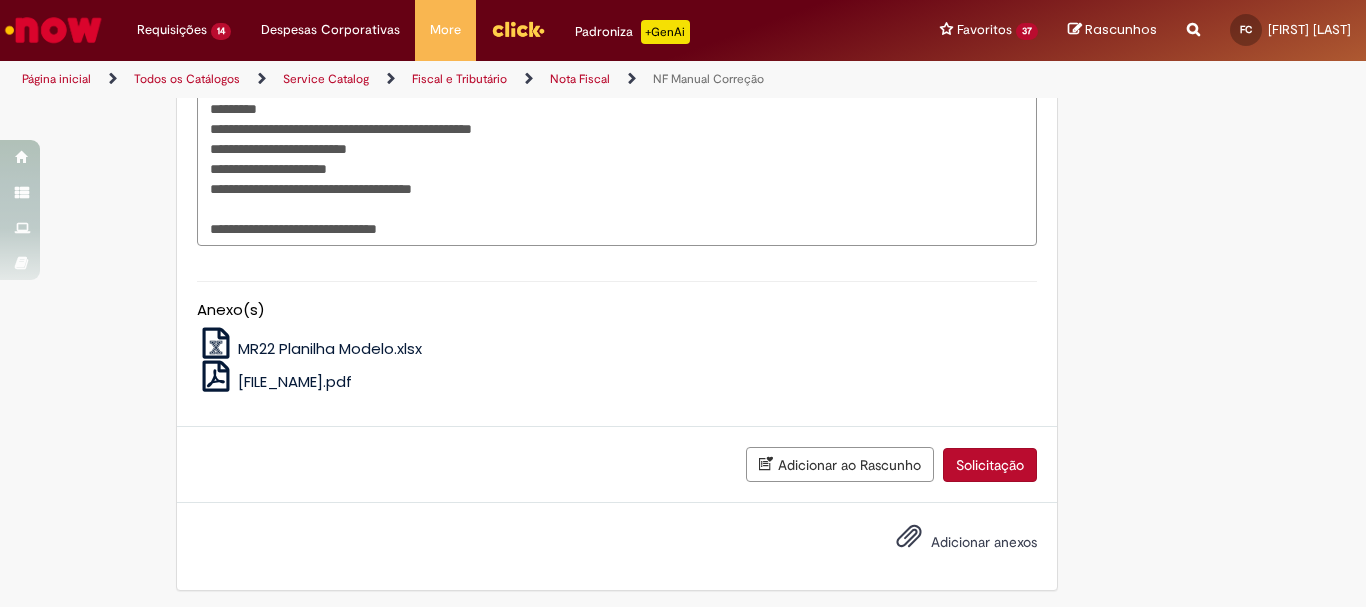 click on "Solicitação" at bounding box center (990, 465) 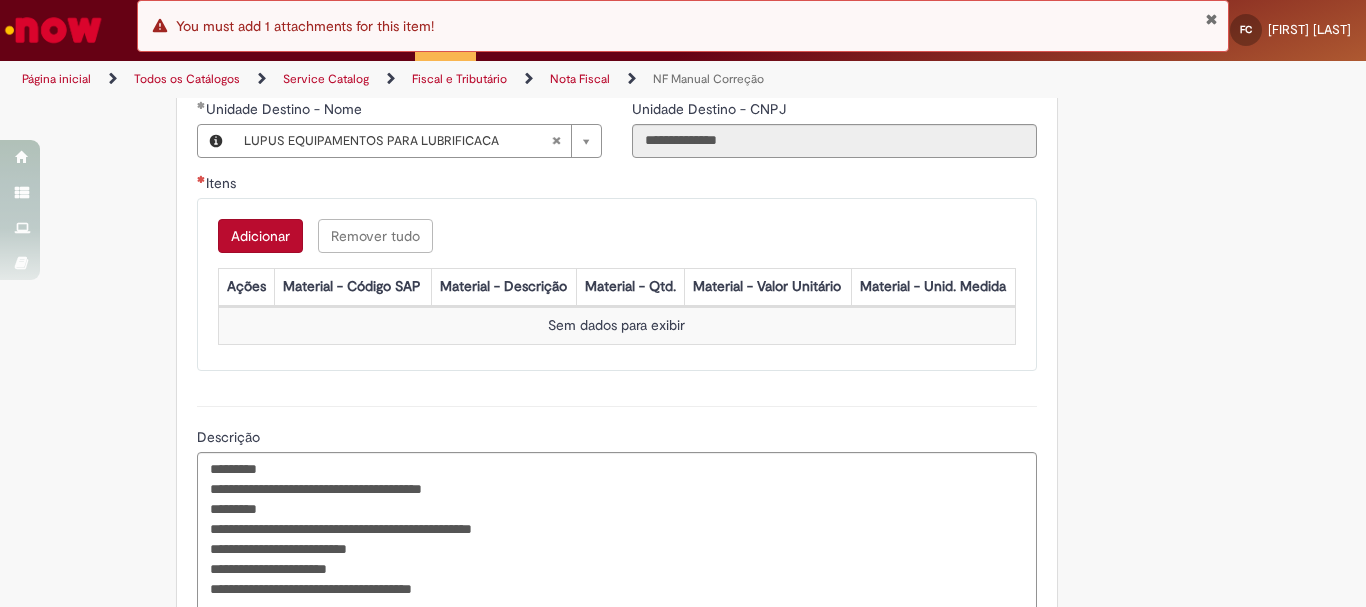 scroll, scrollTop: 1028, scrollLeft: 0, axis: vertical 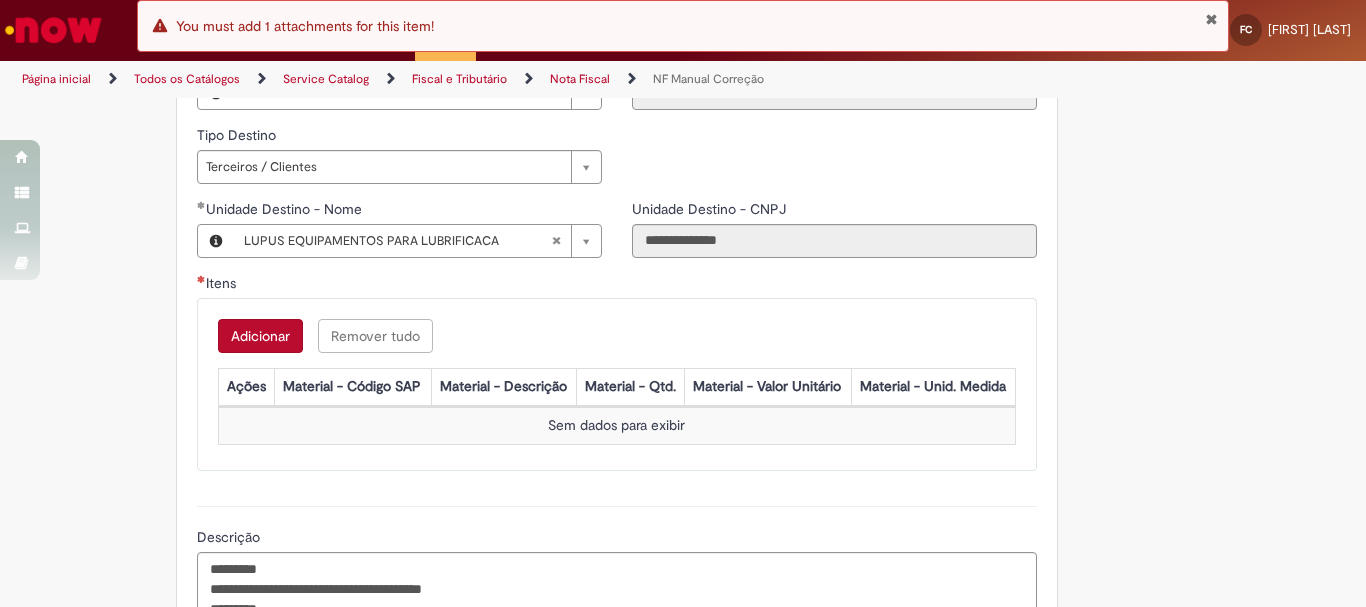 click on "Adicionar" at bounding box center (260, 336) 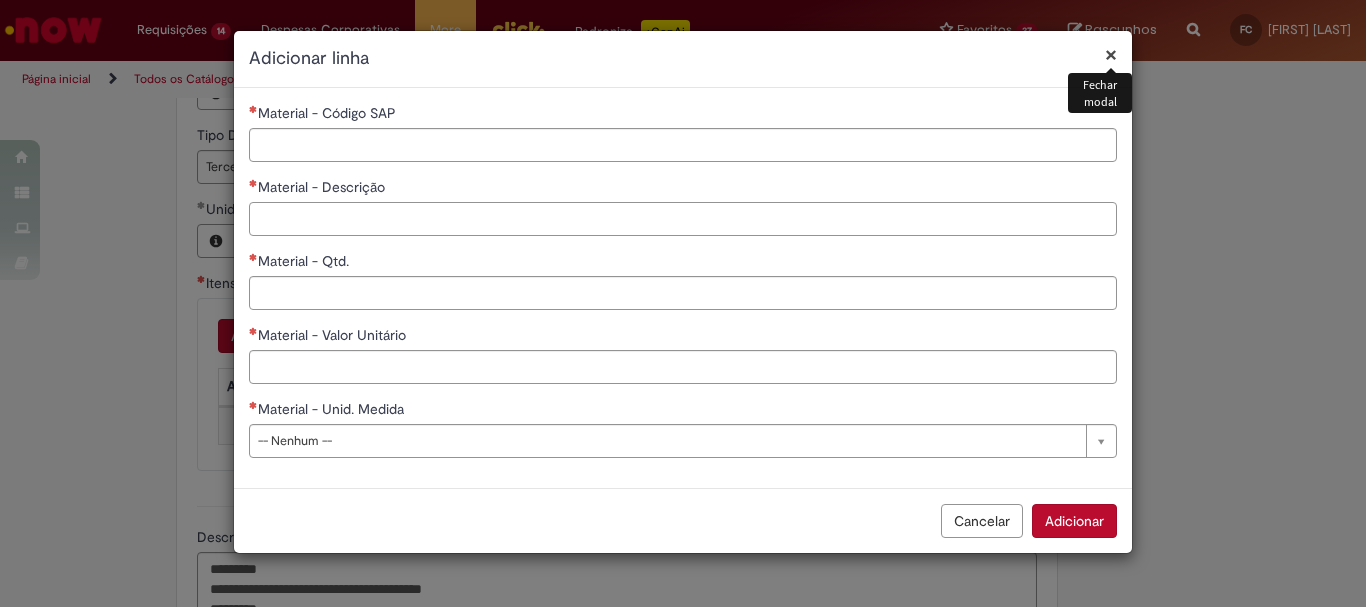 click on "Material - Descrição" at bounding box center (683, 219) 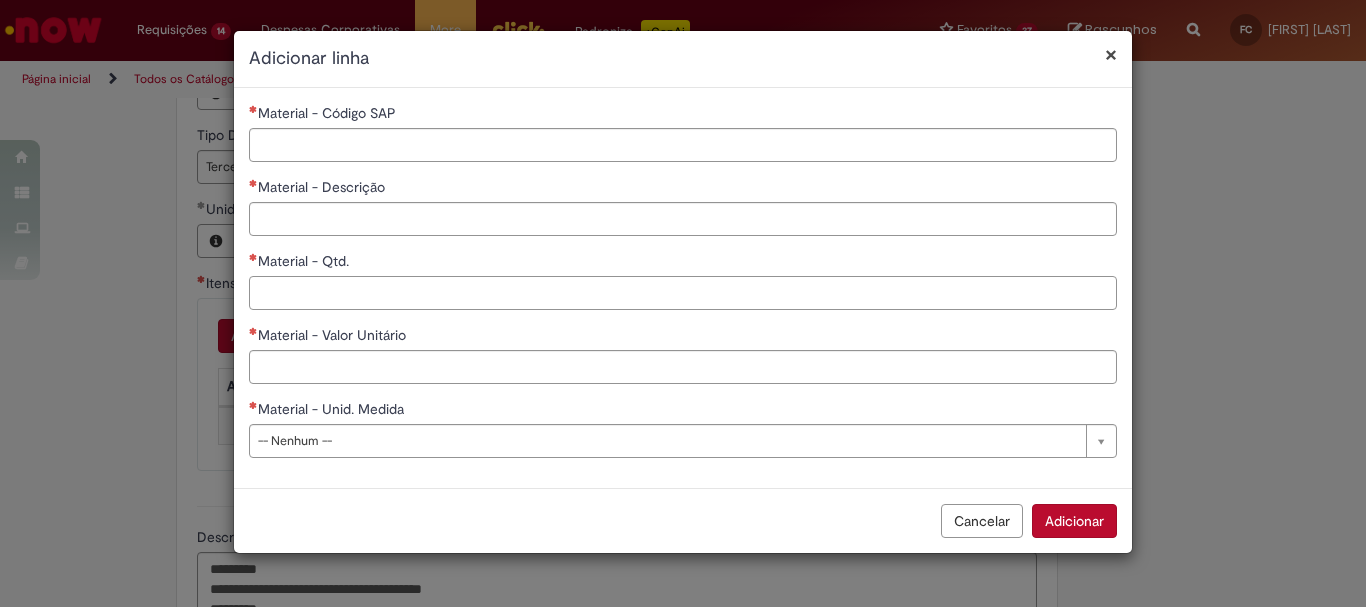click on "Material - Qtd." at bounding box center [683, 293] 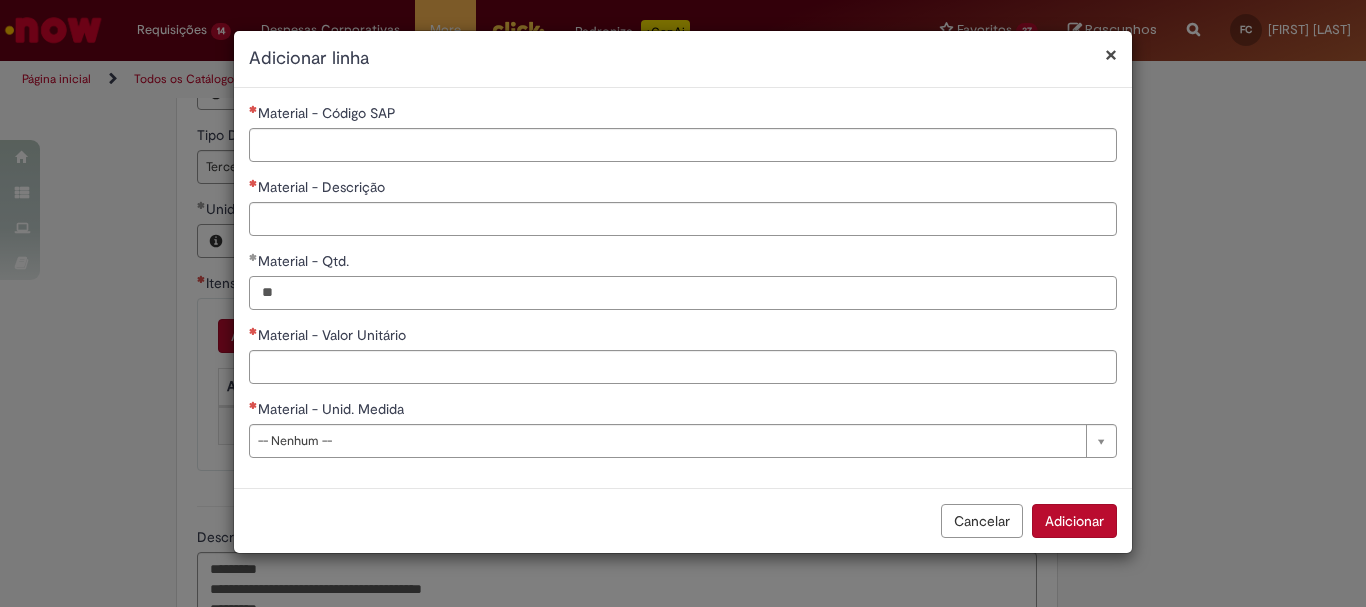 type on "**" 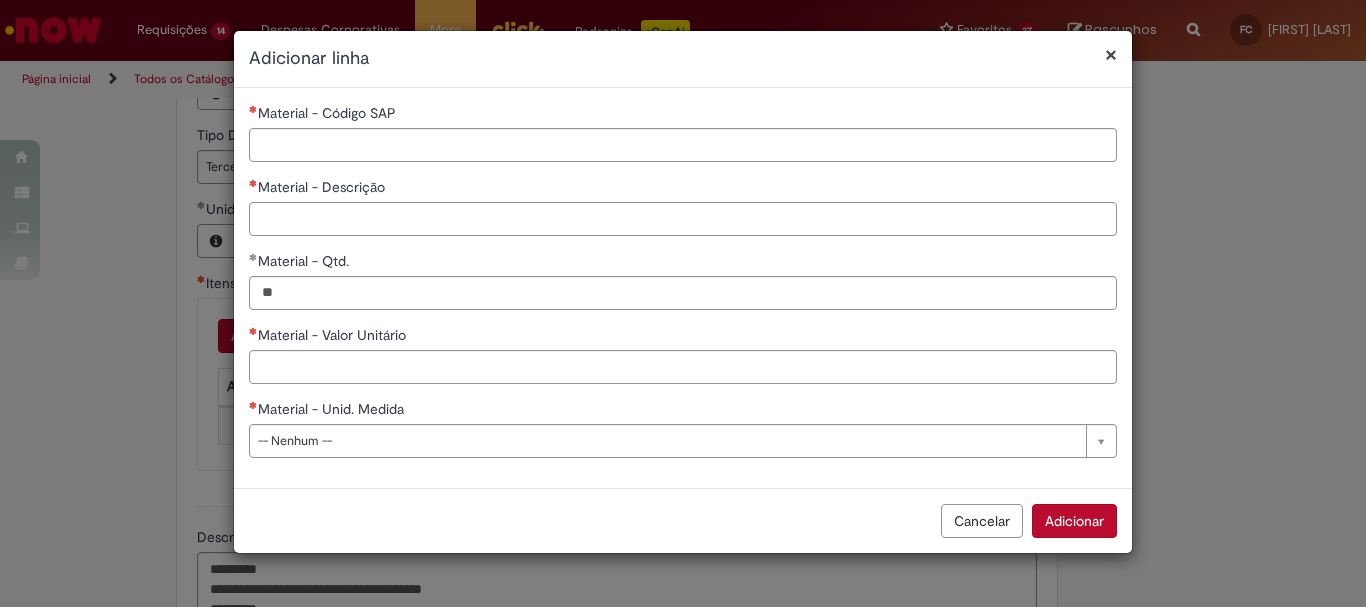 click on "Material - Descrição" at bounding box center (683, 219) 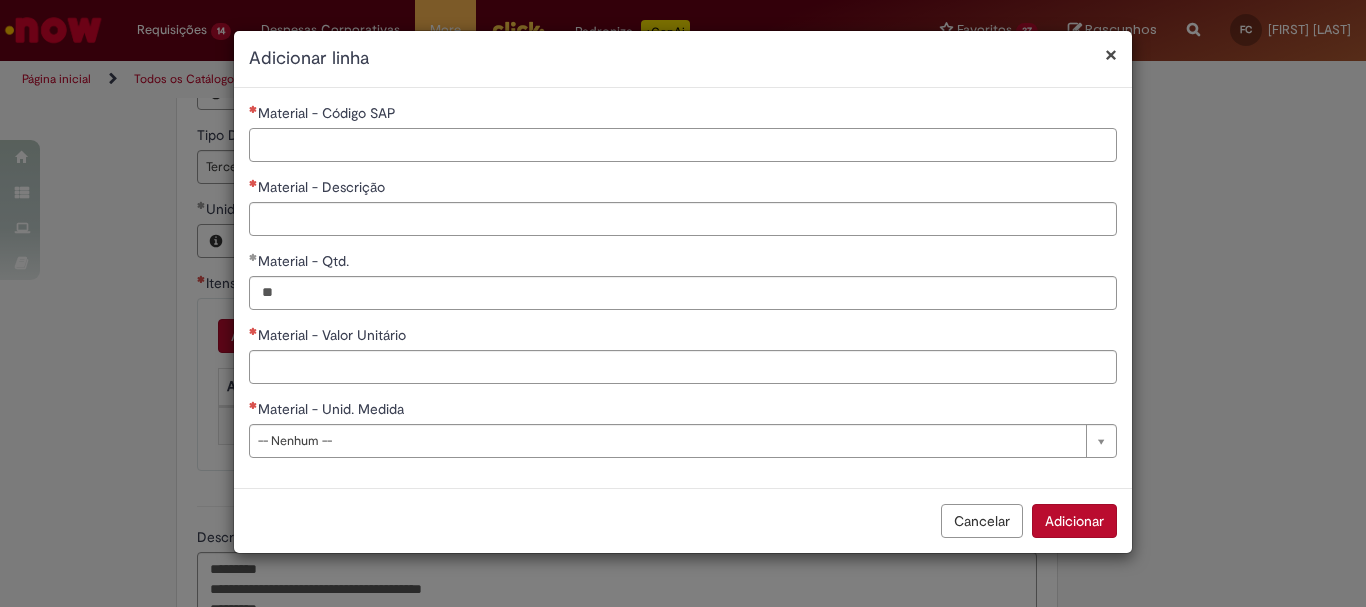 click on "Material - Código SAP" at bounding box center [683, 145] 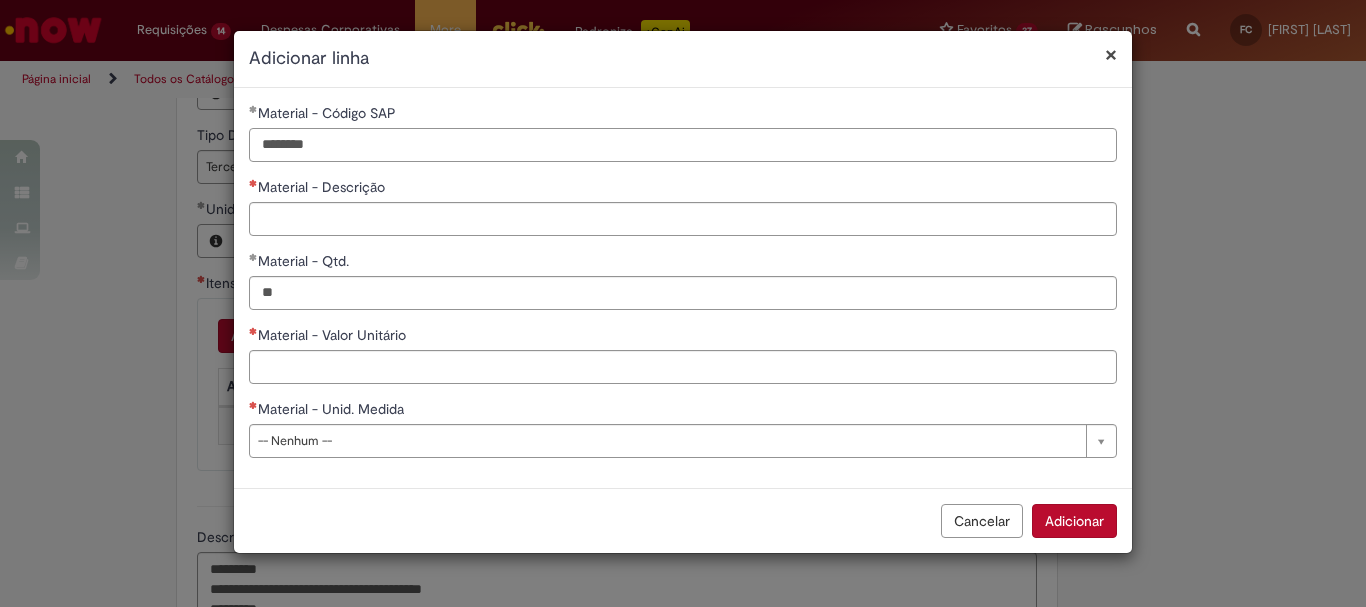 type on "********" 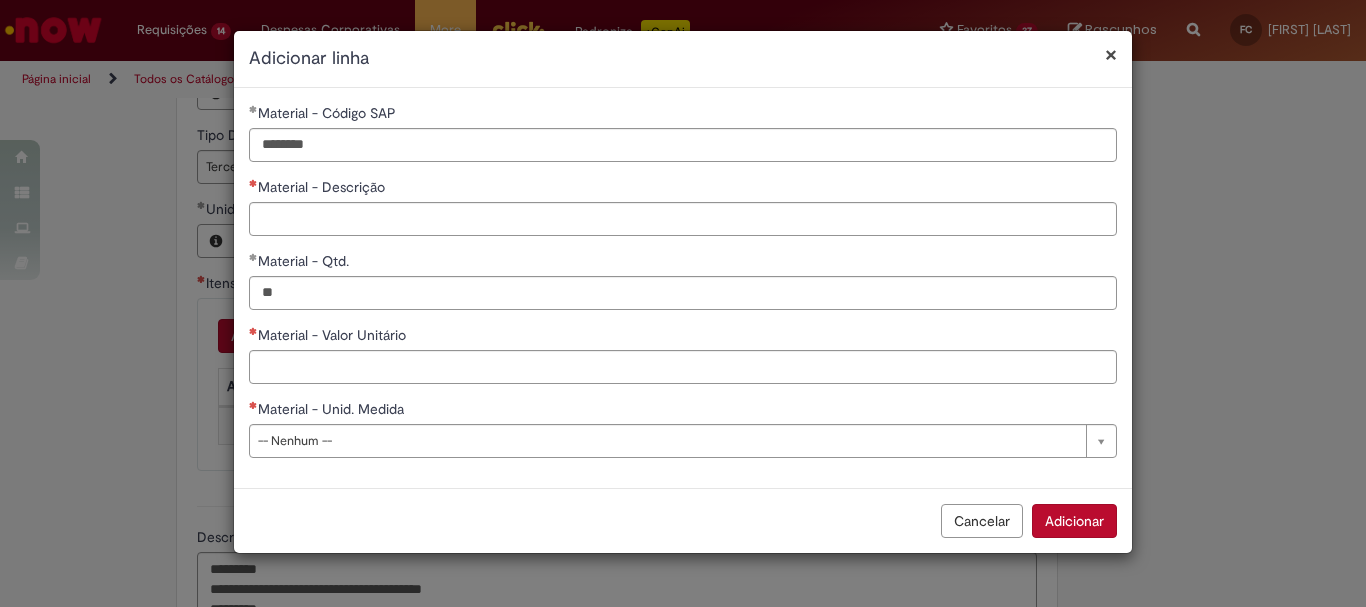 click on "**********" at bounding box center (683, 303) 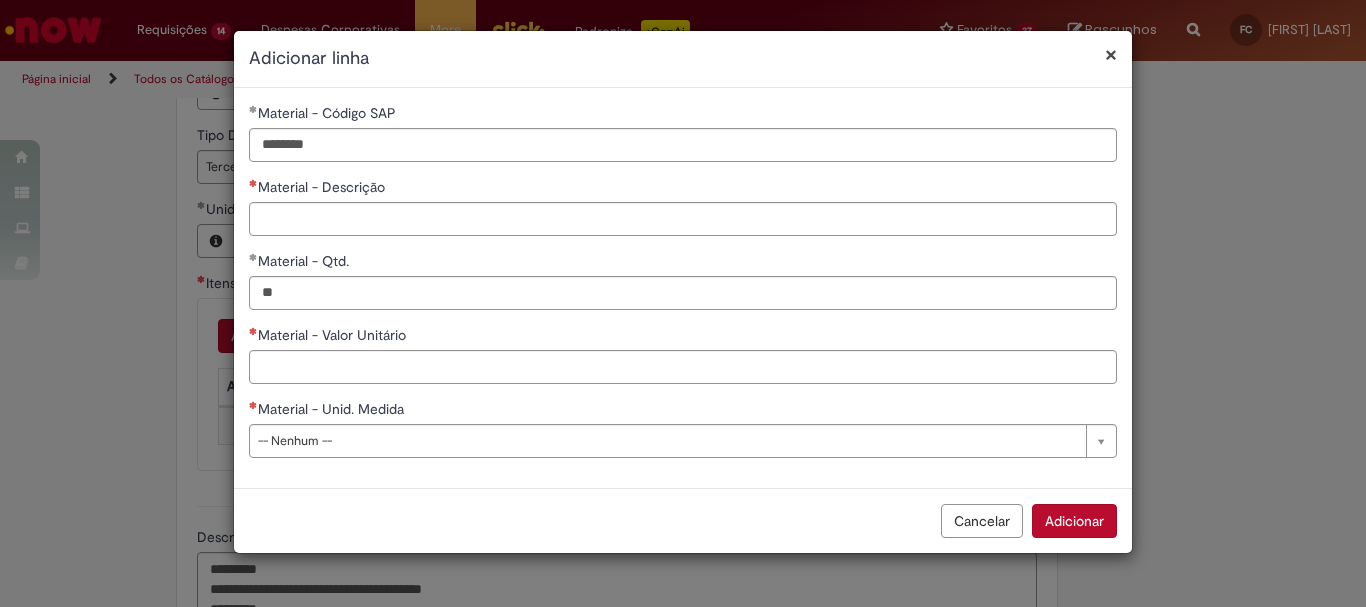 type on "**********" 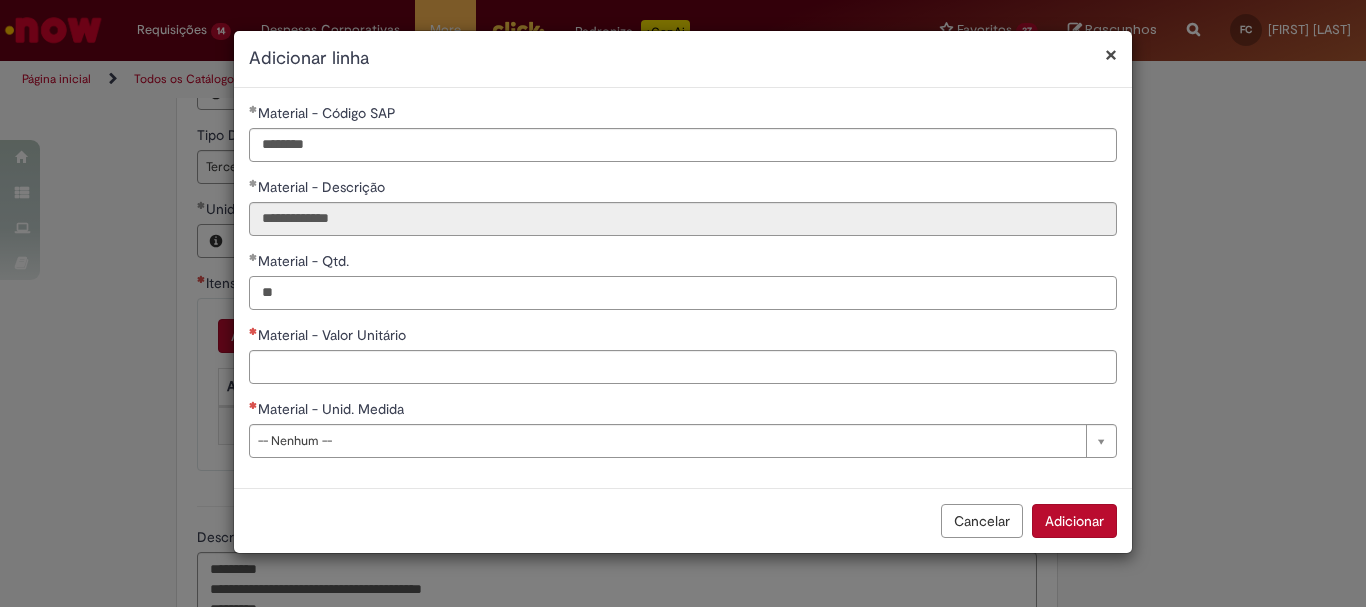 click on "**" at bounding box center (683, 293) 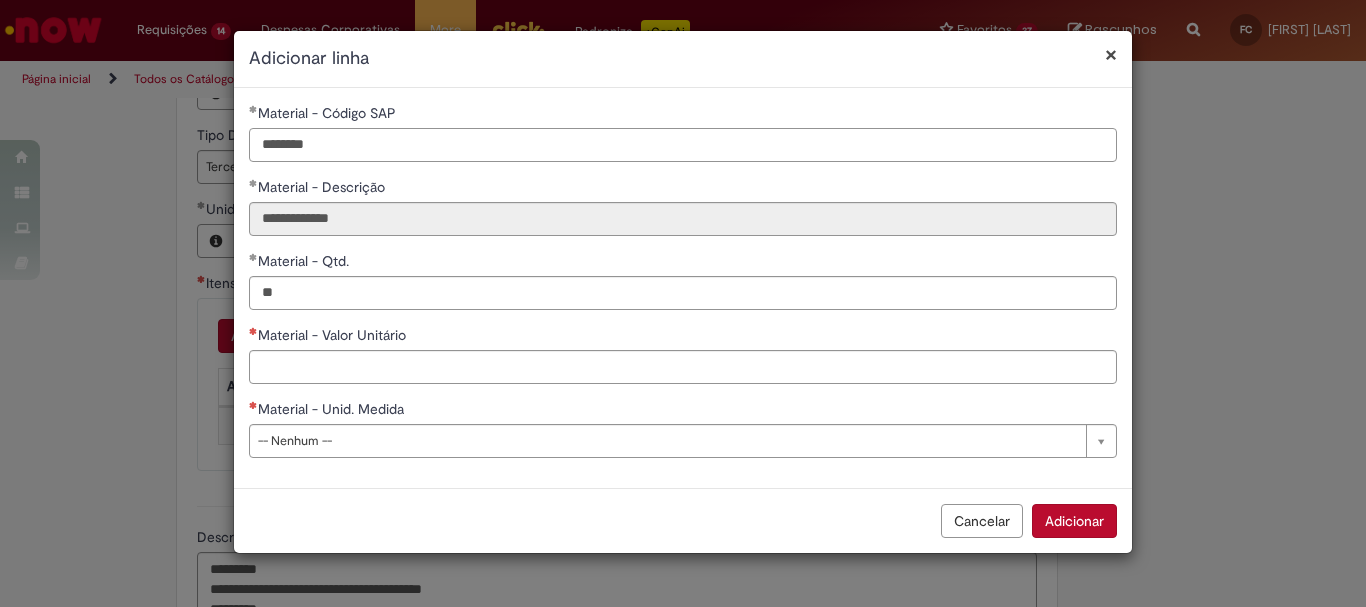 drag, startPoint x: 226, startPoint y: 137, endPoint x: 48, endPoint y: 131, distance: 178.10109 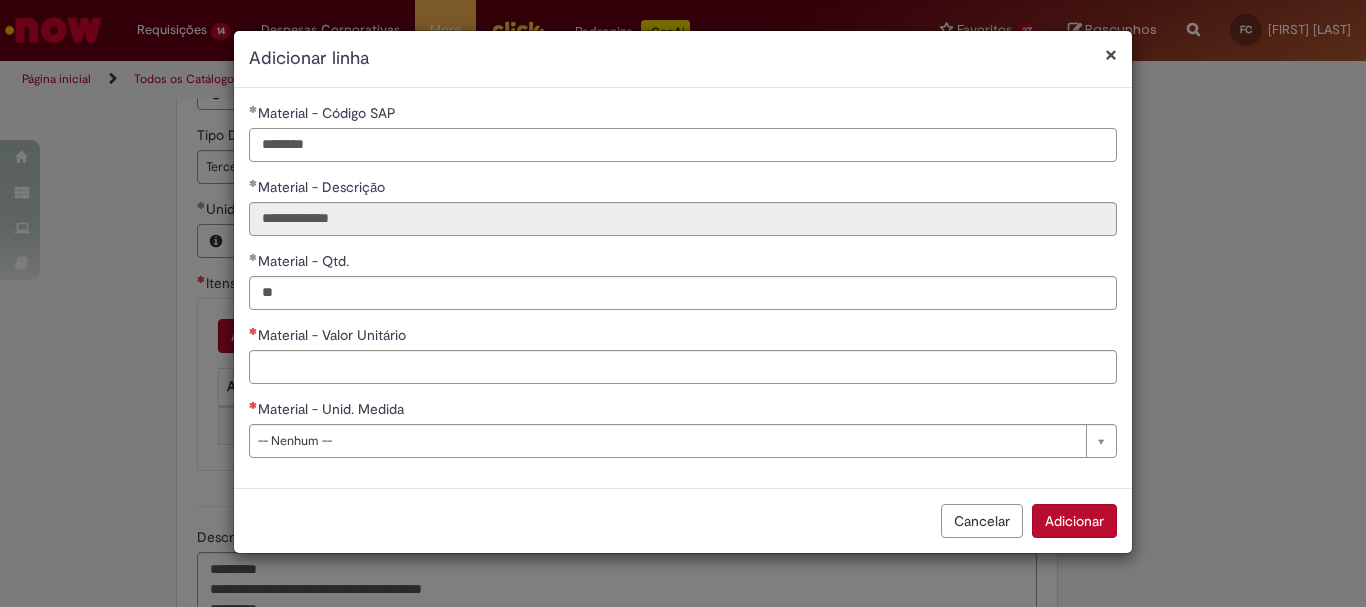 type on "********" 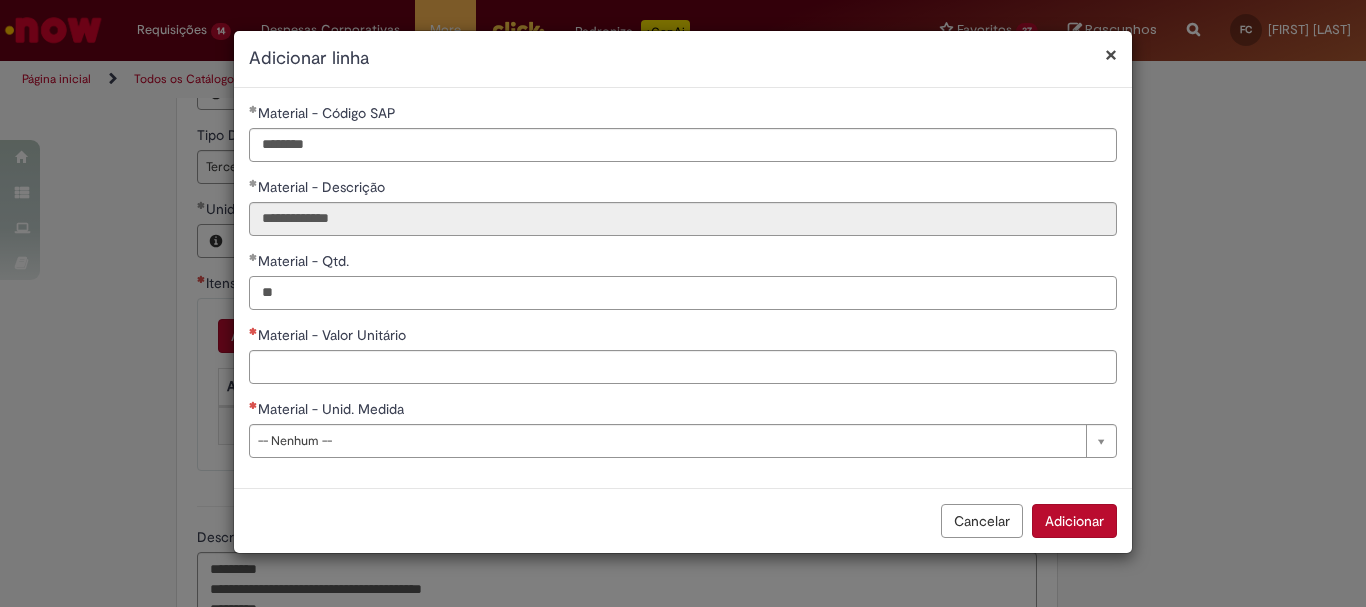click on "**" at bounding box center (683, 293) 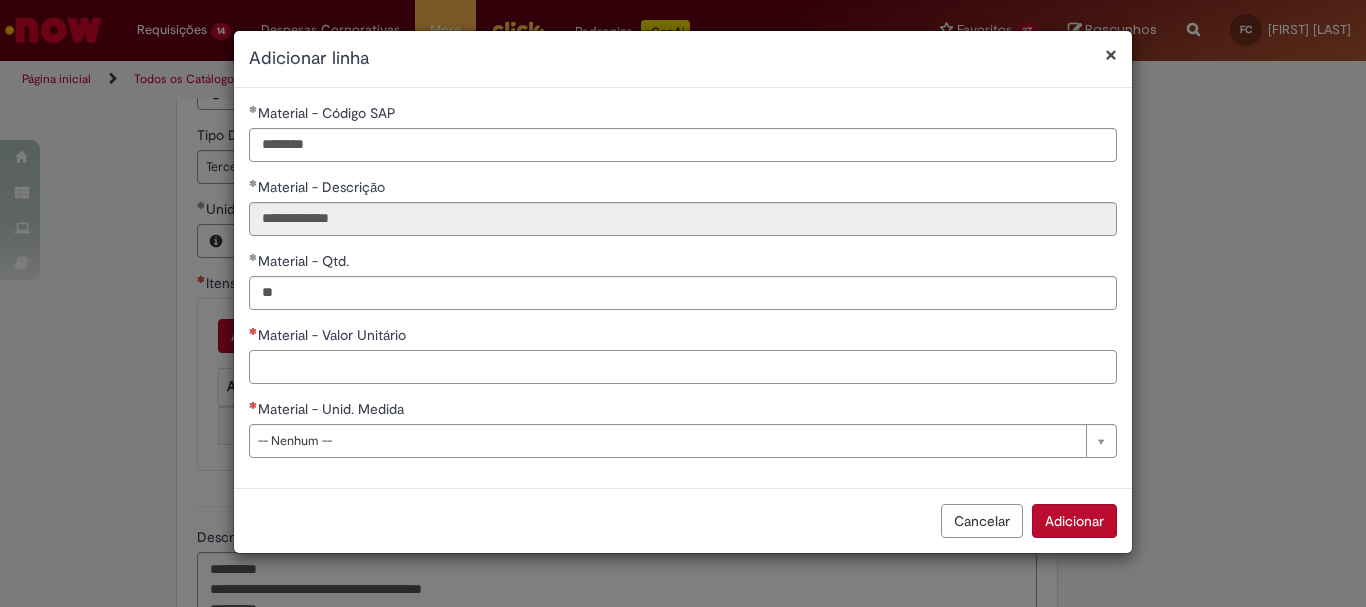 type 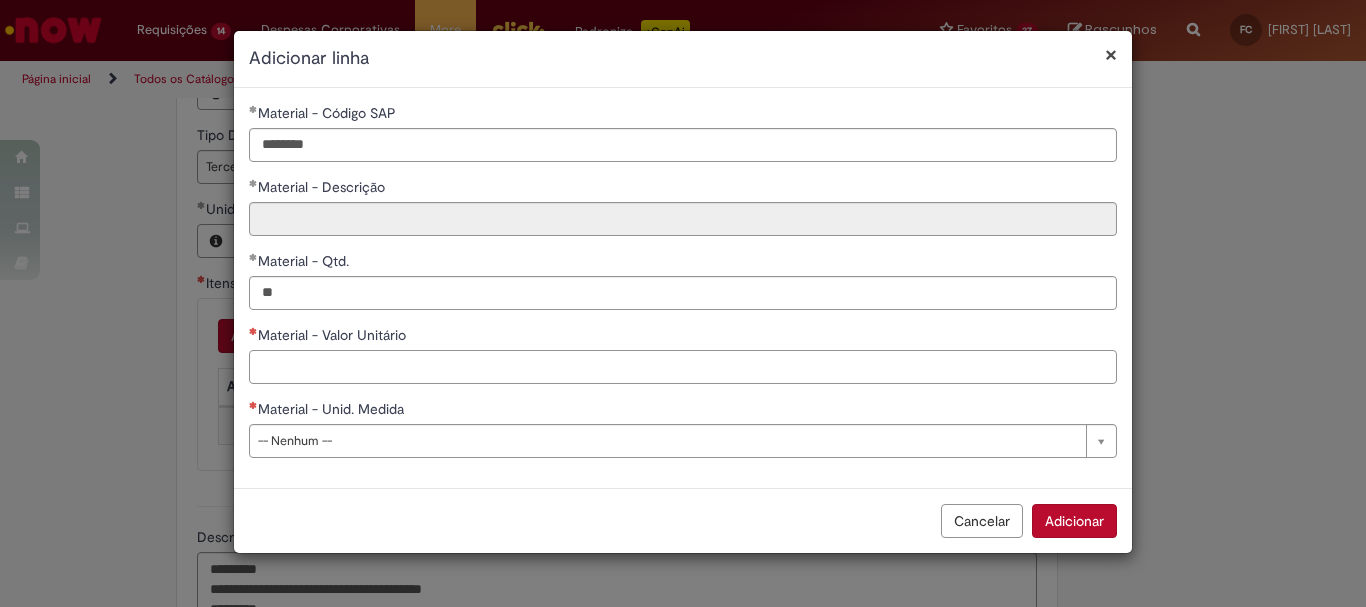 click on "Material - Valor Unitário" at bounding box center [683, 367] 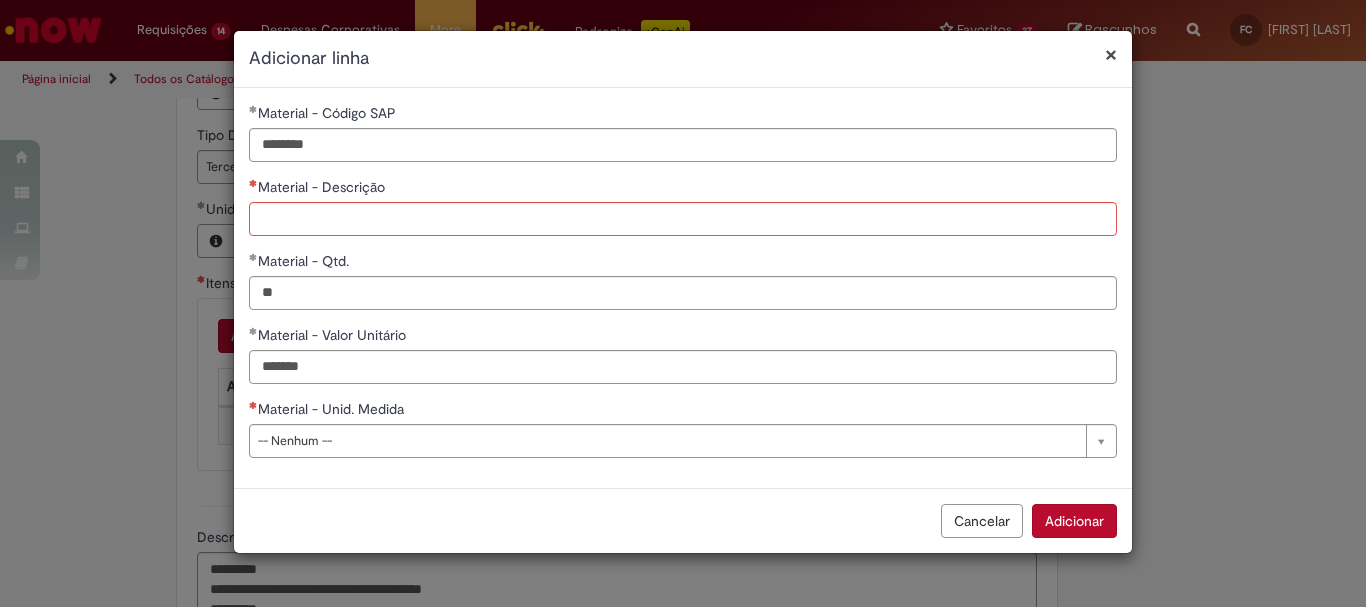 type on "**********" 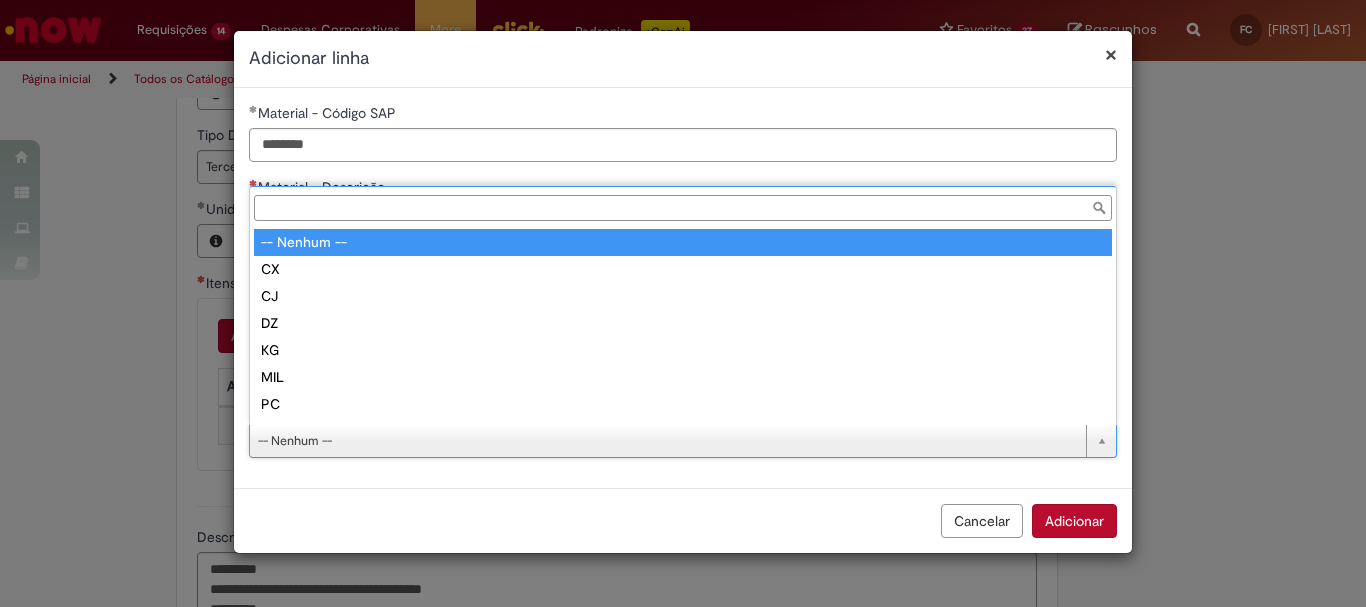 scroll, scrollTop: 16, scrollLeft: 0, axis: vertical 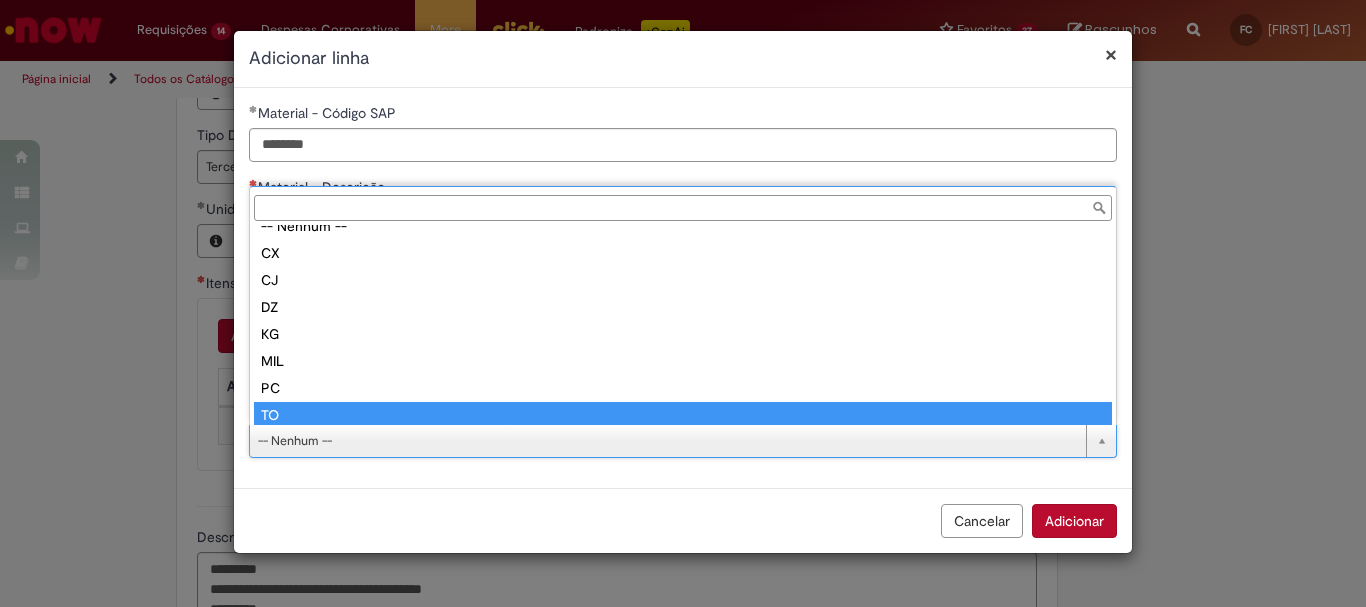 type on "**" 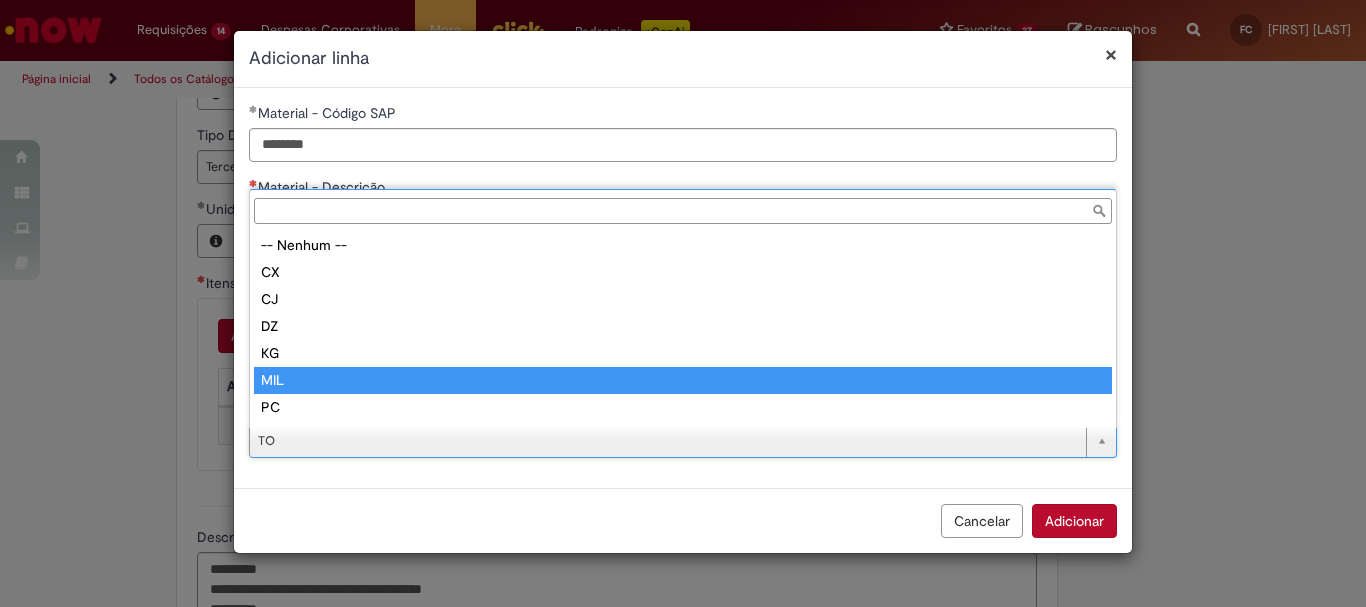 scroll, scrollTop: 51, scrollLeft: 0, axis: vertical 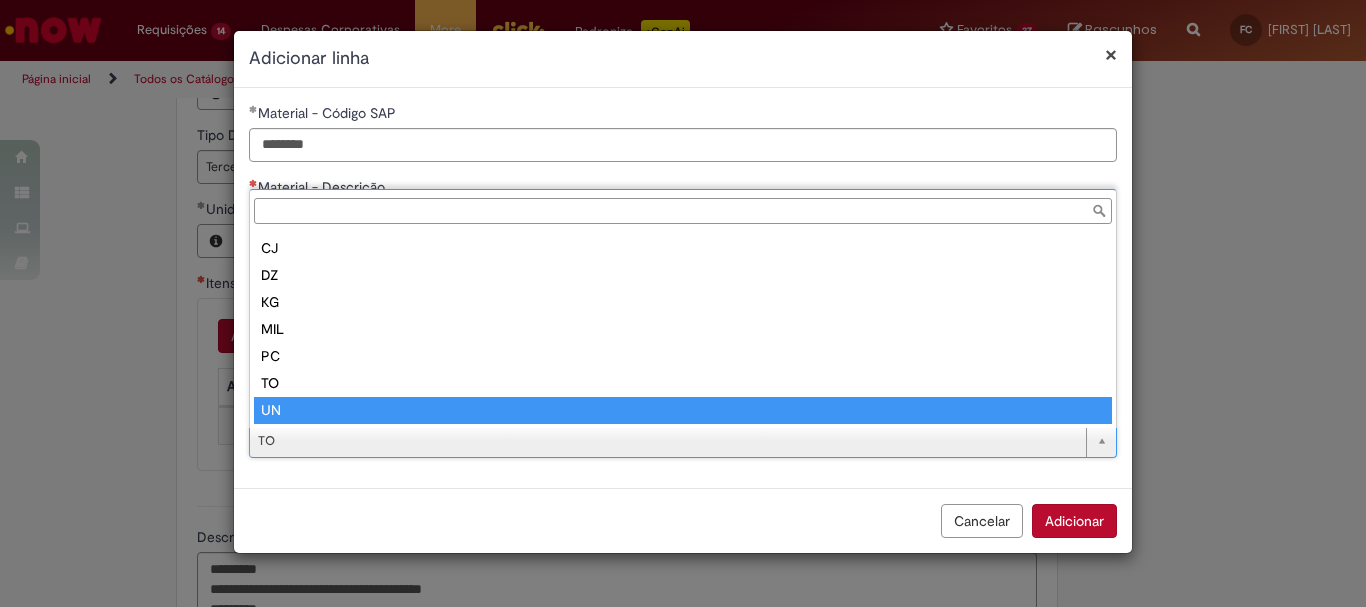 type on "**" 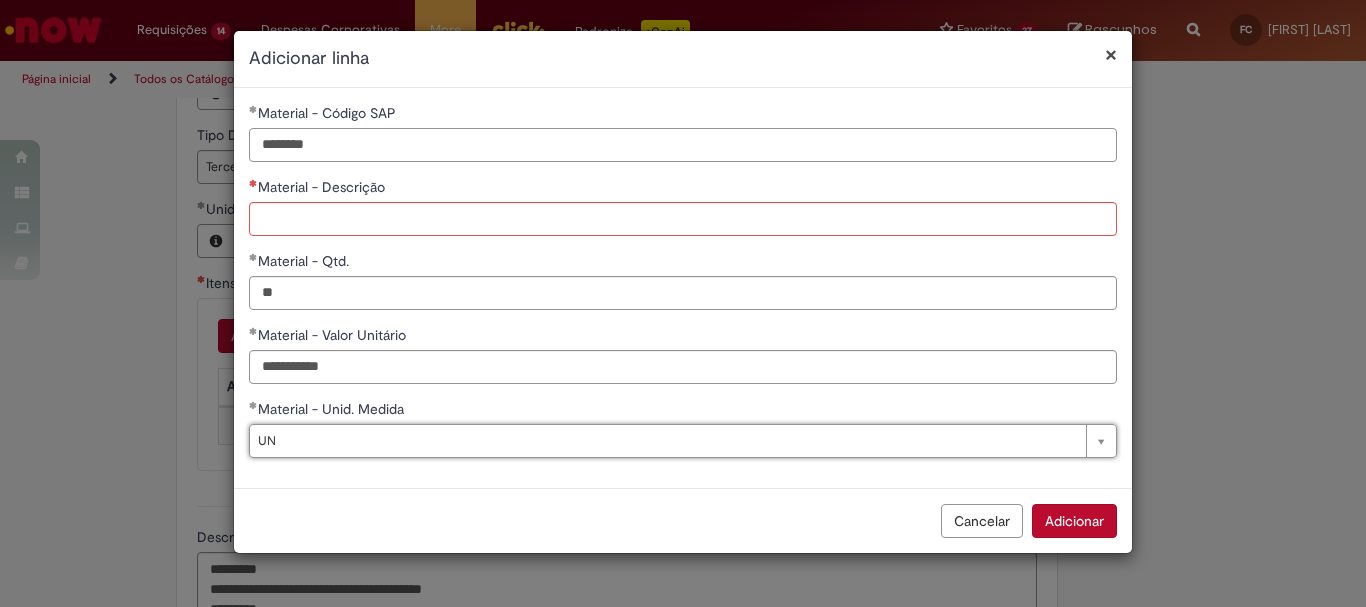 scroll, scrollTop: 0, scrollLeft: 0, axis: both 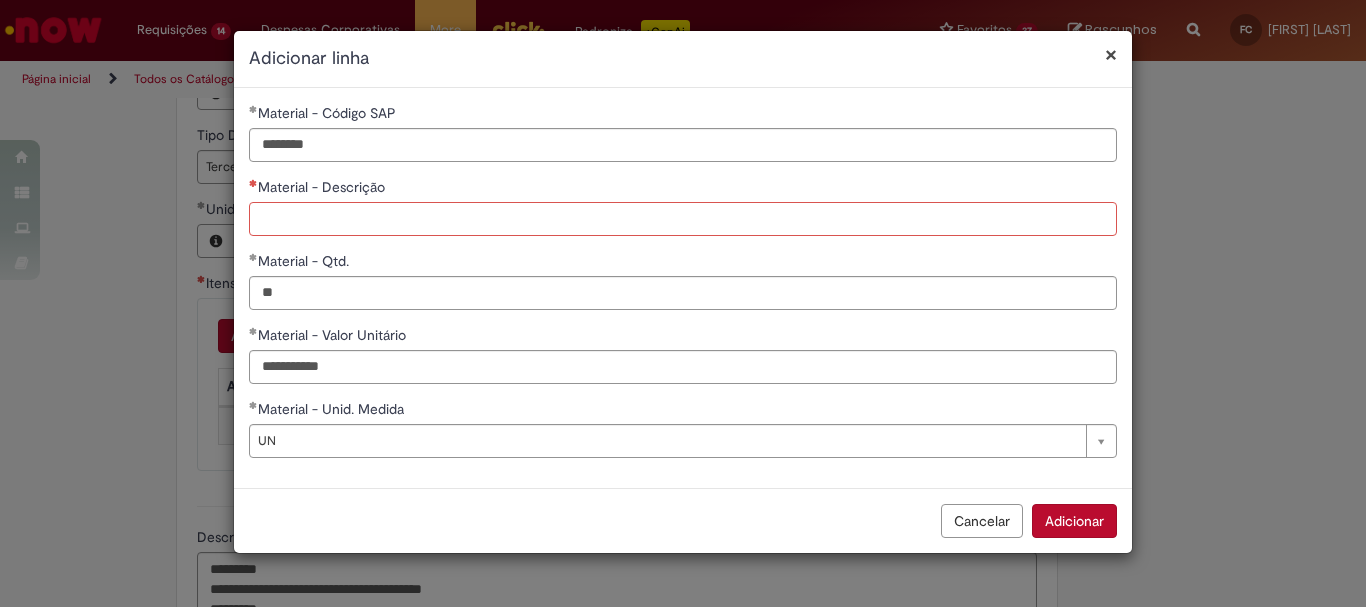 click on "Material - Descrição" at bounding box center (683, 219) 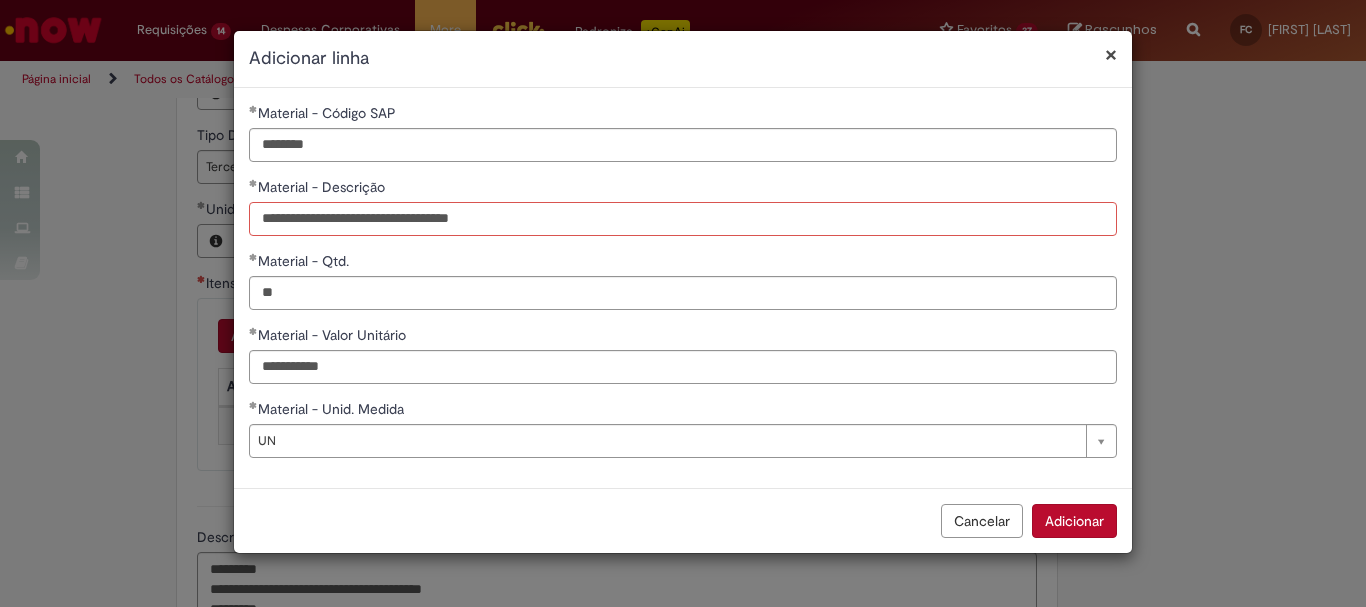type on "**********" 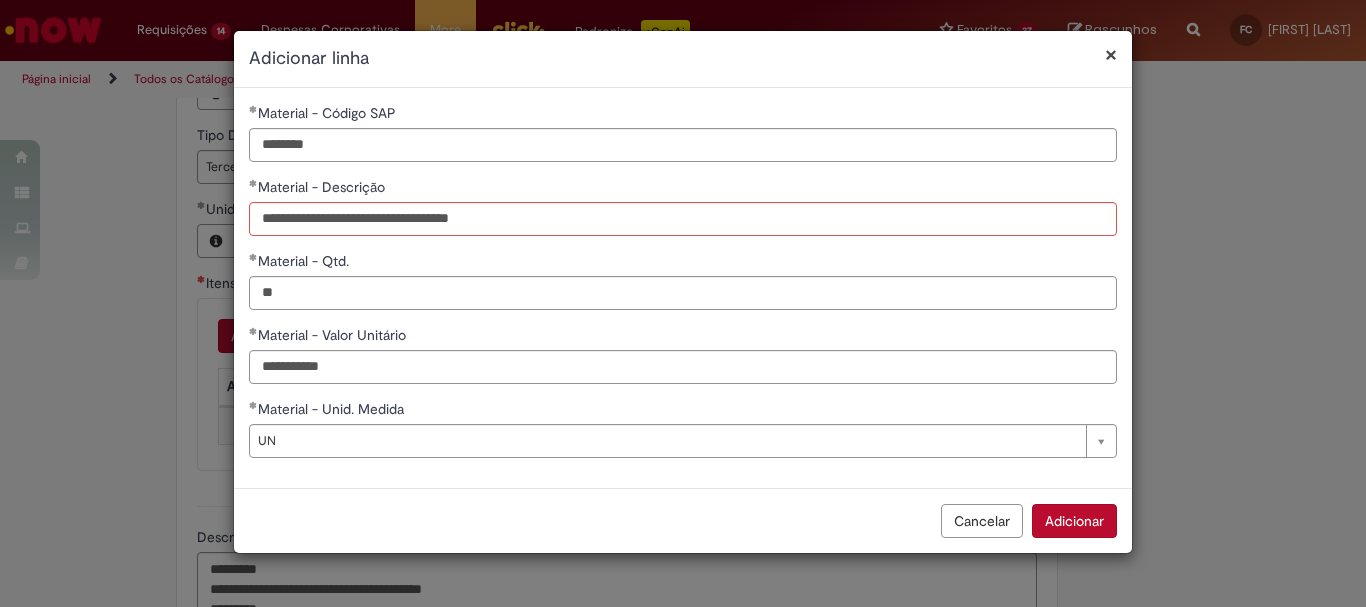 click on "**********" at bounding box center [683, 303] 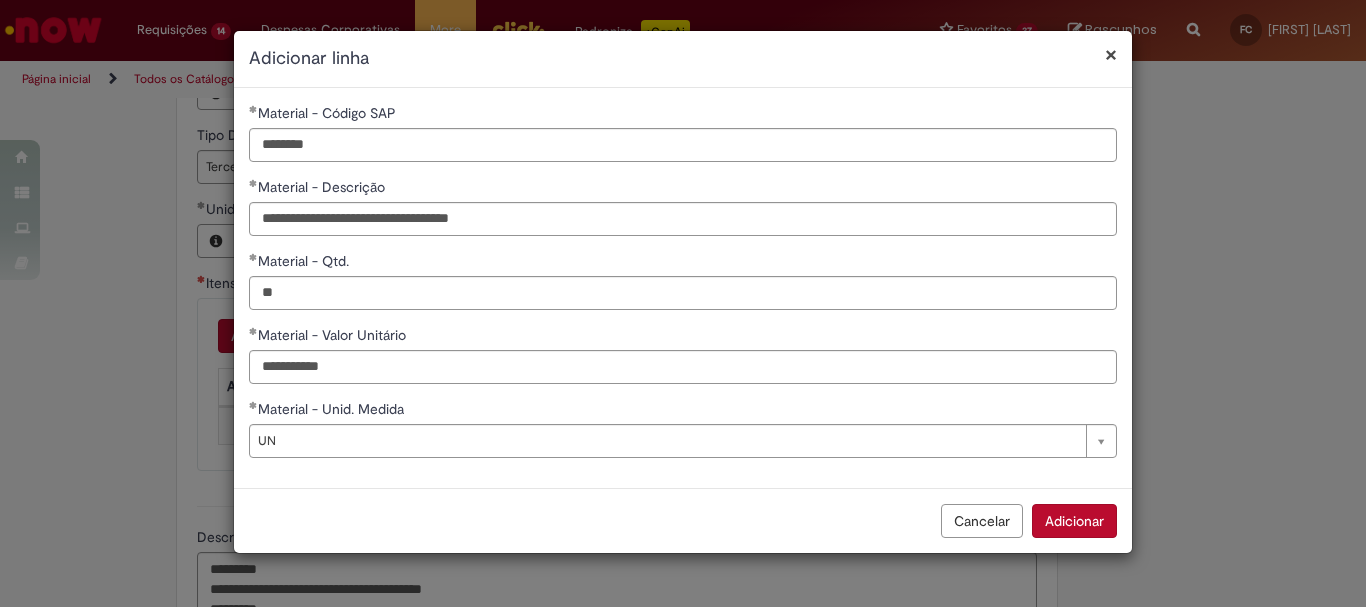 click on "Adicionar" at bounding box center (1074, 521) 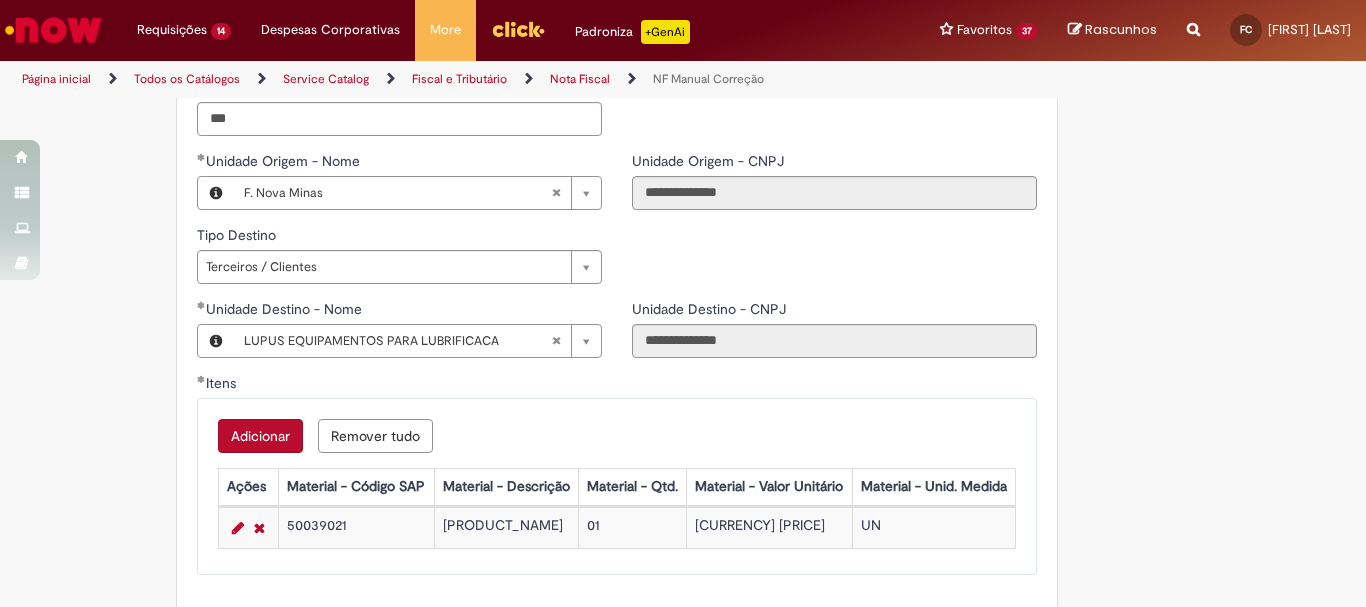 scroll, scrollTop: 828, scrollLeft: 0, axis: vertical 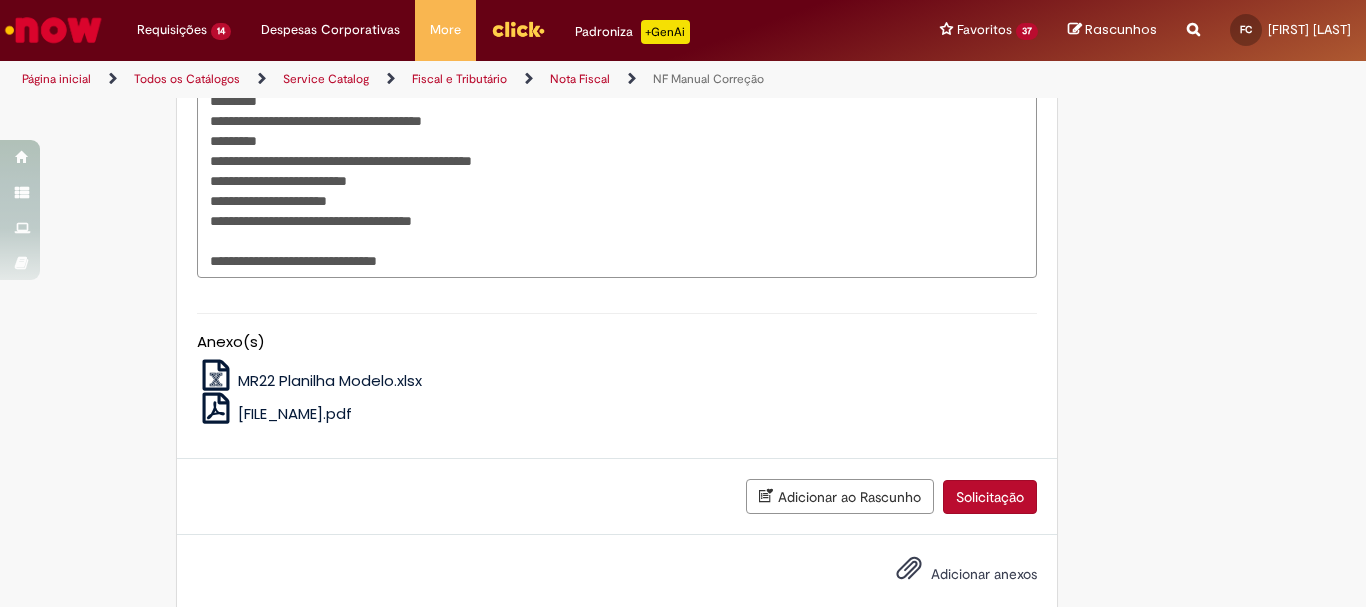 click on "Solicitação" at bounding box center (990, 497) 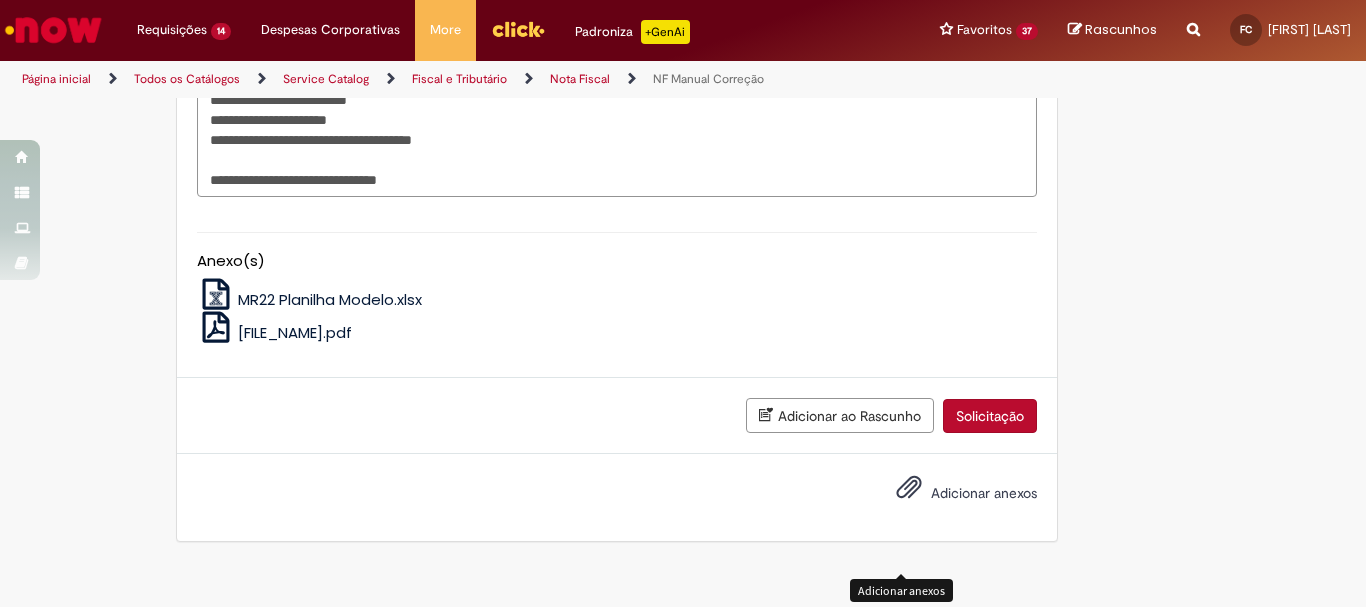 click at bounding box center (909, 488) 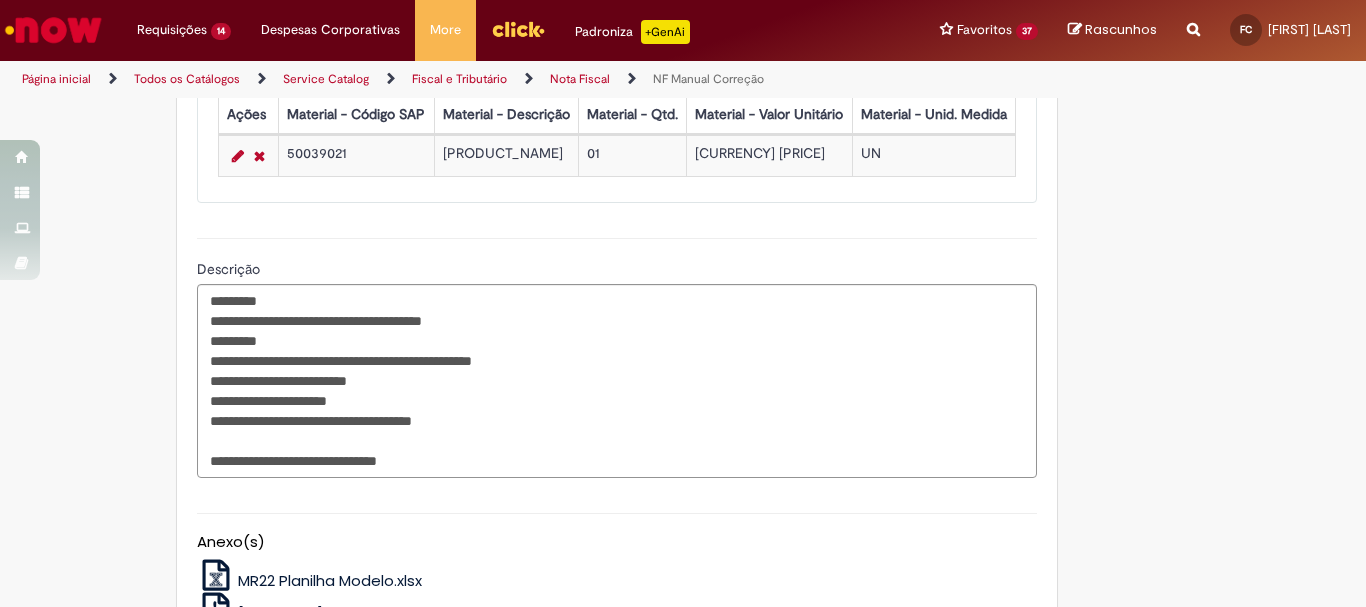 scroll, scrollTop: 1593, scrollLeft: 0, axis: vertical 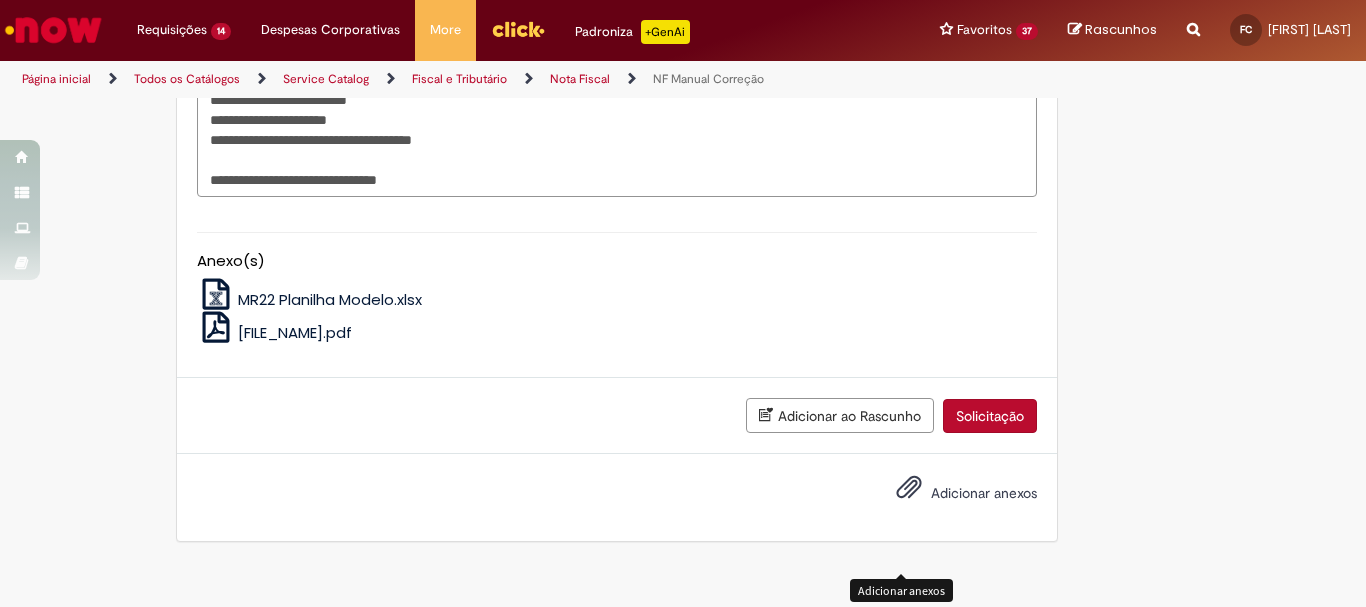 click at bounding box center [909, 488] 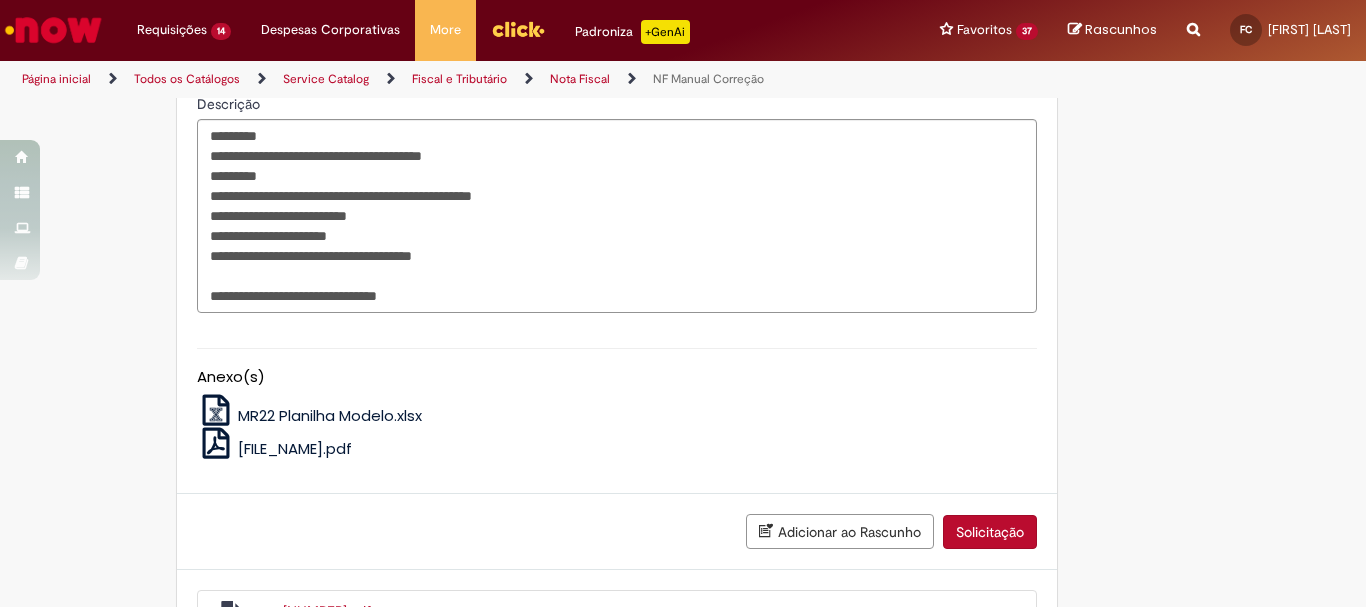 scroll, scrollTop: 1665, scrollLeft: 0, axis: vertical 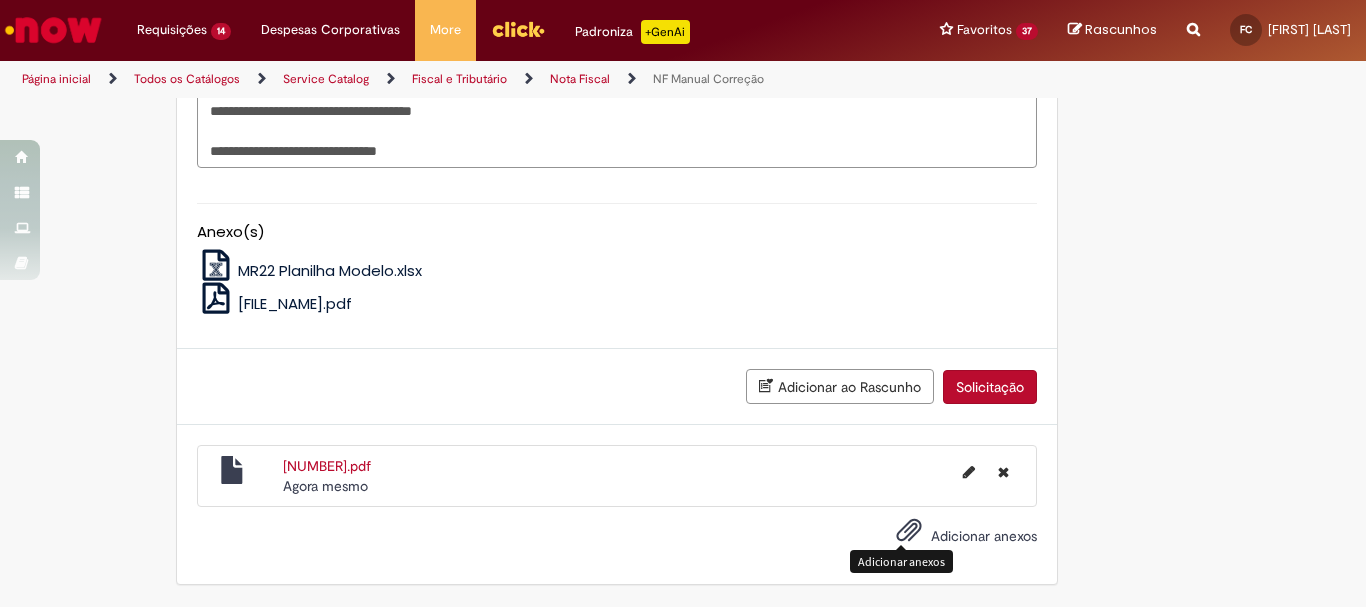 click on "Solicitação" at bounding box center (990, 387) 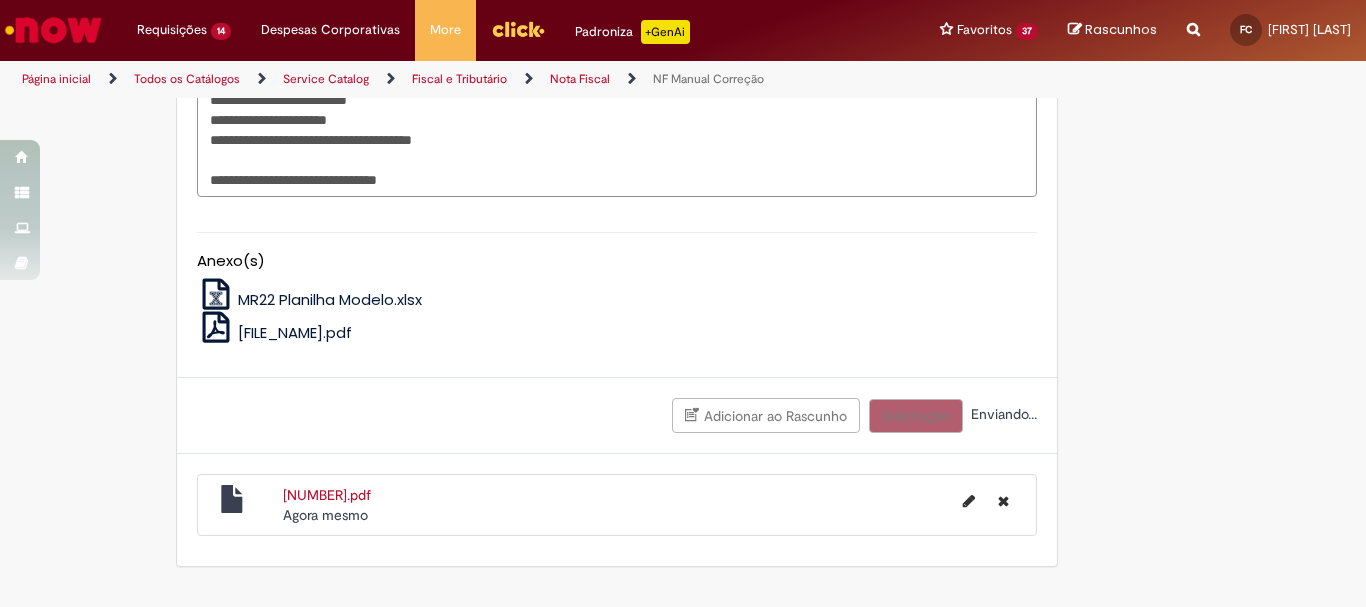 scroll, scrollTop: 1619, scrollLeft: 0, axis: vertical 